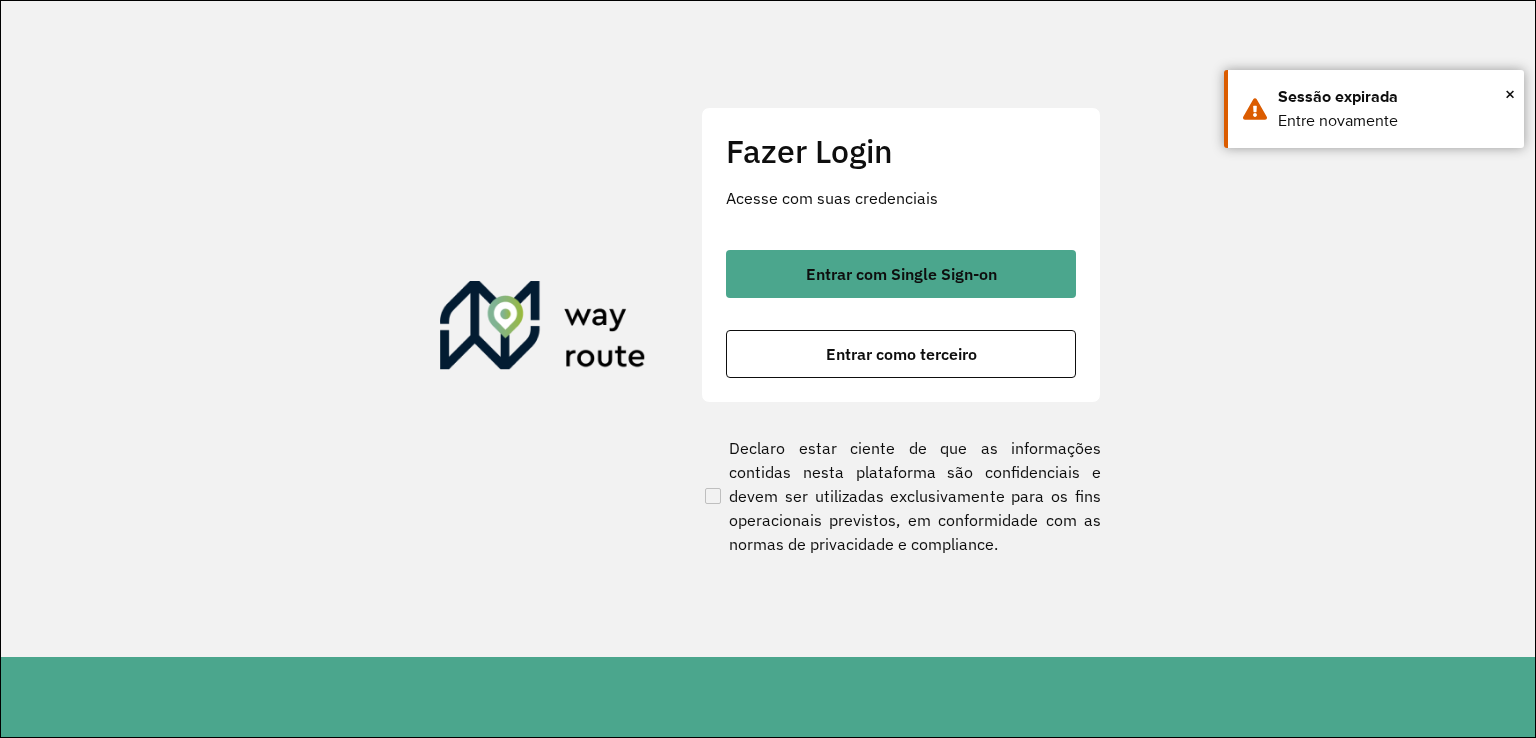 scroll, scrollTop: 0, scrollLeft: 0, axis: both 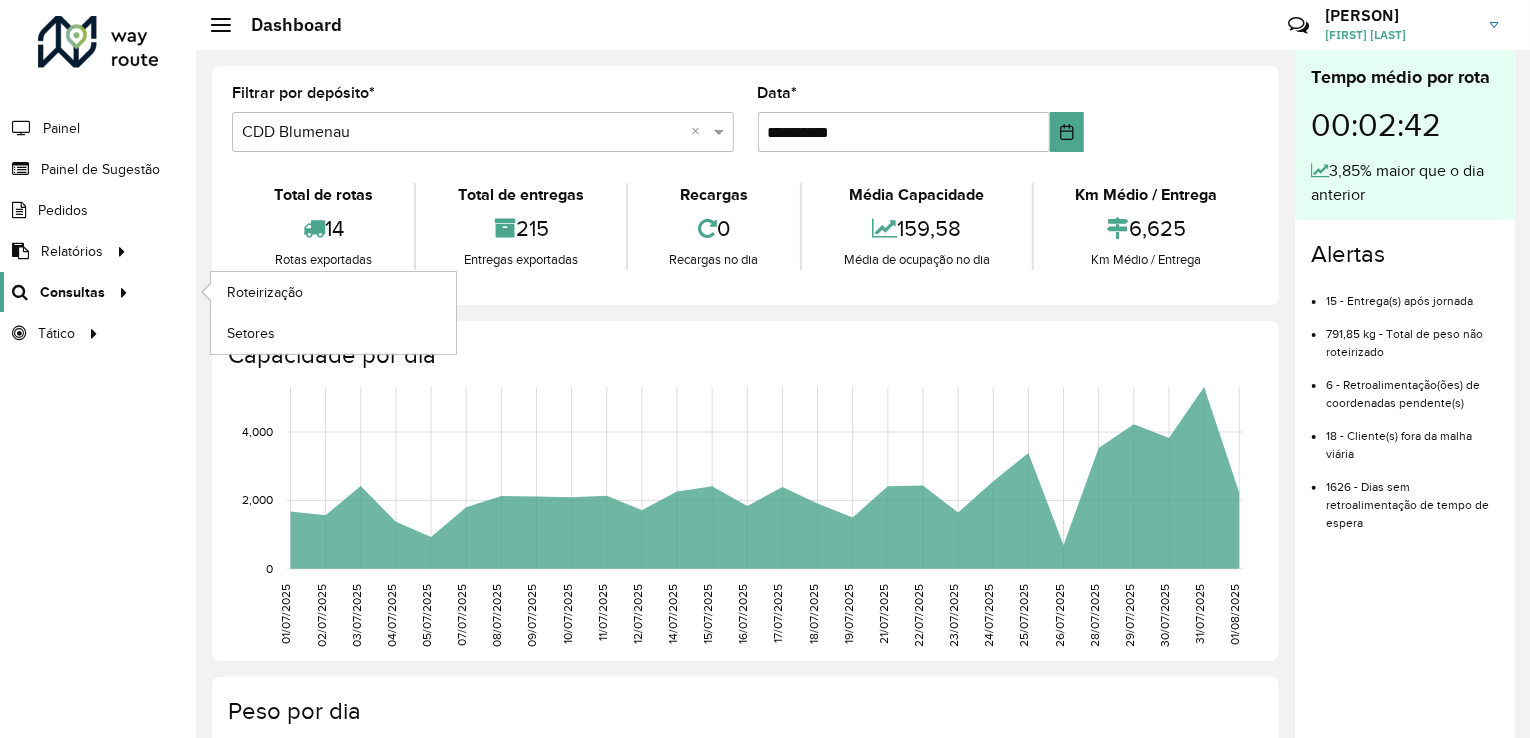 click on "Consultas" 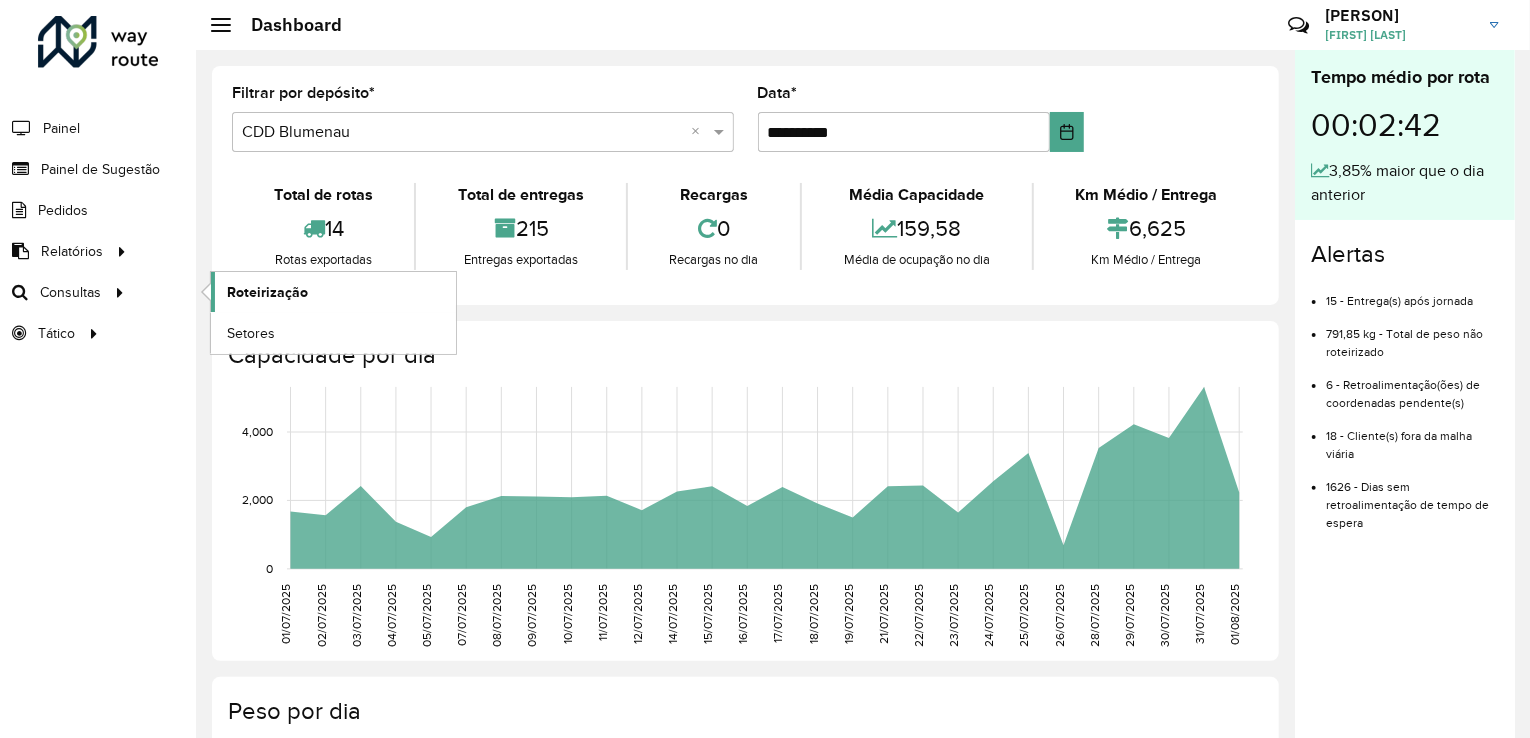 click on "Roteirização" 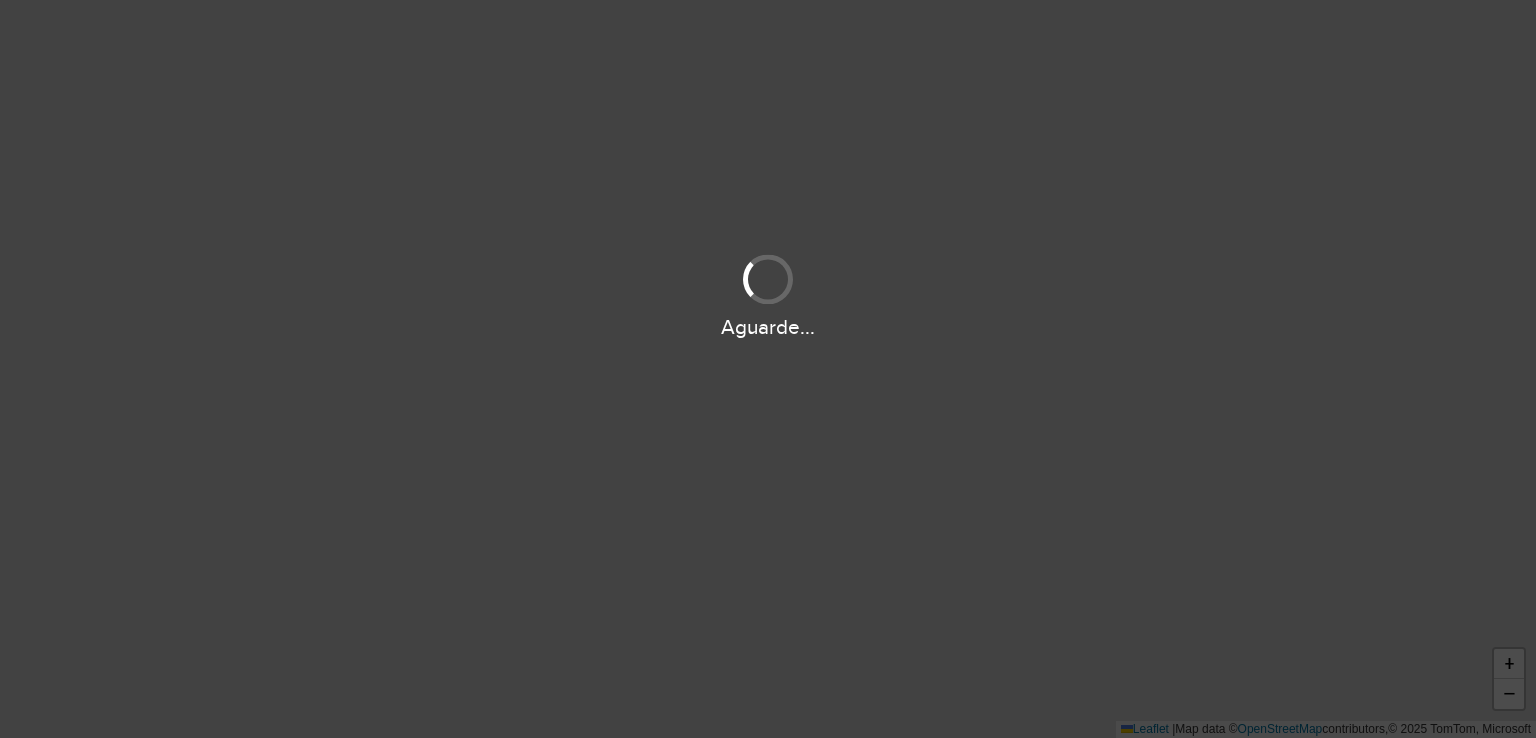 scroll, scrollTop: 0, scrollLeft: 0, axis: both 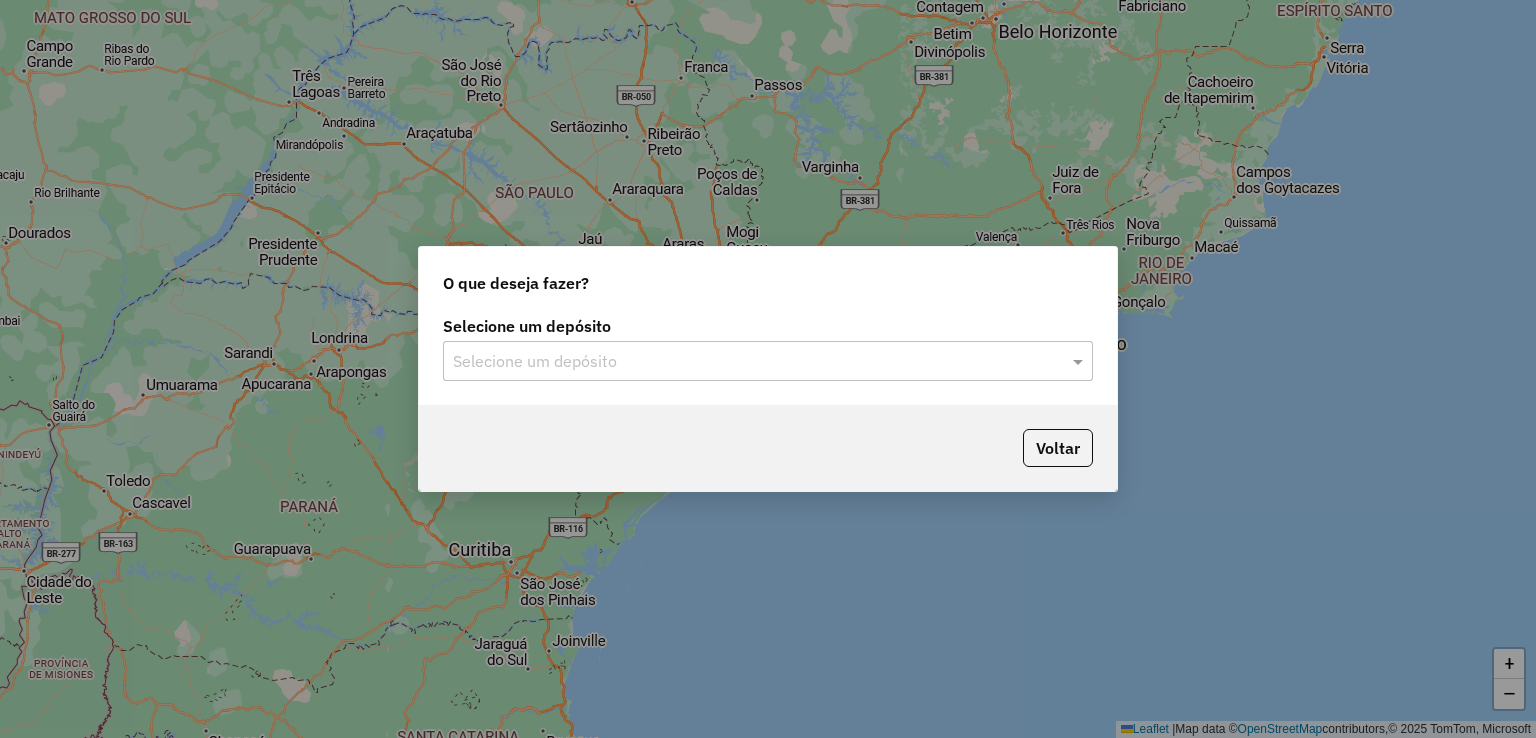 click on "Selecione um depósito" 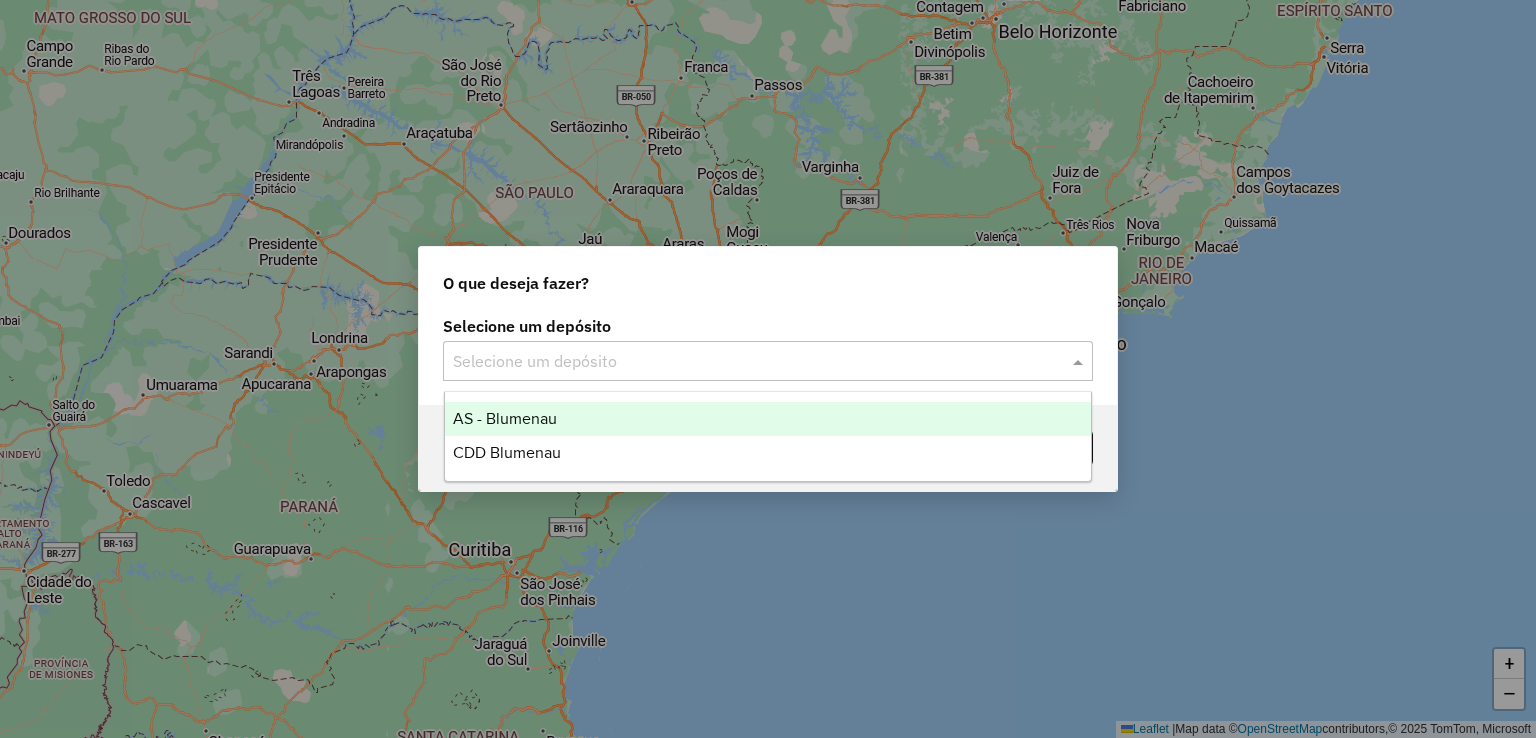 click on "CDD Blumenau" at bounding box center (768, 453) 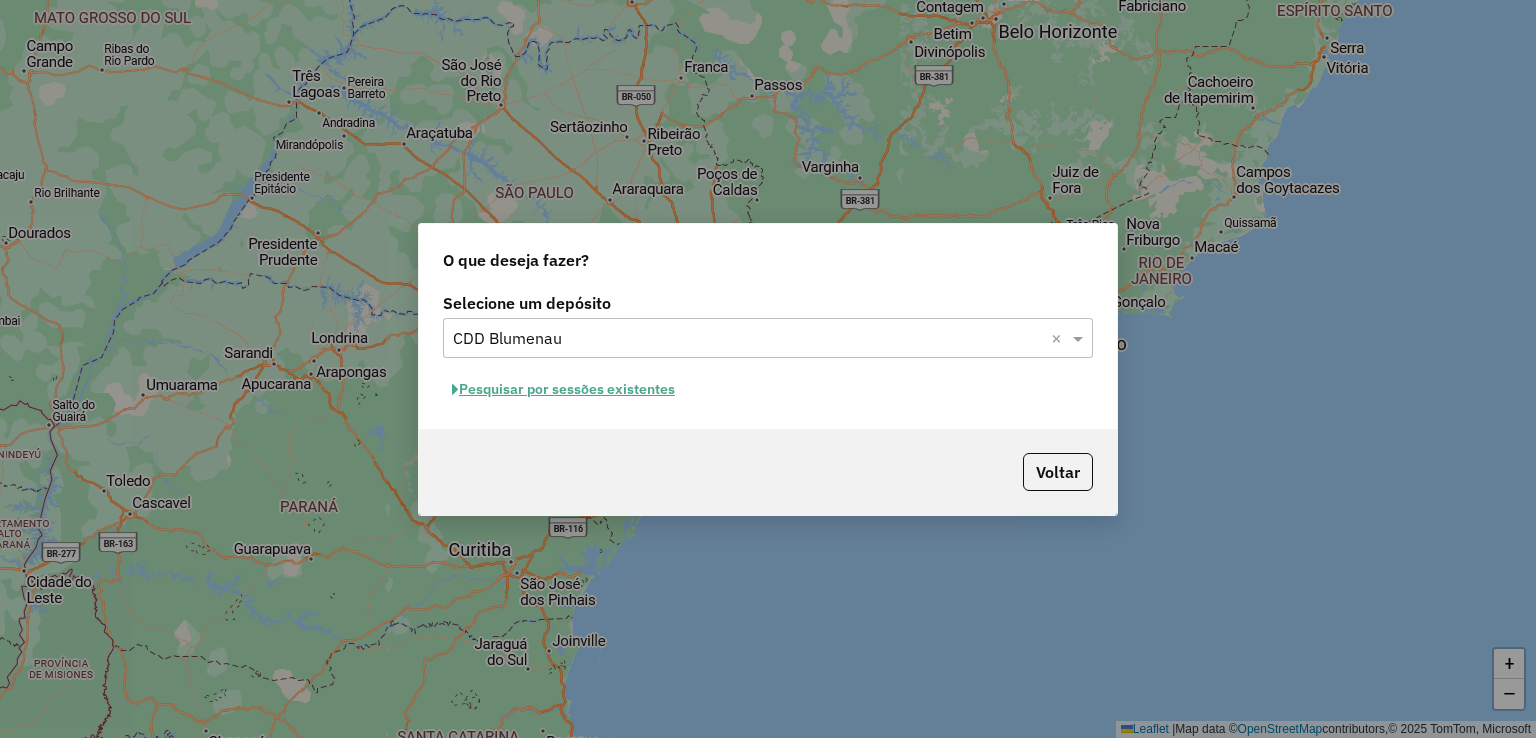 click on "Pesquisar por sessões existentes" 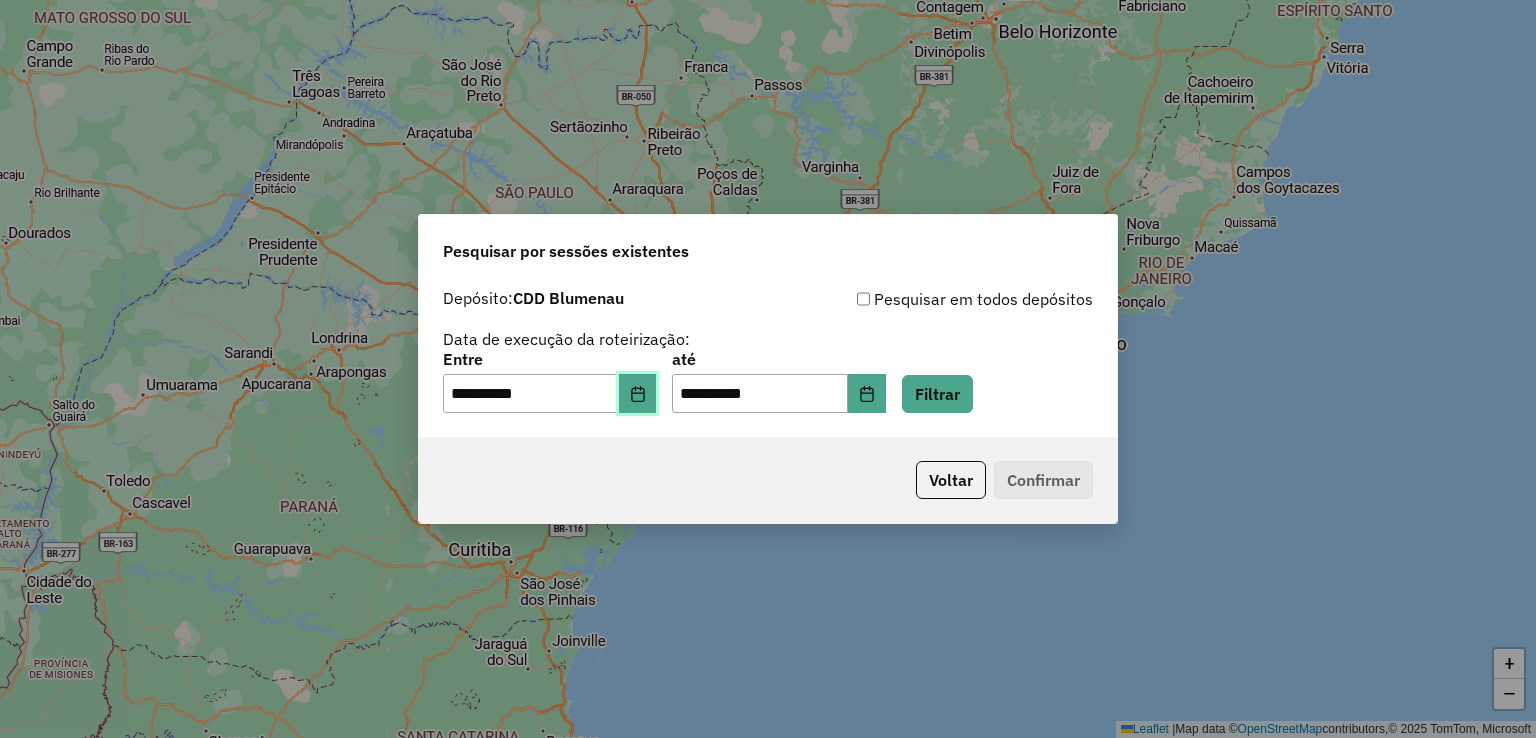 click at bounding box center (638, 394) 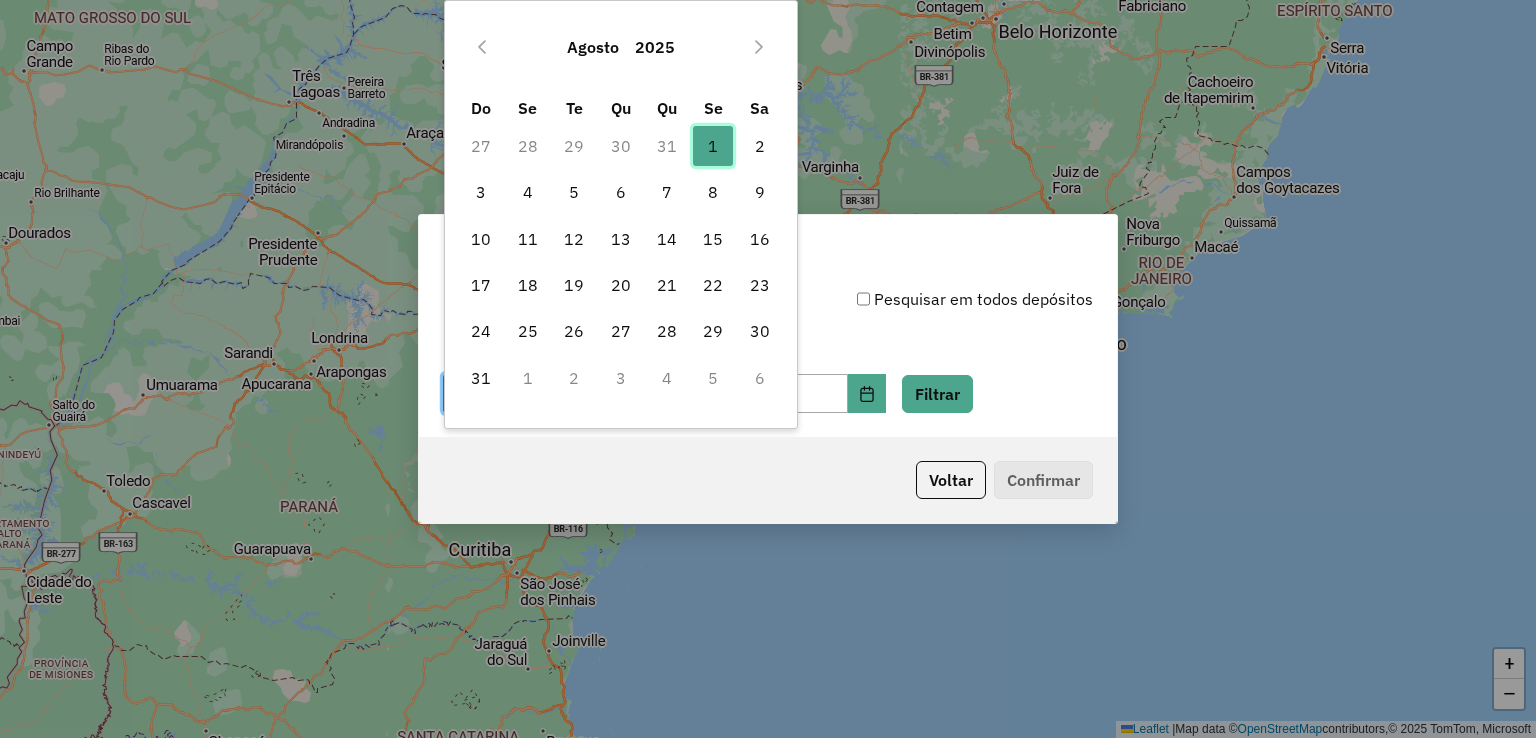 click on "1" at bounding box center [713, 146] 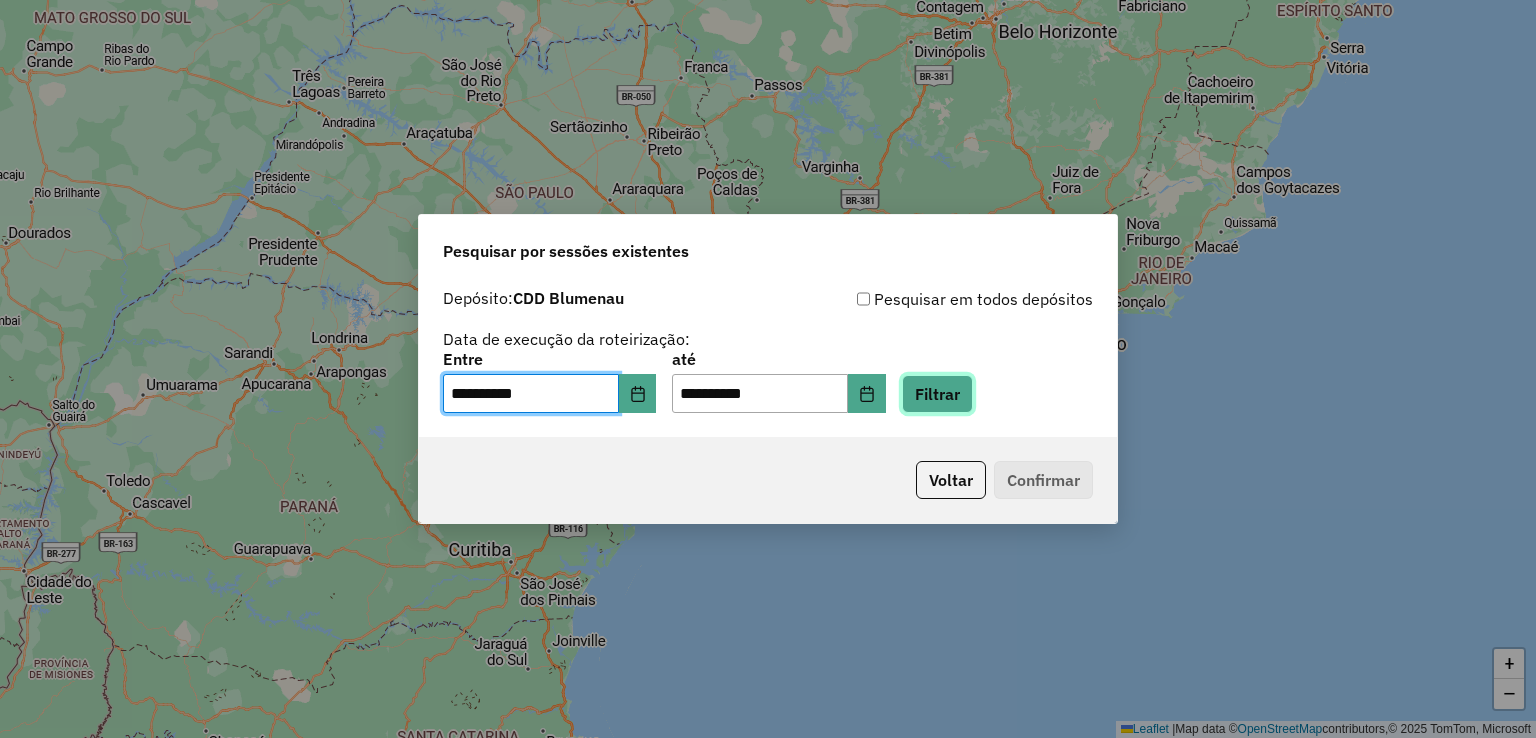 click on "Filtrar" 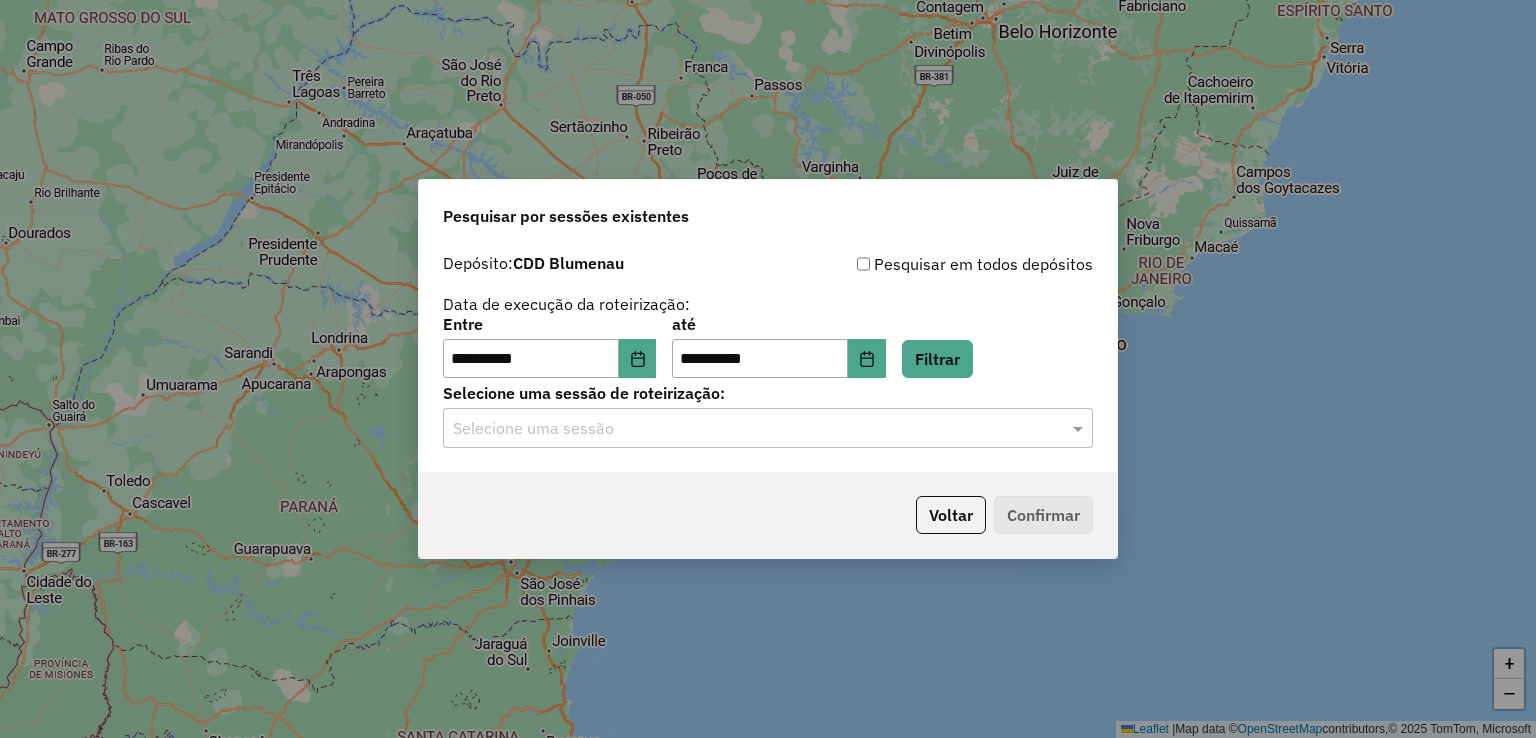 click 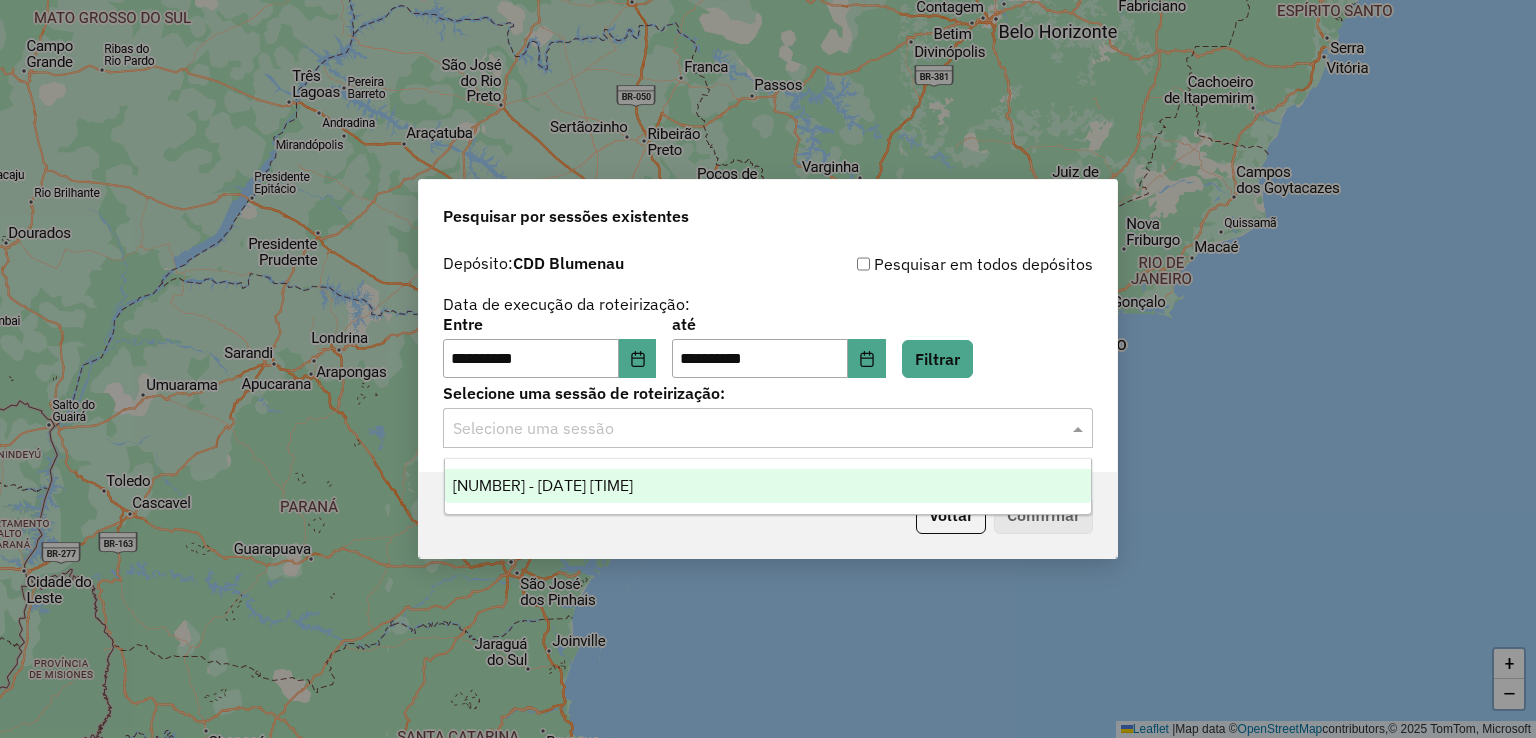 click on "1221690 - 01/08/2025 19:15" at bounding box center (768, 486) 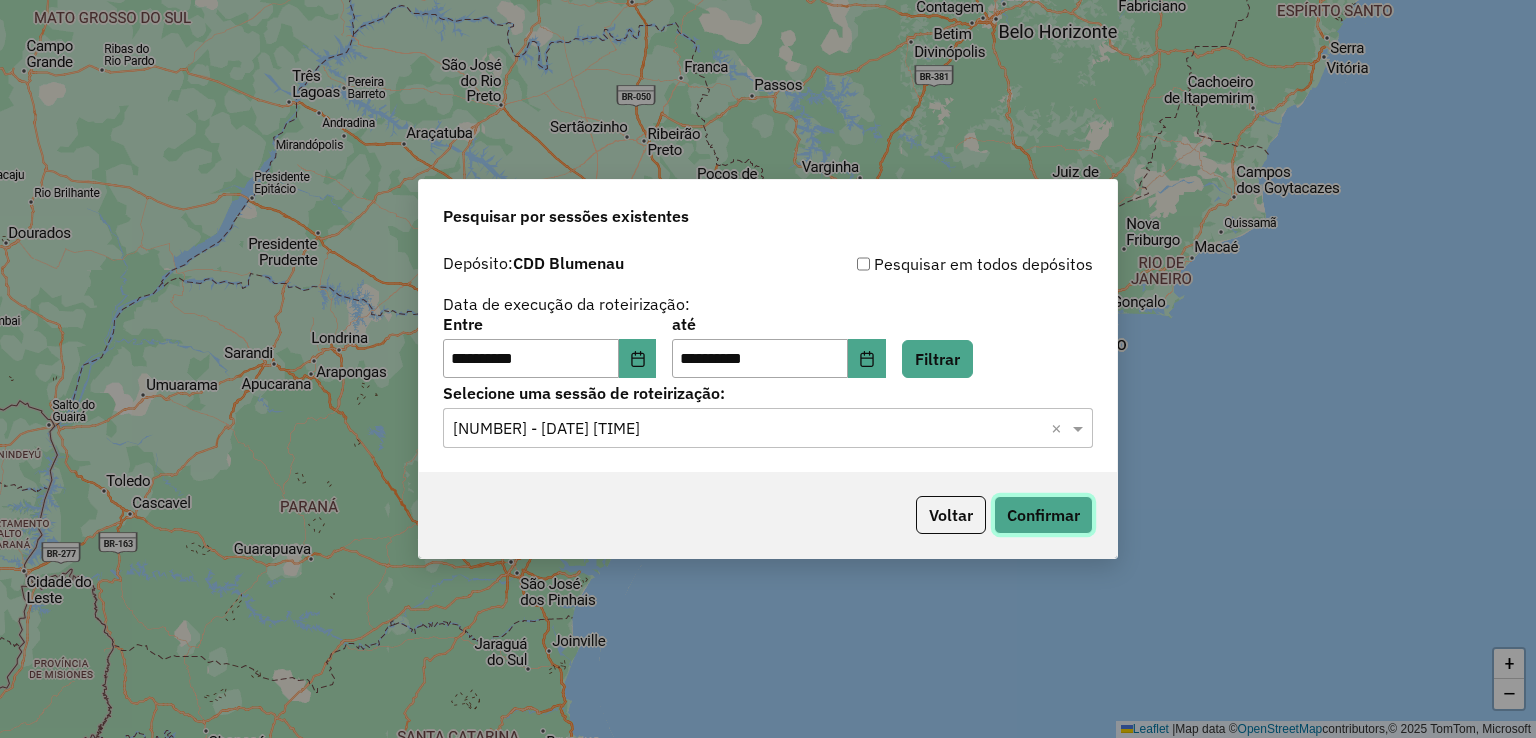 click on "Confirmar" 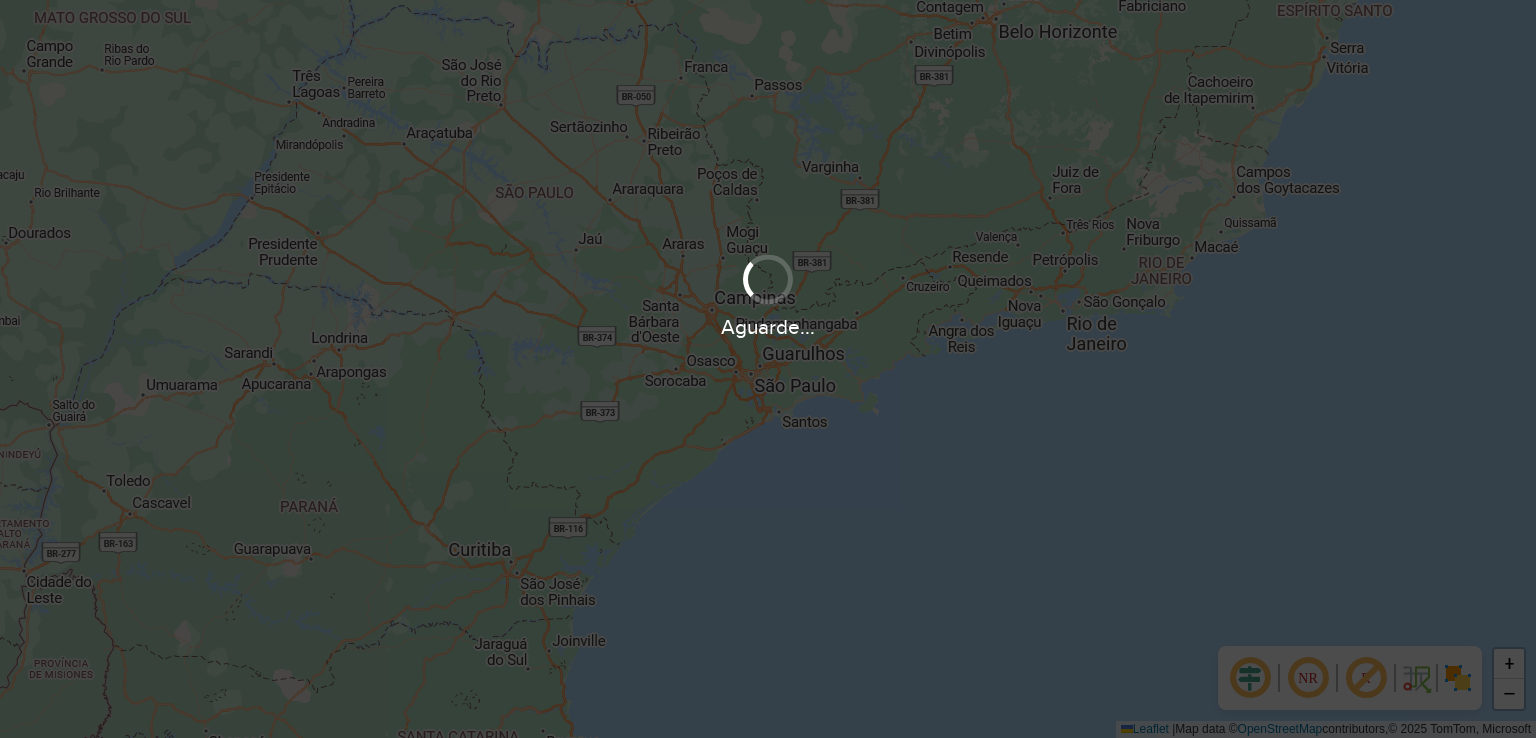scroll, scrollTop: 0, scrollLeft: 0, axis: both 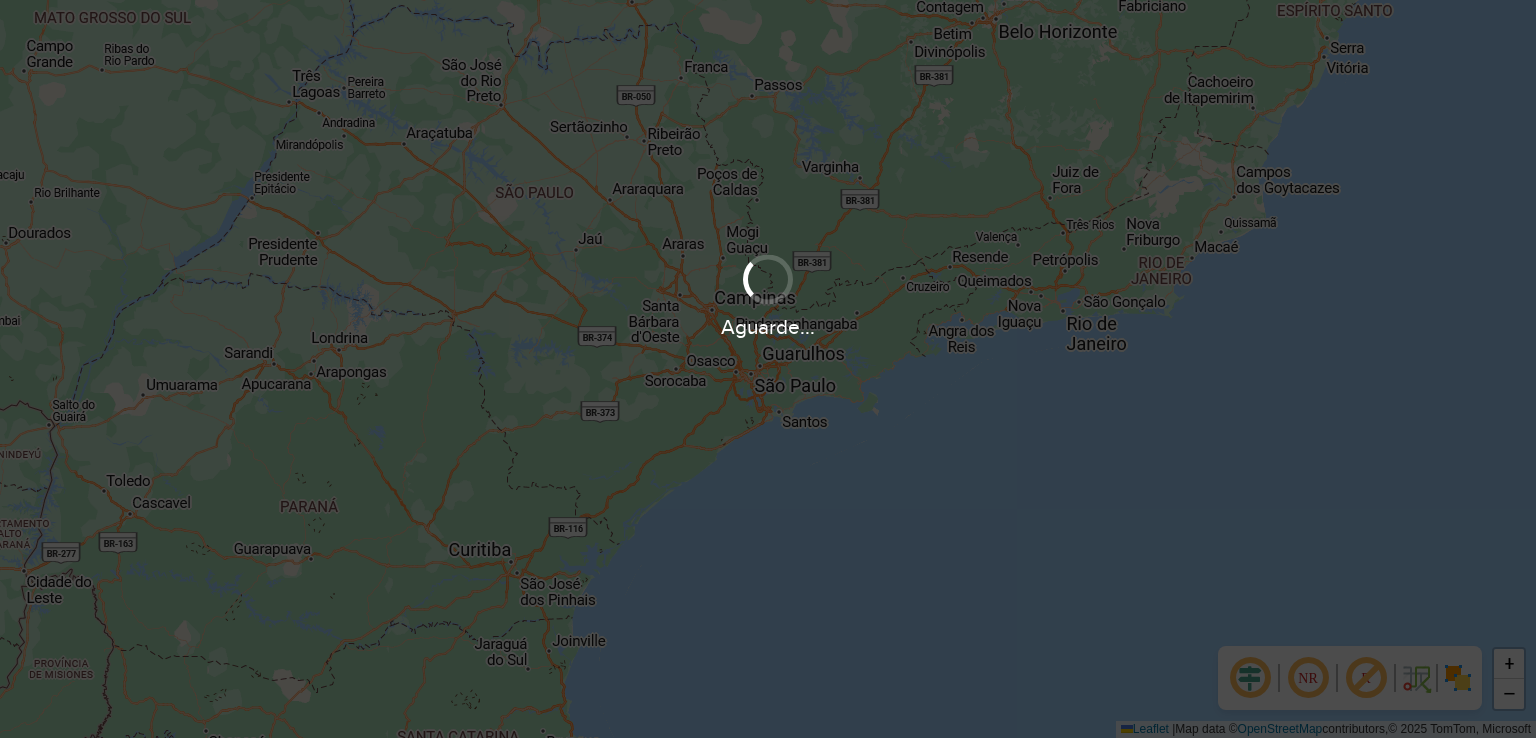 drag, startPoint x: 873, startPoint y: 378, endPoint x: 939, endPoint y: 368, distance: 66.75328 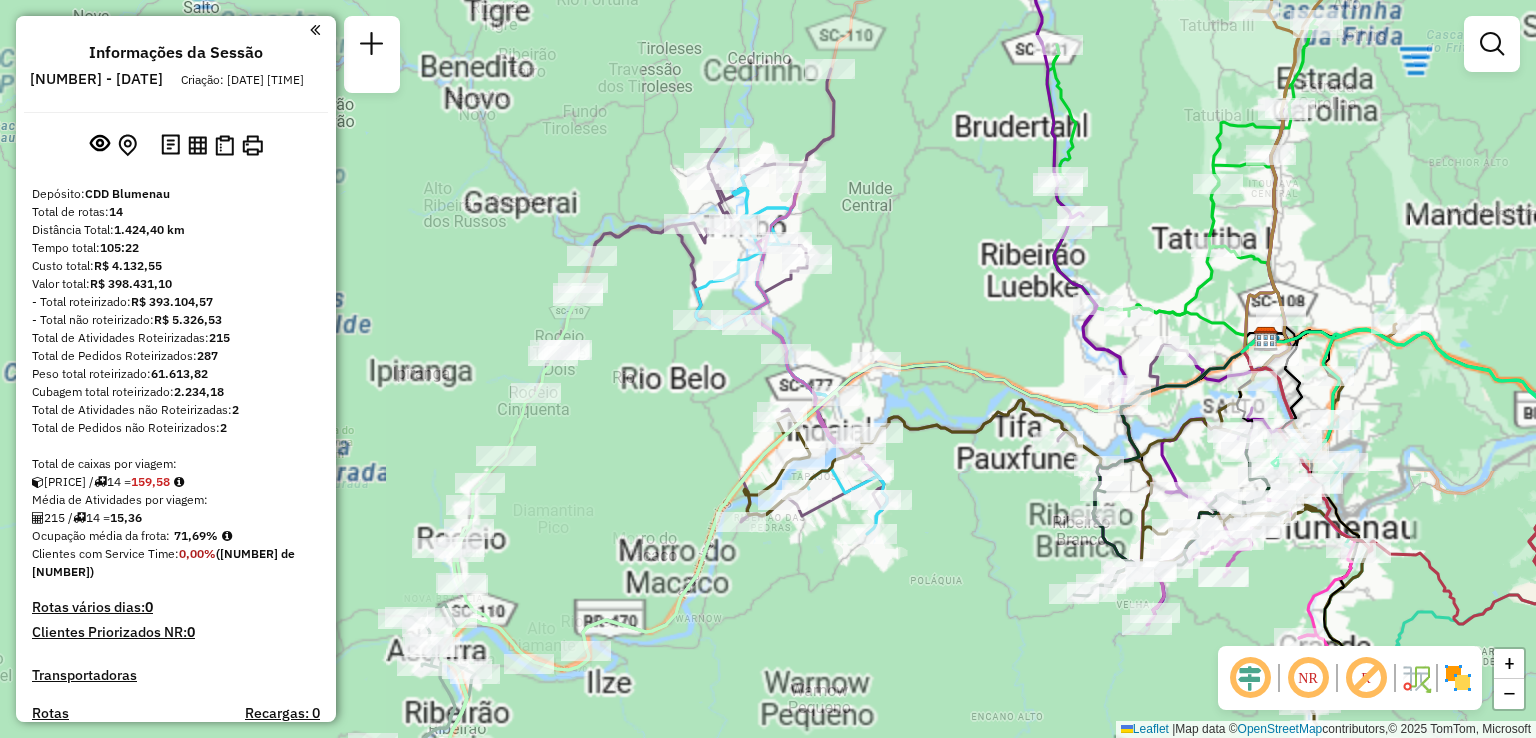 drag, startPoint x: 652, startPoint y: 409, endPoint x: 601, endPoint y: 450, distance: 65.43699 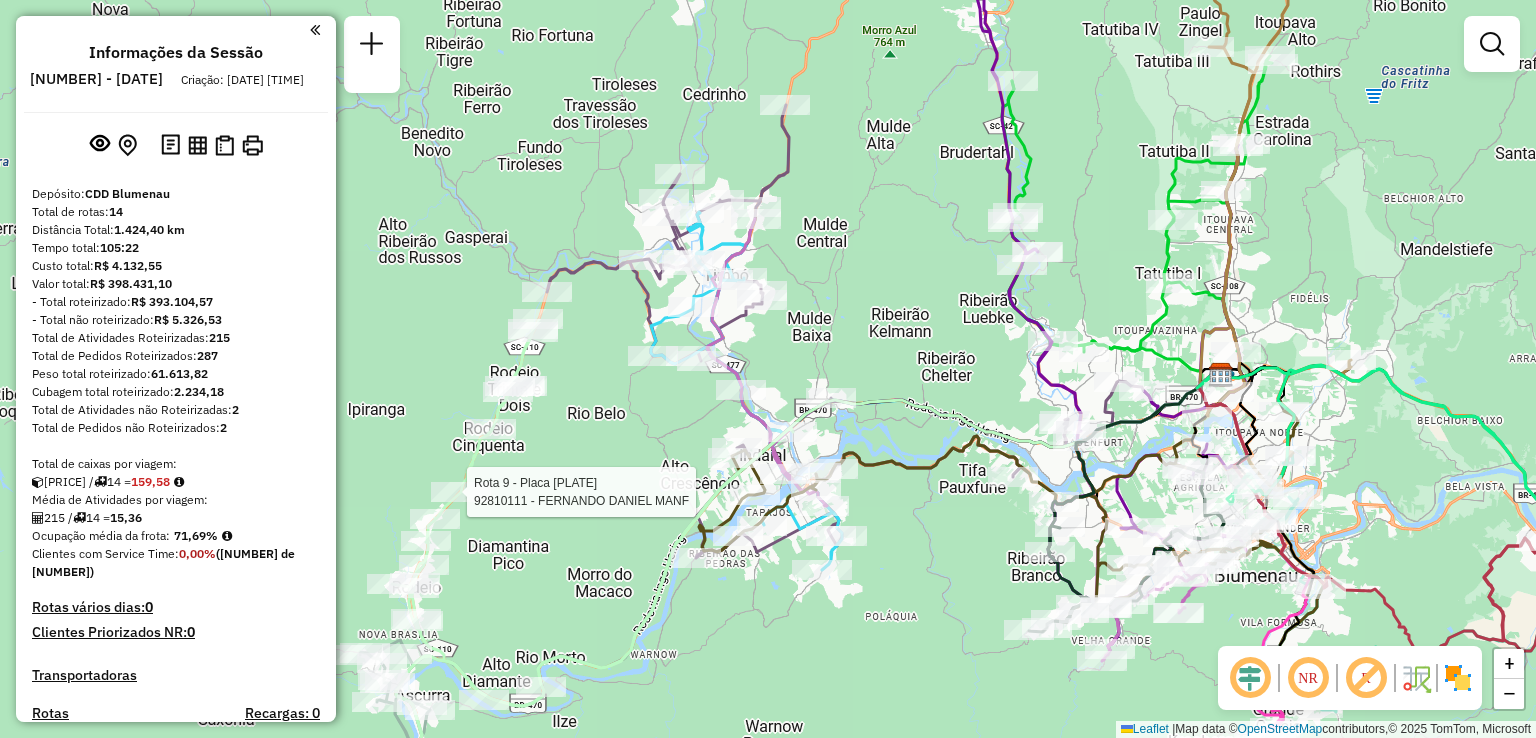 select on "**********" 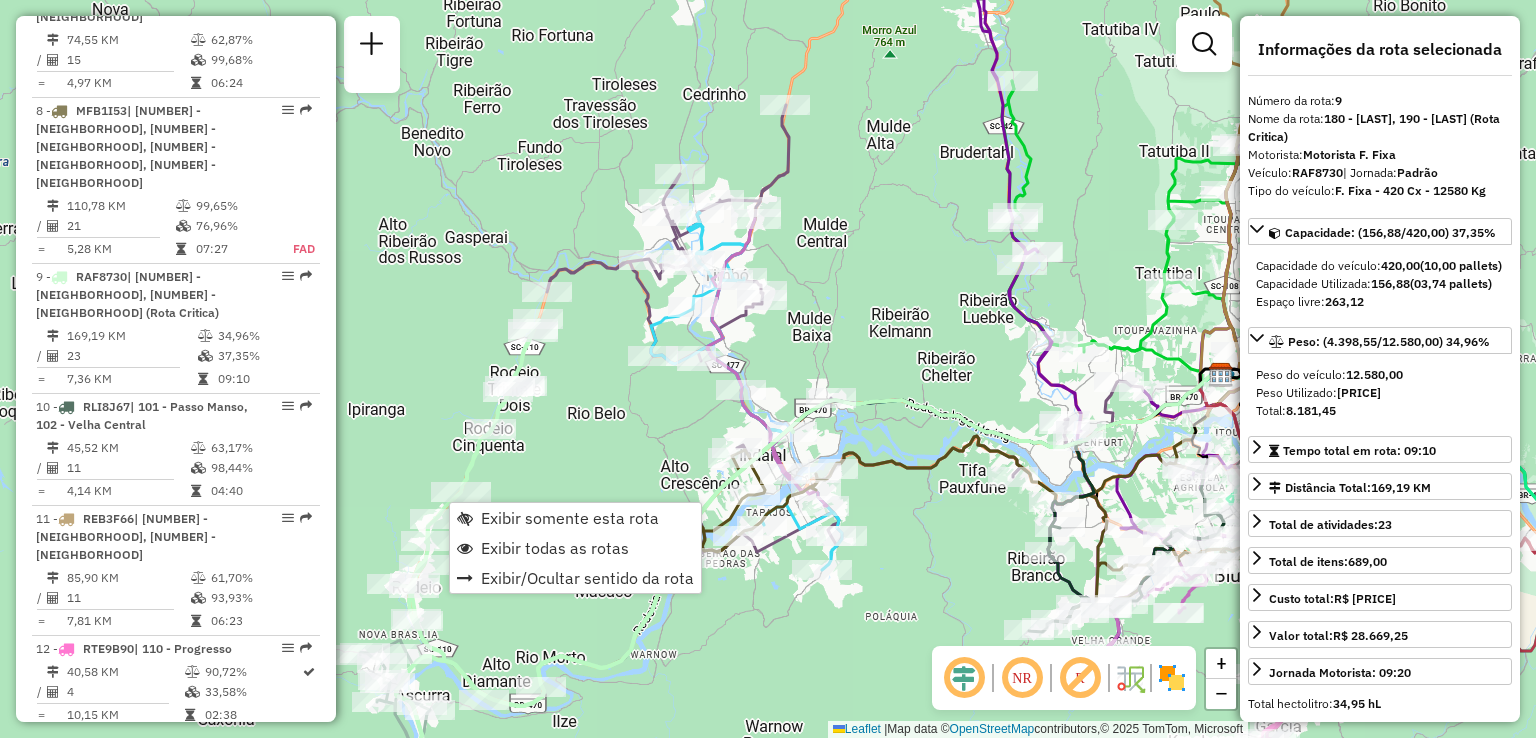 scroll, scrollTop: 1736, scrollLeft: 0, axis: vertical 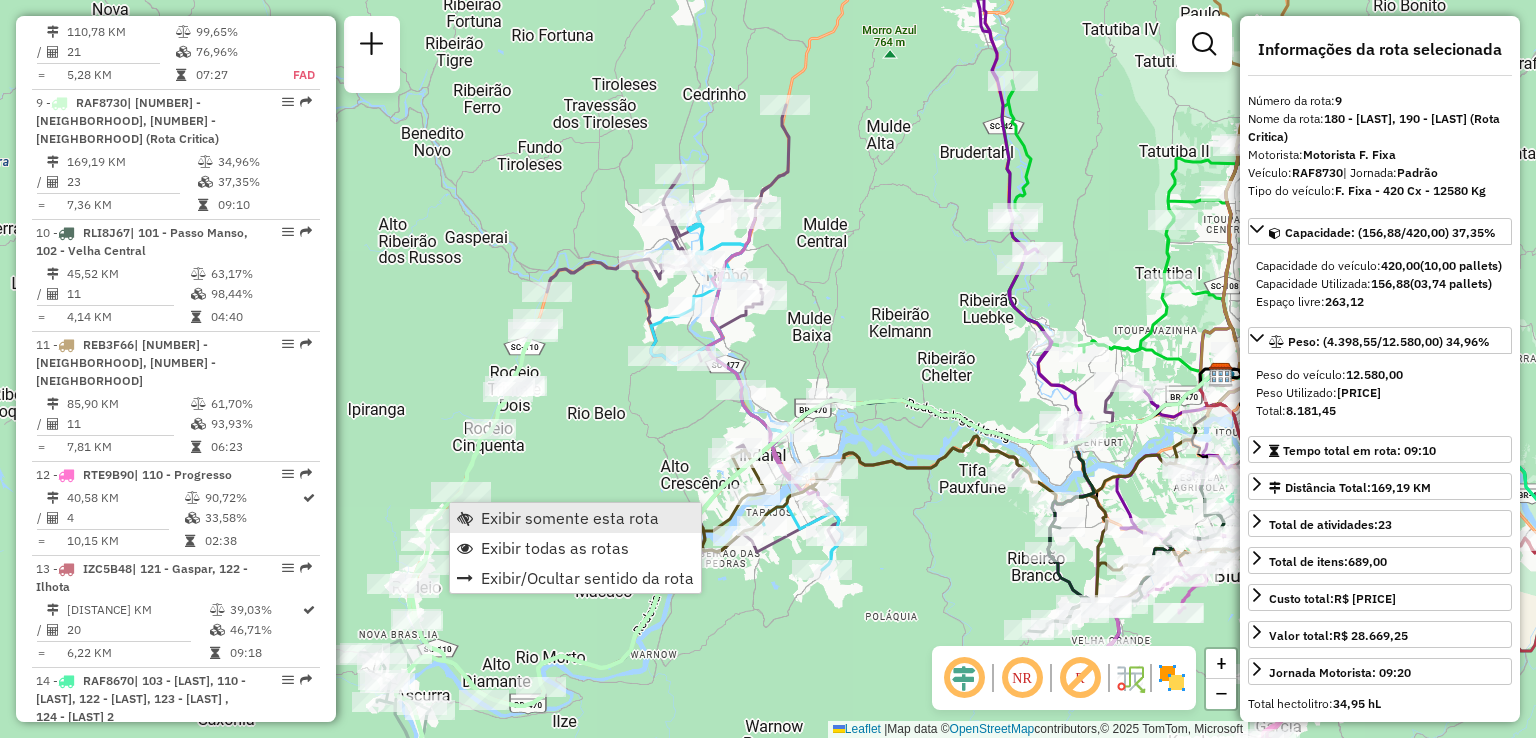 click on "Exibir somente esta rota" at bounding box center (570, 518) 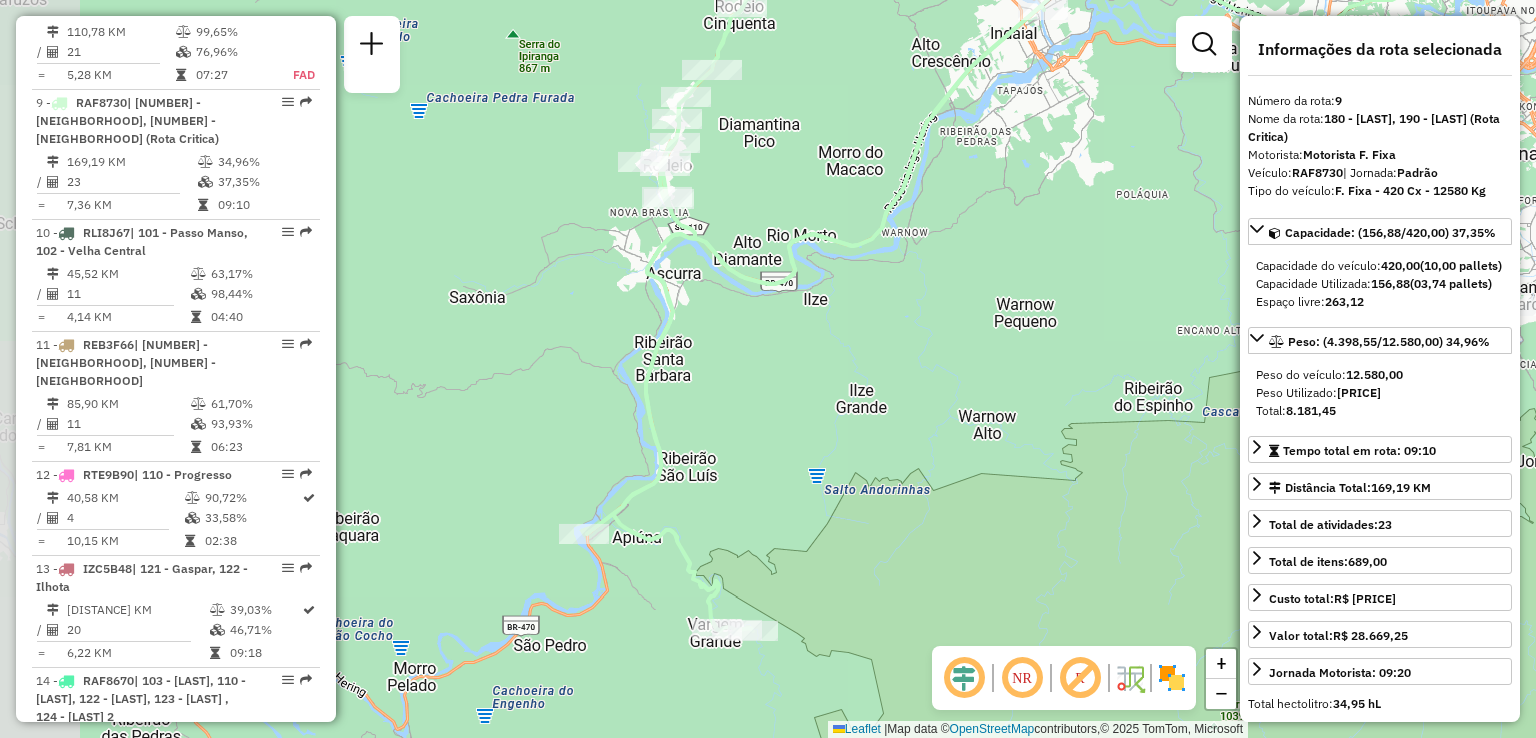 drag, startPoint x: 705, startPoint y: 484, endPoint x: 924, endPoint y: 404, distance: 233.15445 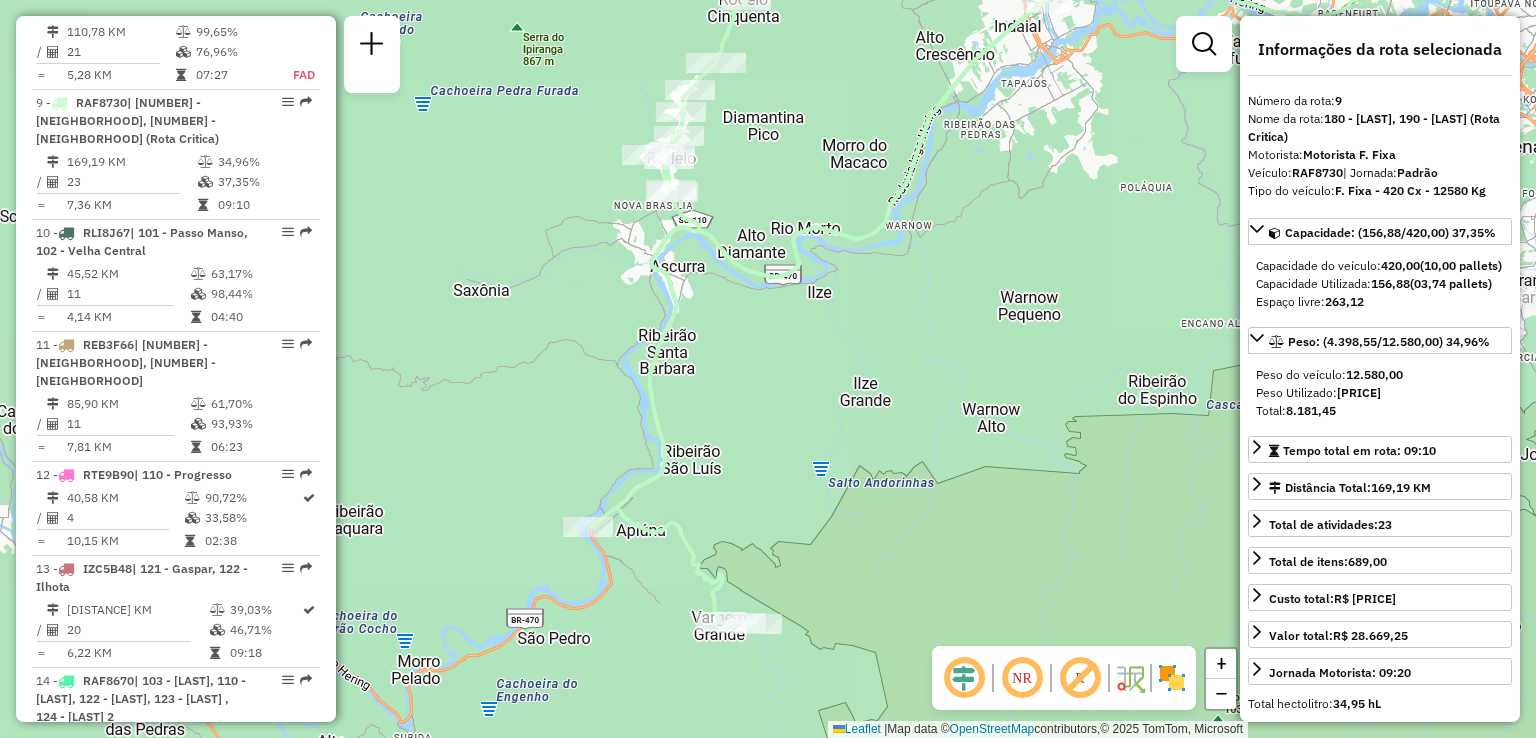 drag, startPoint x: 917, startPoint y: 540, endPoint x: 949, endPoint y: 395, distance: 148.48906 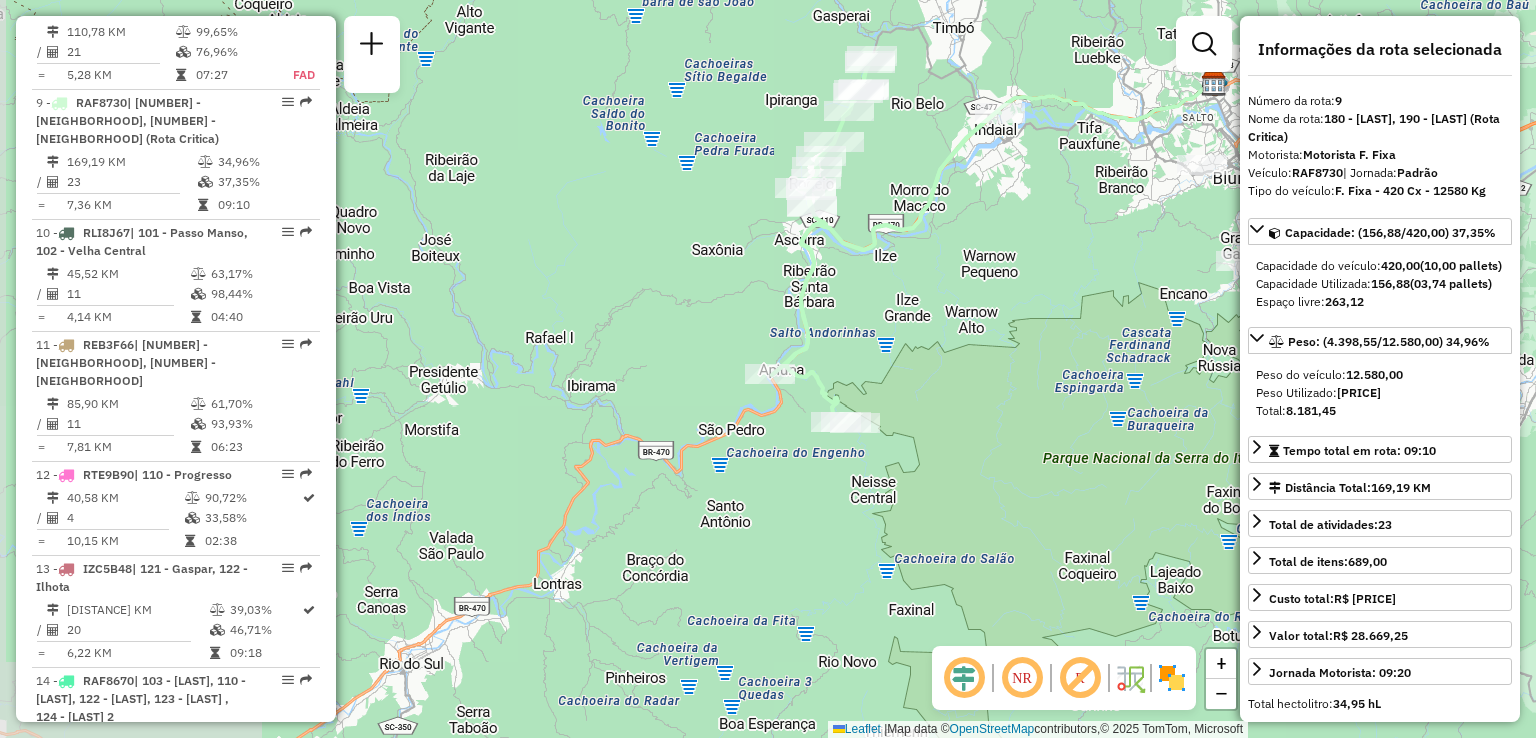 drag, startPoint x: 967, startPoint y: 393, endPoint x: 948, endPoint y: 389, distance: 19.416489 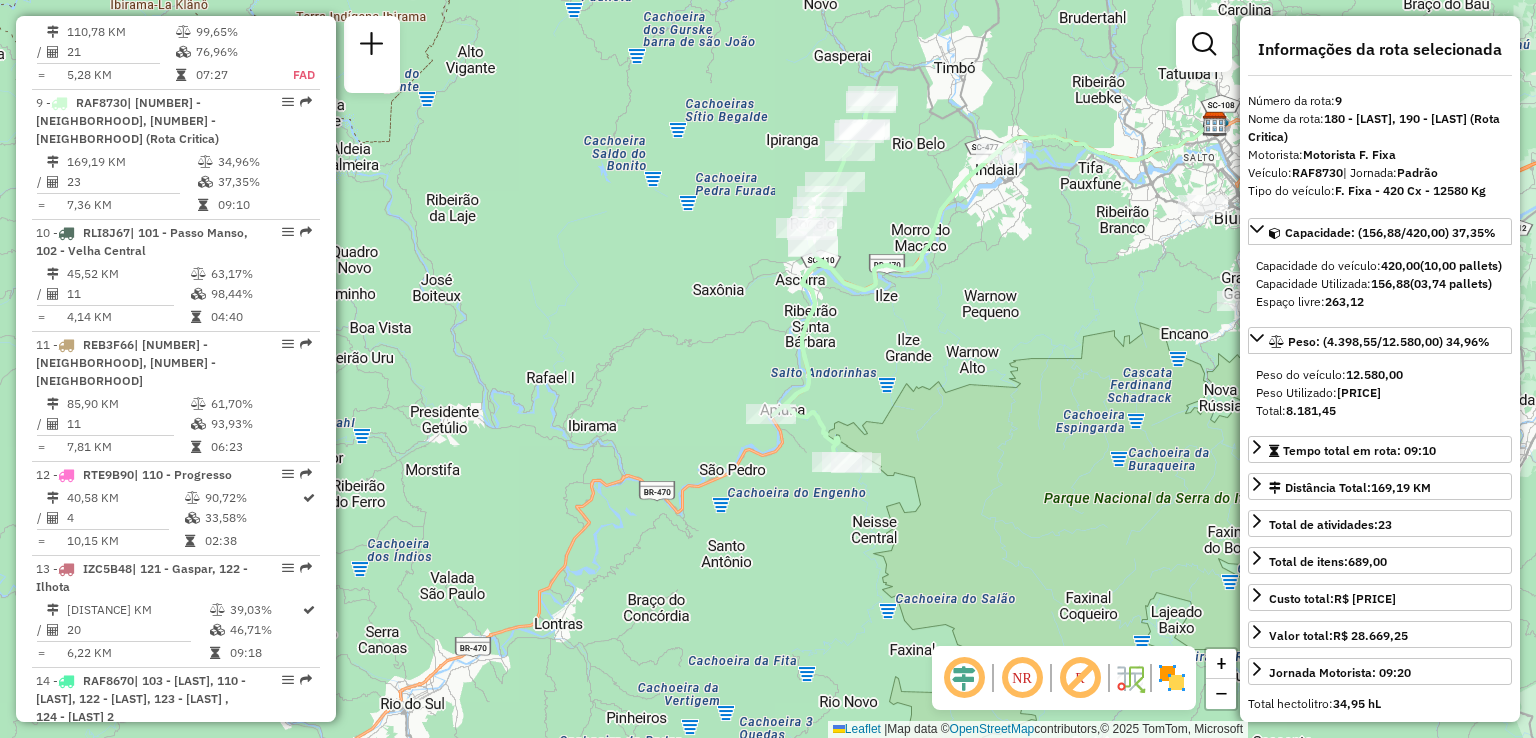 drag, startPoint x: 1033, startPoint y: 413, endPoint x: 1035, endPoint y: 432, distance: 19.104973 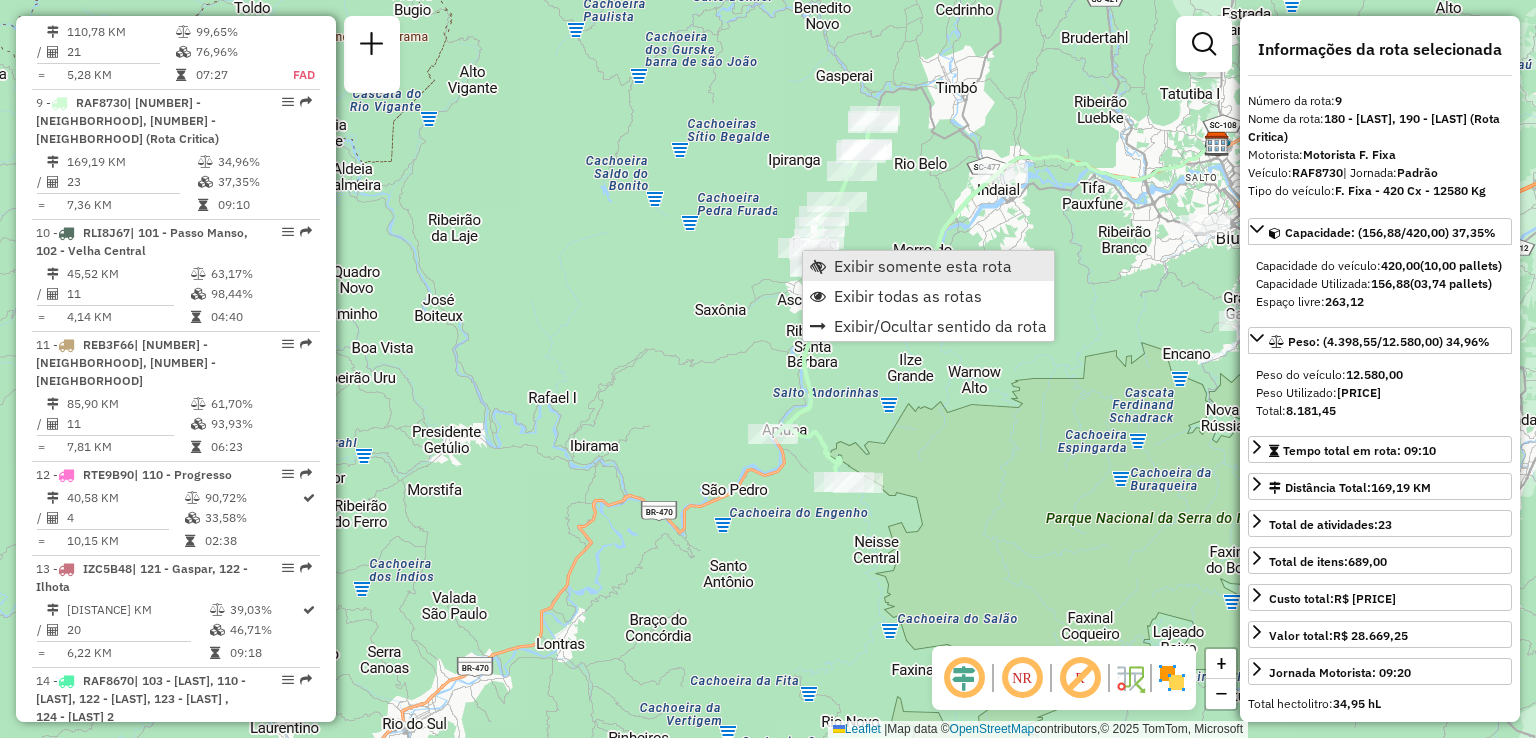 click on "Exibir somente esta rota" at bounding box center [923, 266] 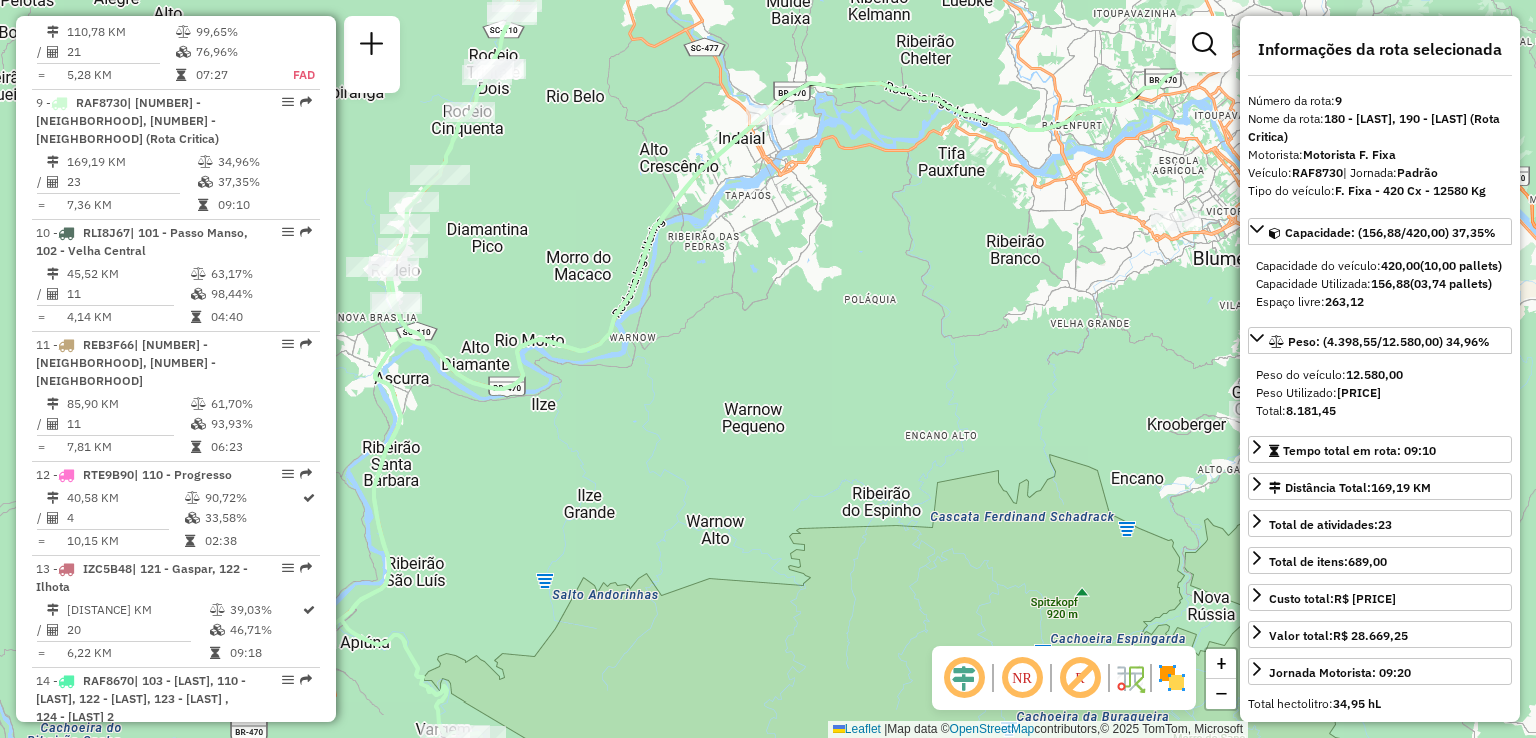 click on "Janela de atendimento Grade de atendimento Capacidade Transportadoras Veículos Cliente Pedidos  Rotas Selecione os dias de semana para filtrar as janelas de atendimento  Seg   Ter   Qua   Qui   Sex   Sáb   Dom  Informe o período da janela de atendimento: De: Até:  Filtrar exatamente a janela do cliente  Considerar janela de atendimento padrão  Selecione os dias de semana para filtrar as grades de atendimento  Seg   Ter   Qua   Qui   Sex   Sáb   Dom   Considerar clientes sem dia de atendimento cadastrado  Clientes fora do dia de atendimento selecionado Filtrar as atividades entre os valores definidos abaixo:  Peso mínimo:   Peso máximo:   Cubagem mínima:   Cubagem máxima:   De:   Até:  Filtrar as atividades entre o tempo de atendimento definido abaixo:  De:   Até:   Considerar capacidade total dos clientes não roteirizados Transportadora: Selecione um ou mais itens Tipo de veículo: Selecione um ou mais itens Veículo: Selecione um ou mais itens Motorista: Selecione um ou mais itens Nome: Rótulo:" 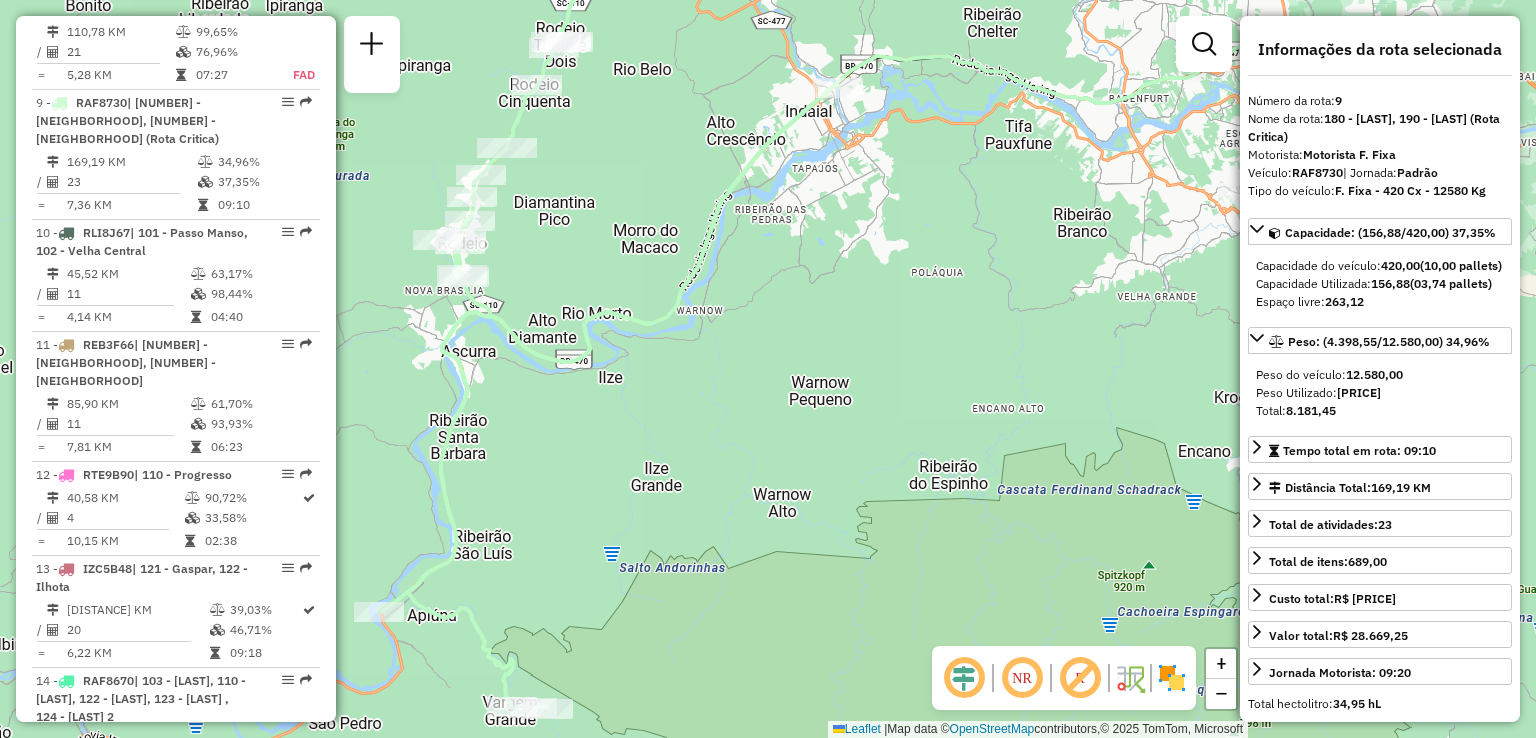 drag, startPoint x: 822, startPoint y: 373, endPoint x: 952, endPoint y: 330, distance: 136.92699 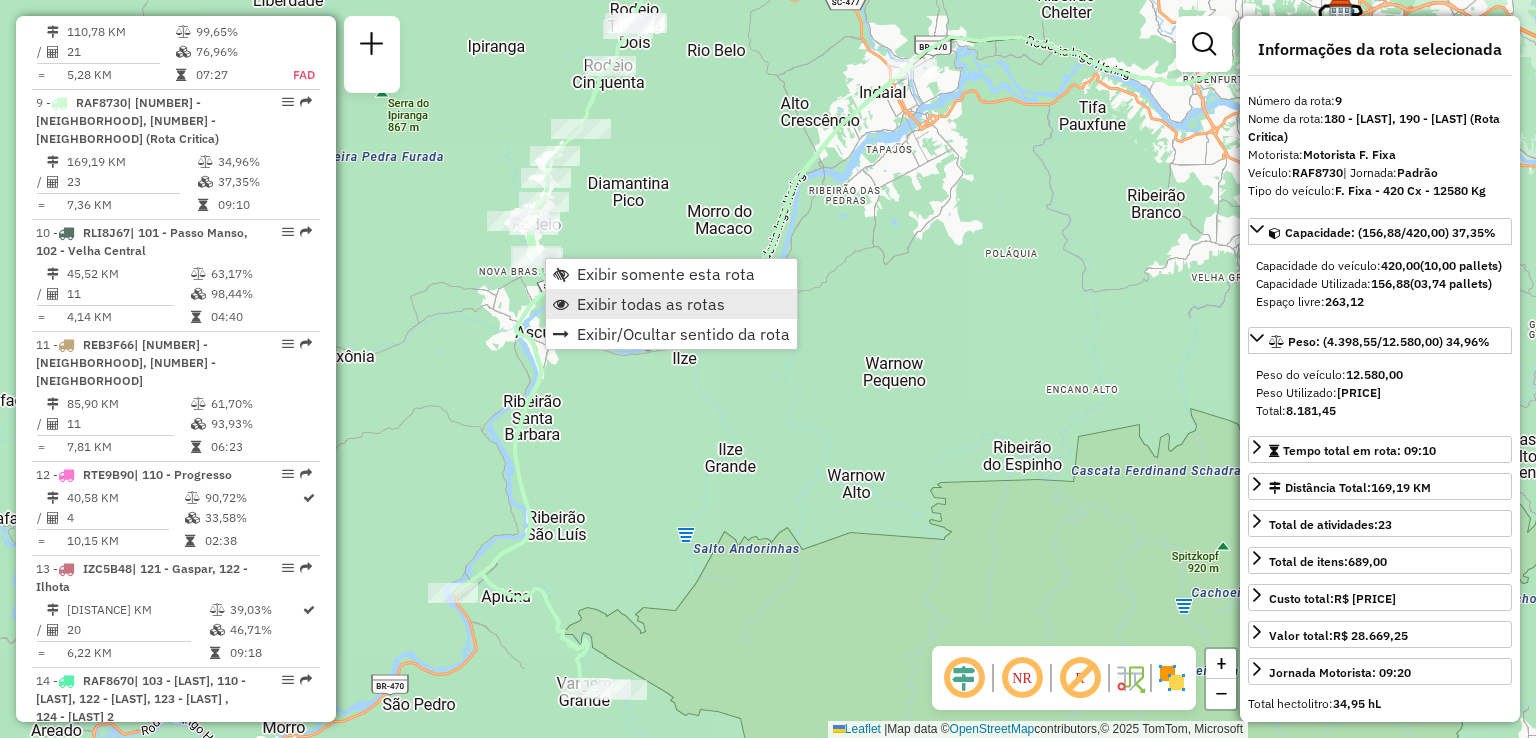 click on "Exibir todas as rotas" at bounding box center [651, 304] 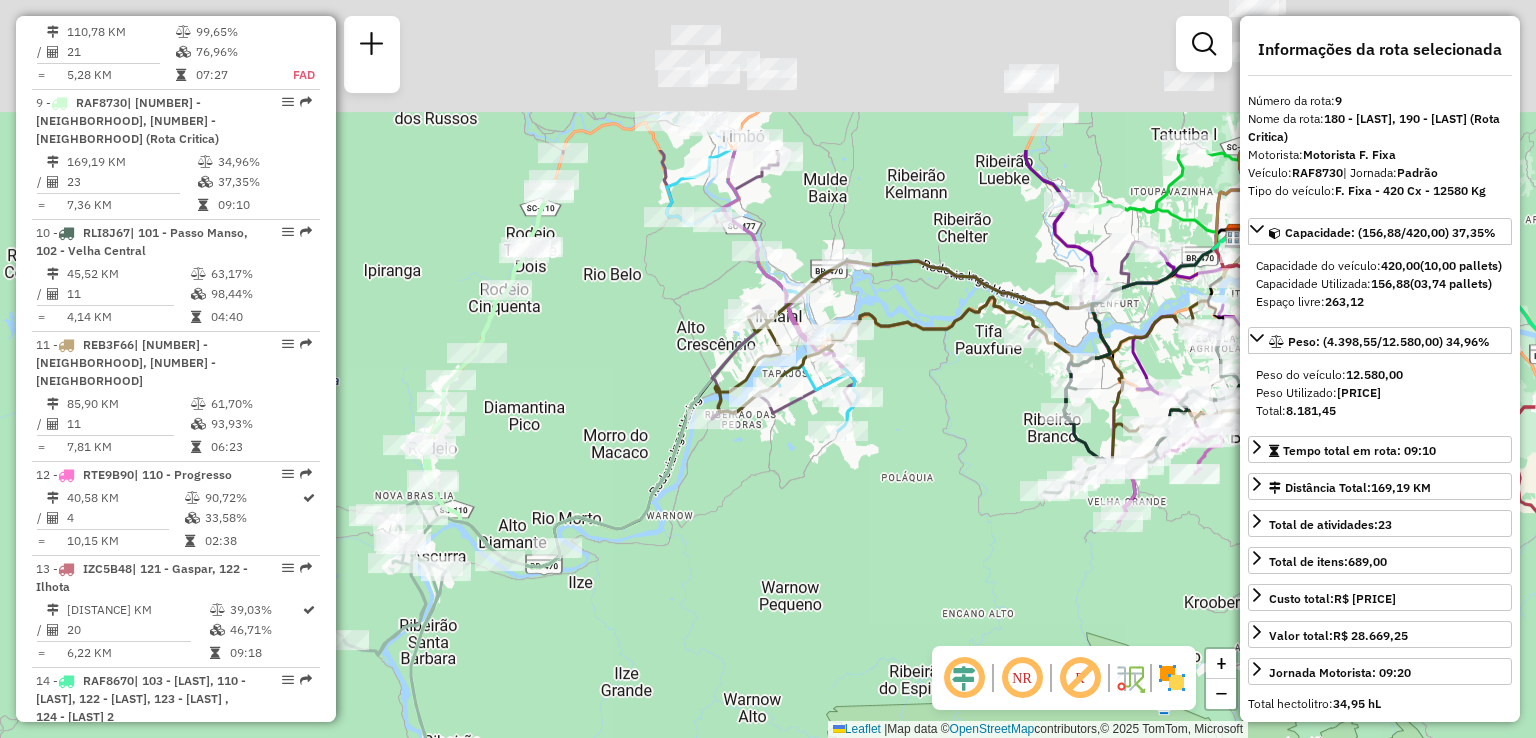 drag, startPoint x: 846, startPoint y: 279, endPoint x: 743, endPoint y: 482, distance: 227.63568 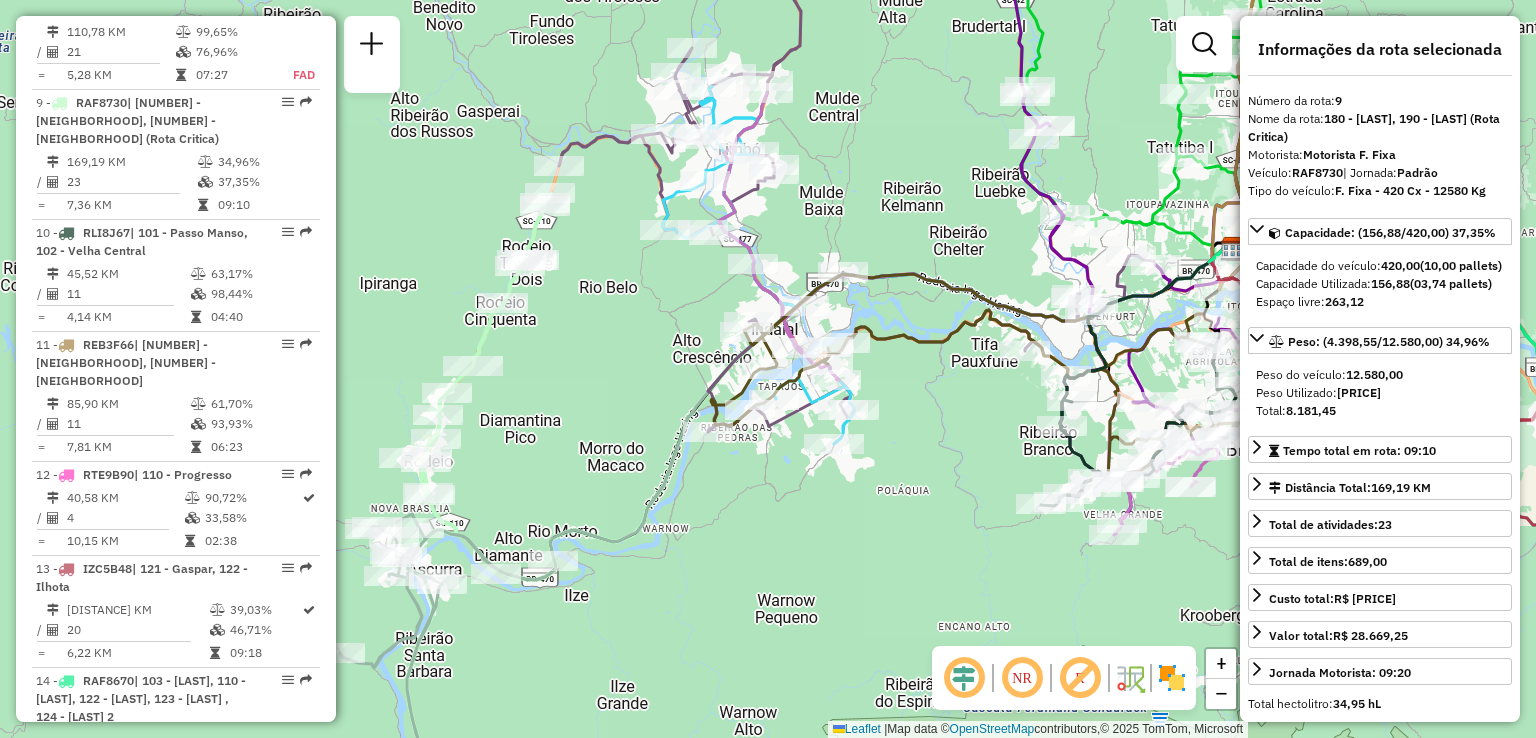 drag, startPoint x: 802, startPoint y: 251, endPoint x: 778, endPoint y: 308, distance: 61.846584 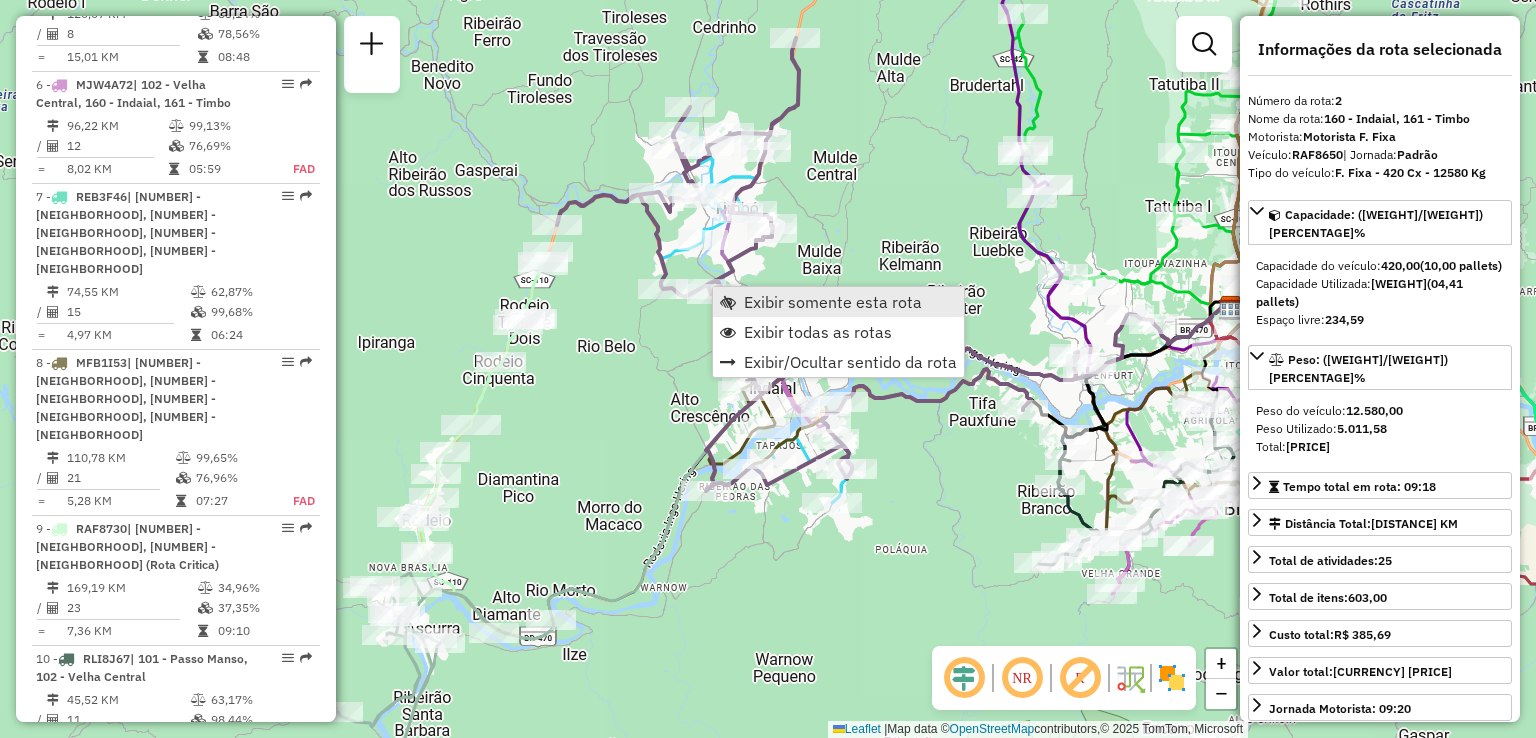 scroll, scrollTop: 882, scrollLeft: 0, axis: vertical 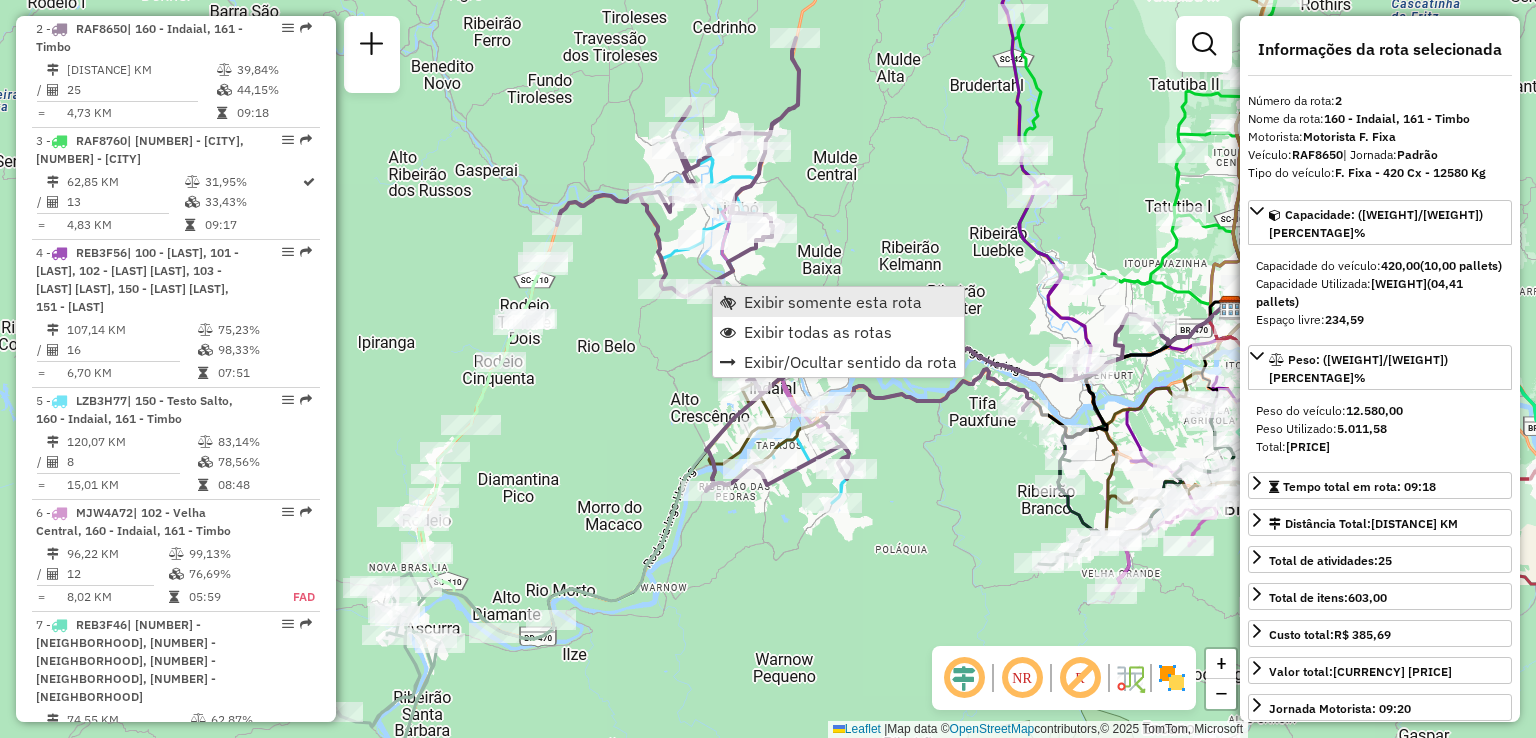 click on "Exibir somente esta rota" at bounding box center [833, 302] 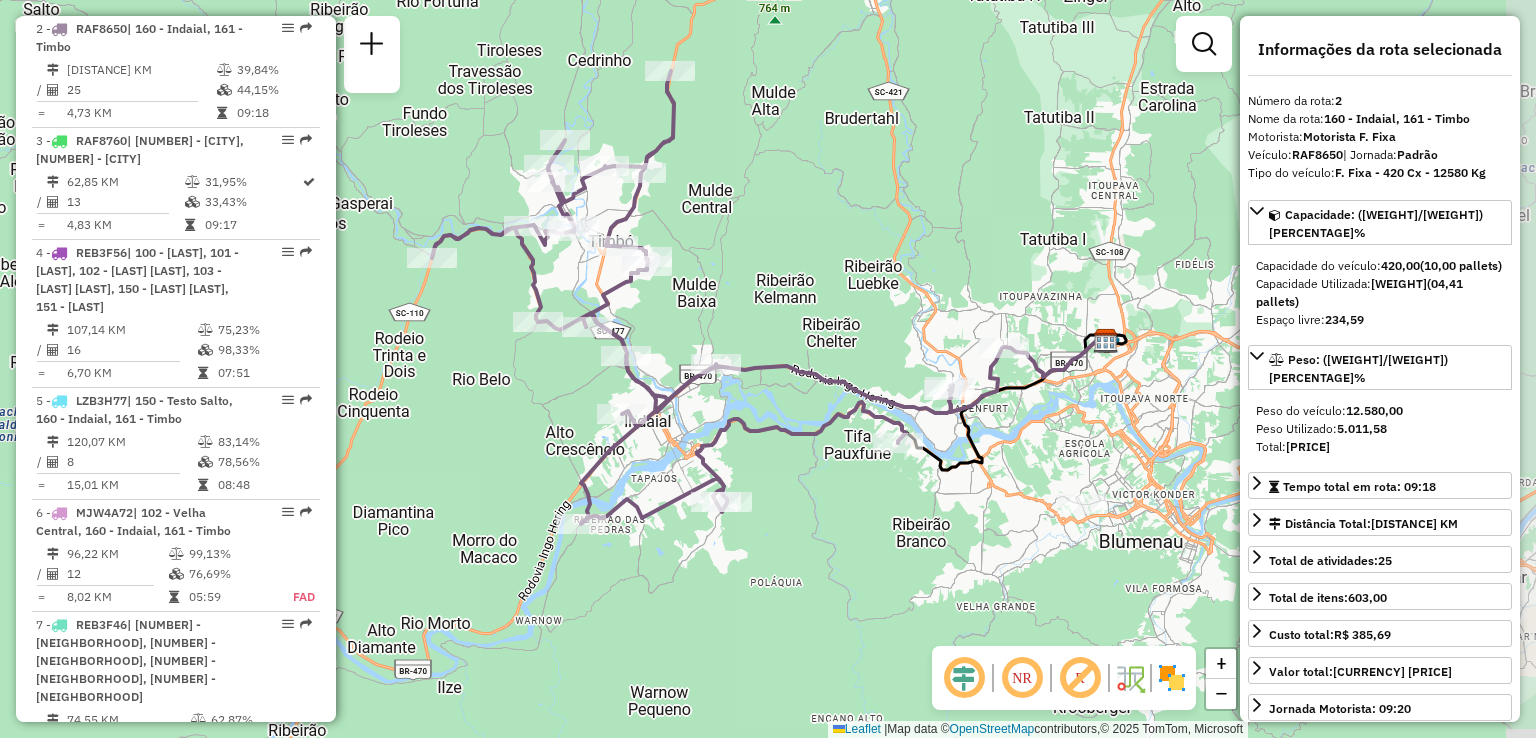 drag, startPoint x: 800, startPoint y: 302, endPoint x: 803, endPoint y: 285, distance: 17.262676 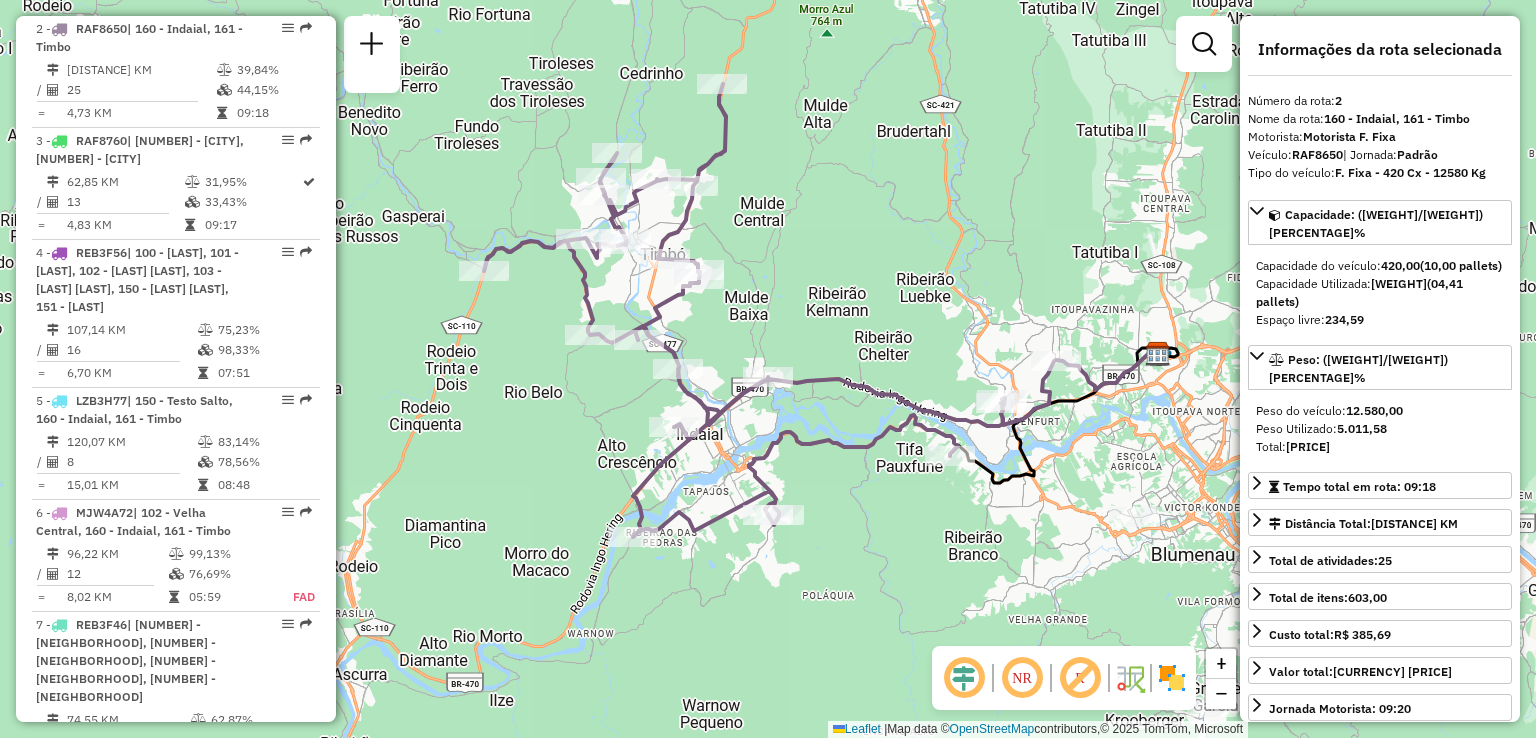 drag, startPoint x: 868, startPoint y: 533, endPoint x: 920, endPoint y: 546, distance: 53.600372 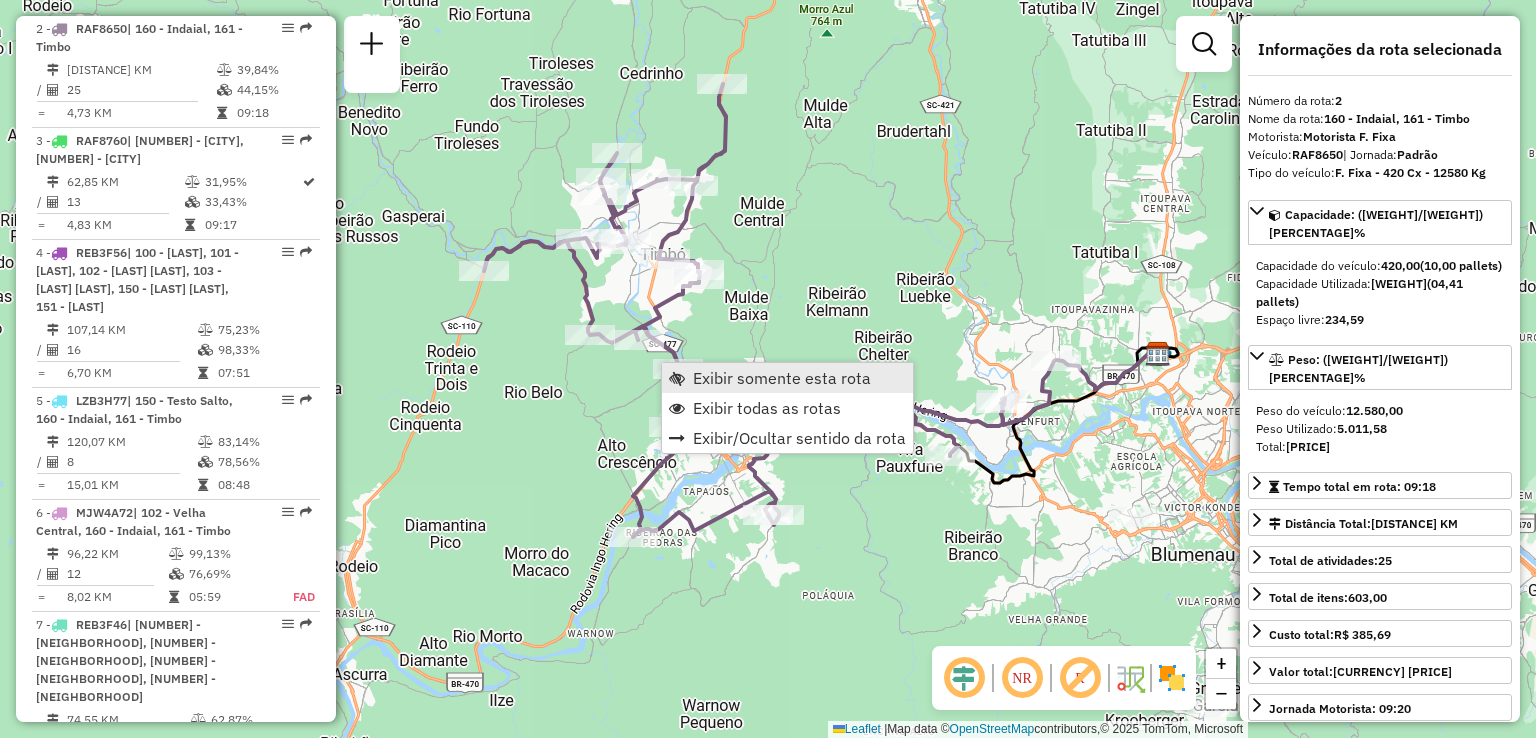 click on "Exibir somente esta rota" at bounding box center (782, 378) 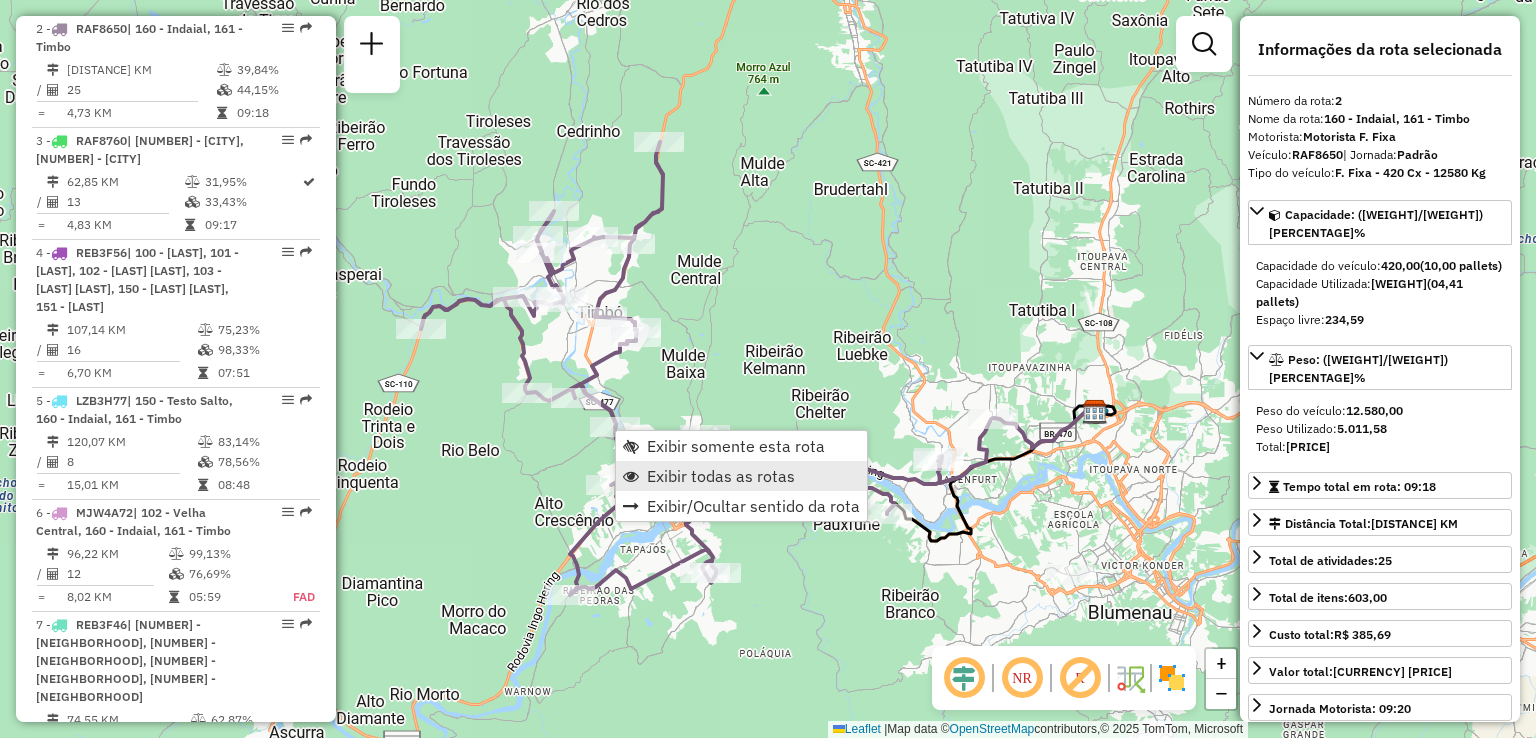 click on "Exibir todas as rotas" at bounding box center [721, 476] 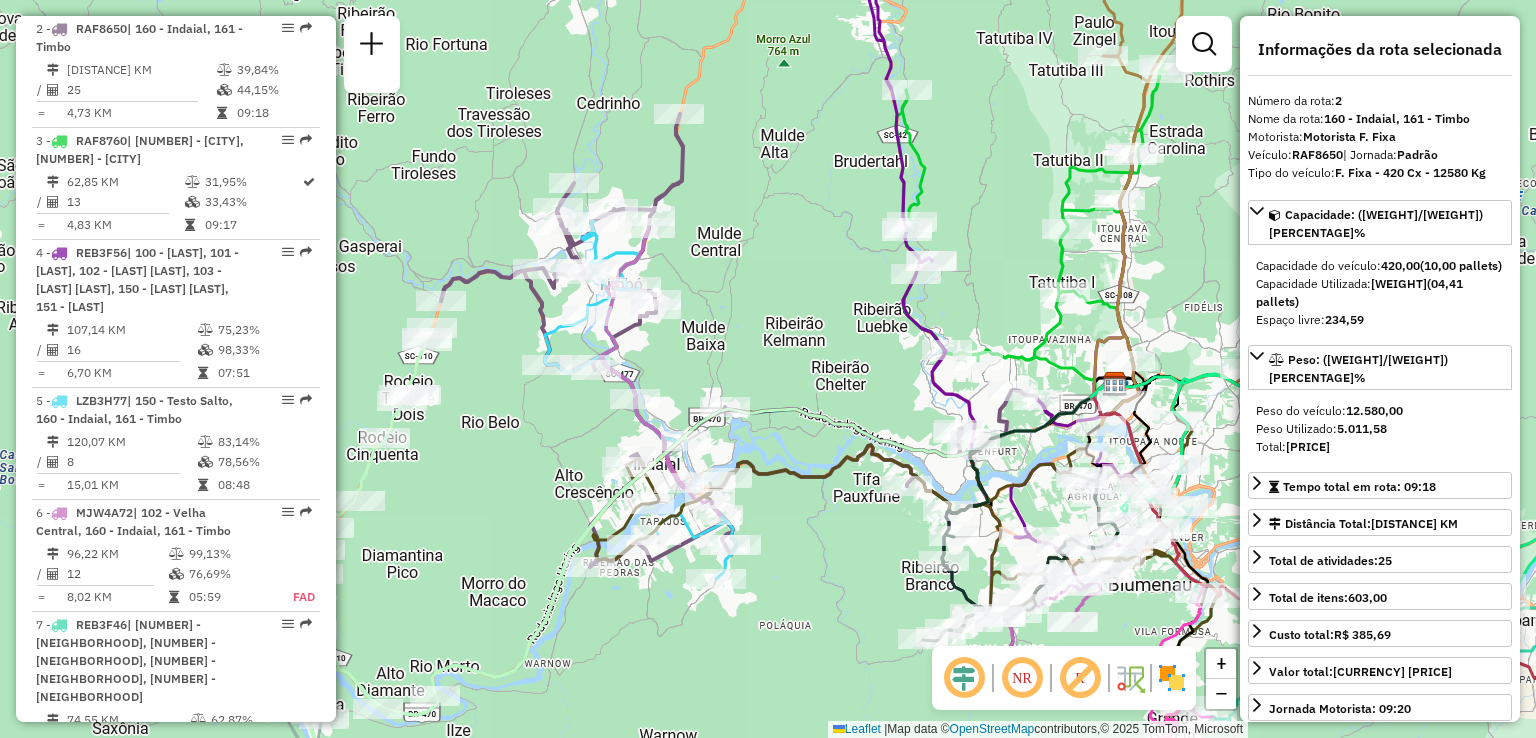 click on "Janela de atendimento Grade de atendimento Capacidade Transportadoras Veículos Cliente Pedidos  Rotas Selecione os dias de semana para filtrar as janelas de atendimento  Seg   Ter   Qua   Qui   Sex   Sáb   Dom  Informe o período da janela de atendimento: De: Até:  Filtrar exatamente a janela do cliente  Considerar janela de atendimento padrão  Selecione os dias de semana para filtrar as grades de atendimento  Seg   Ter   Qua   Qui   Sex   Sáb   Dom   Considerar clientes sem dia de atendimento cadastrado  Clientes fora do dia de atendimento selecionado Filtrar as atividades entre os valores definidos abaixo:  Peso mínimo:   Peso máximo:   Cubagem mínima:   Cubagem máxima:   De:   Até:  Filtrar as atividades entre o tempo de atendimento definido abaixo:  De:   Até:   Considerar capacidade total dos clientes não roteirizados Transportadora: Selecione um ou mais itens Tipo de veículo: Selecione um ou mais itens Veículo: Selecione um ou mais itens Motorista: Selecione um ou mais itens Nome: Rótulo:" 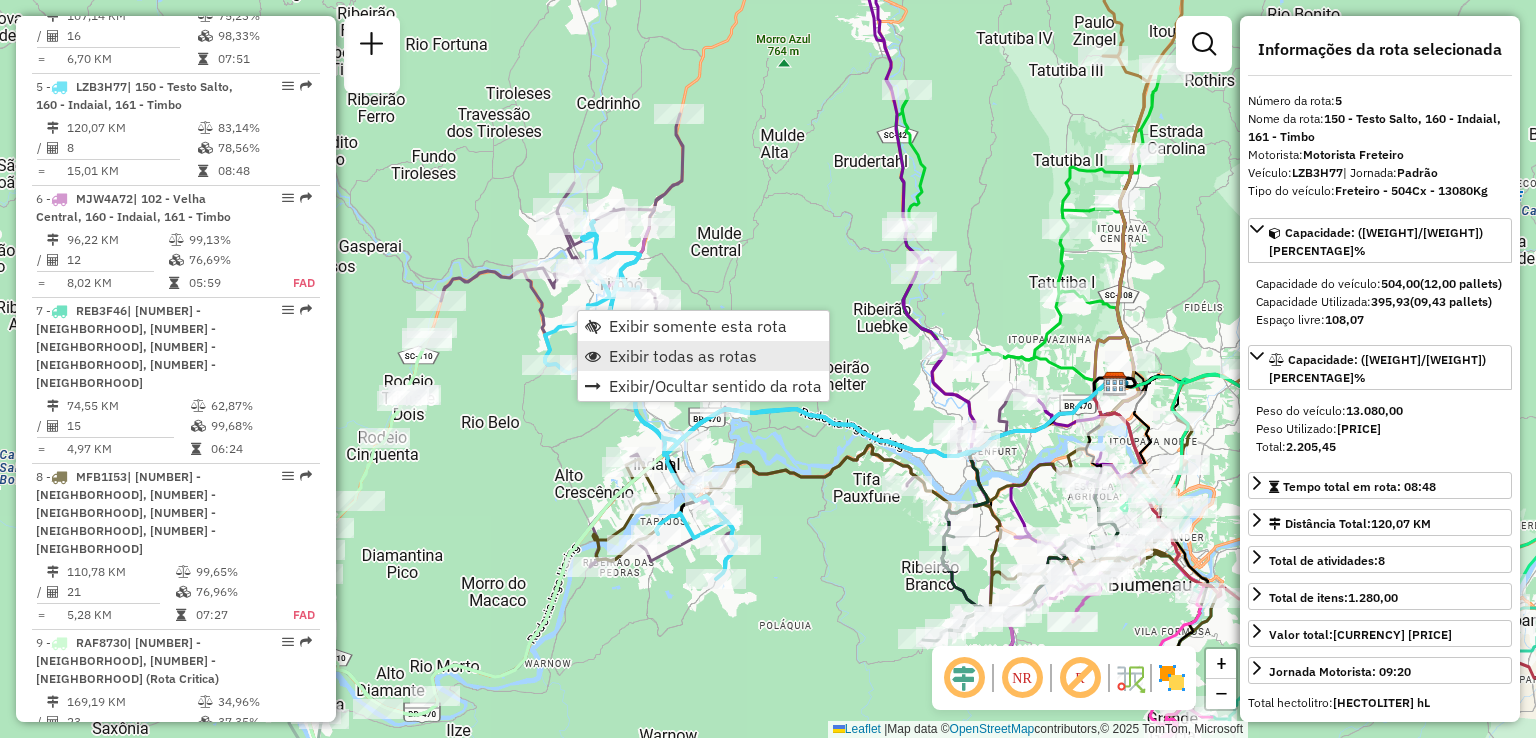 scroll, scrollTop: 1252, scrollLeft: 0, axis: vertical 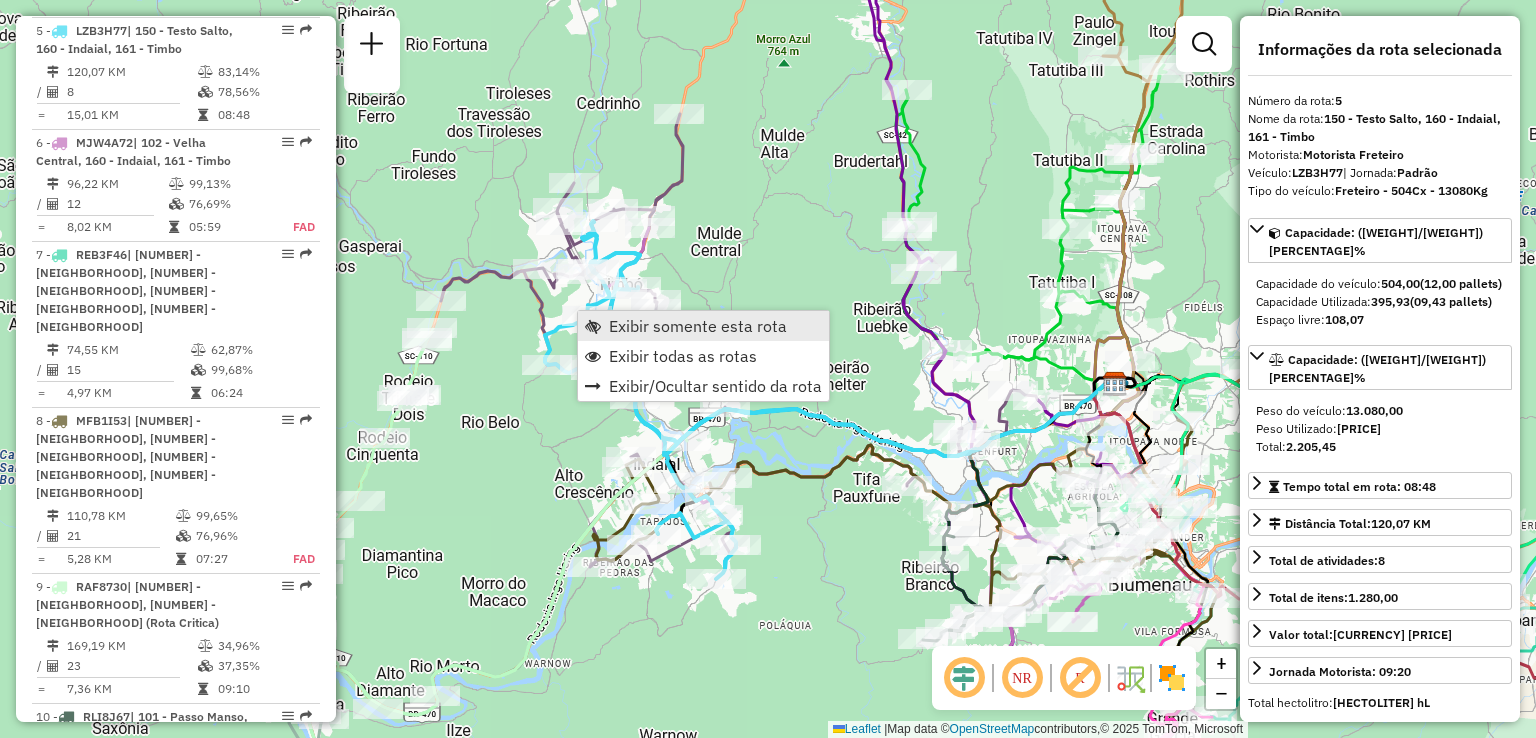 click on "Exibir somente esta rota" at bounding box center (698, 326) 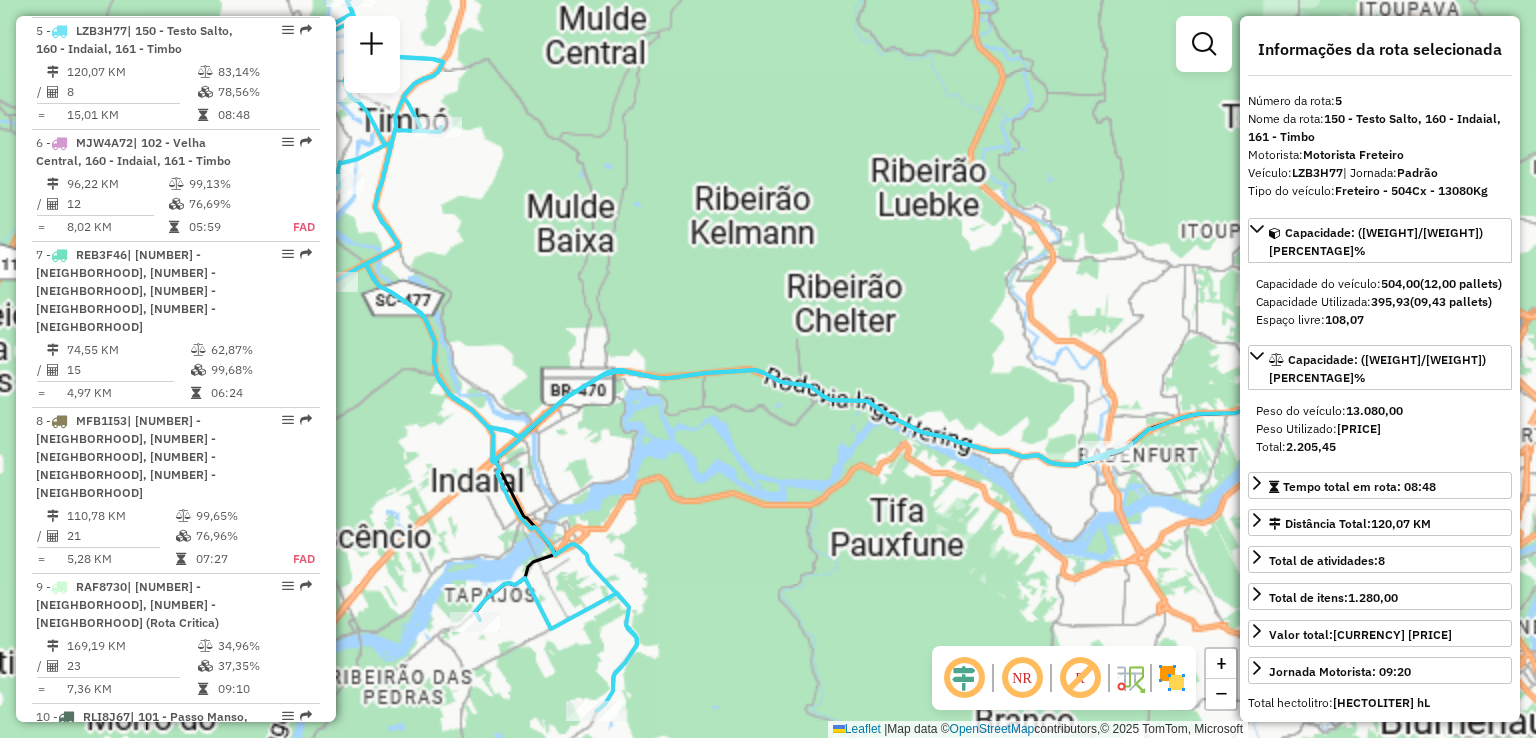 drag, startPoint x: 836, startPoint y: 310, endPoint x: 865, endPoint y: 304, distance: 29.614185 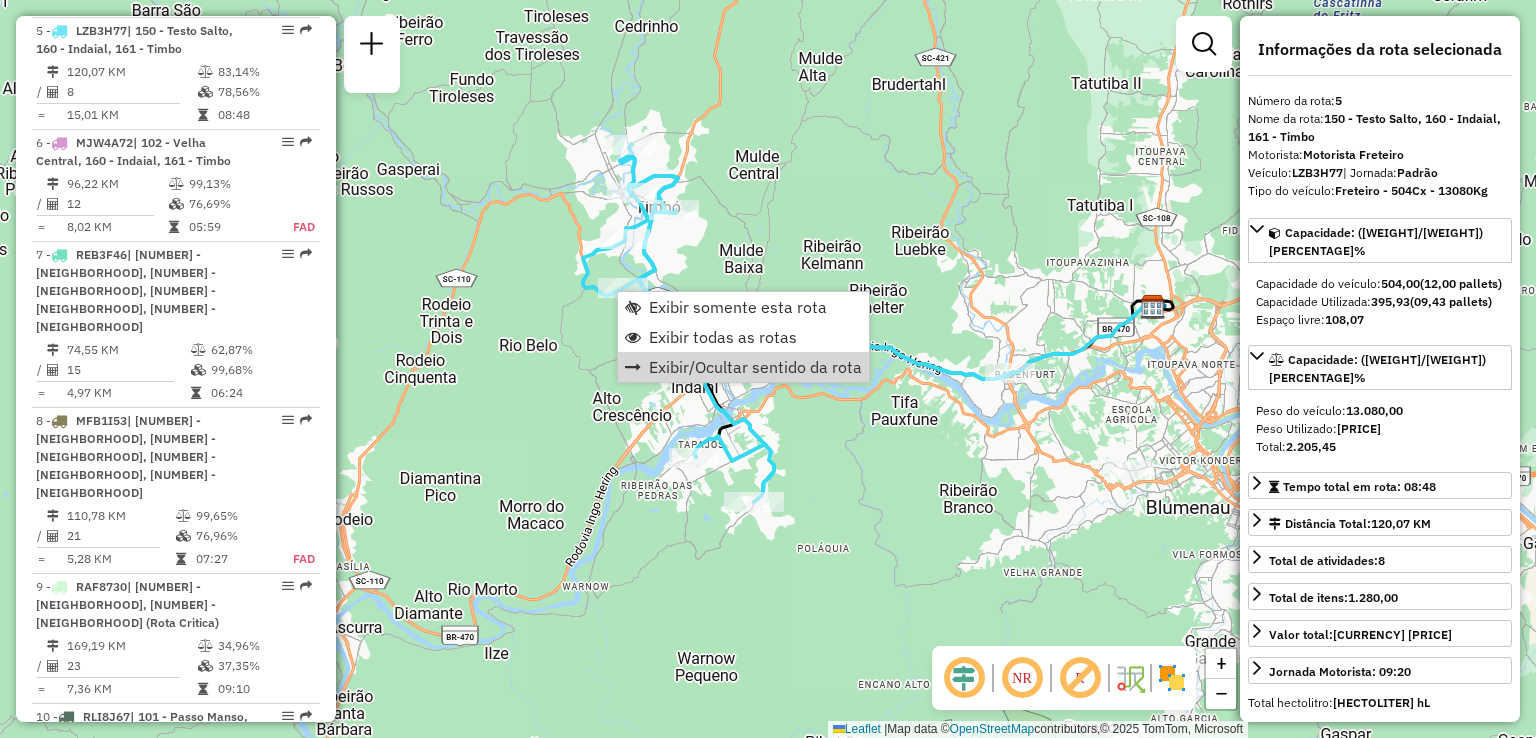 click on "Janela de atendimento Grade de atendimento Capacidade Transportadoras Veículos Cliente Pedidos  Rotas Selecione os dias de semana para filtrar as janelas de atendimento  Seg   Ter   Qua   Qui   Sex   Sáb   Dom  Informe o período da janela de atendimento: De: Até:  Filtrar exatamente a janela do cliente  Considerar janela de atendimento padrão  Selecione os dias de semana para filtrar as grades de atendimento  Seg   Ter   Qua   Qui   Sex   Sáb   Dom   Considerar clientes sem dia de atendimento cadastrado  Clientes fora do dia de atendimento selecionado Filtrar as atividades entre os valores definidos abaixo:  Peso mínimo:   Peso máximo:   Cubagem mínima:   Cubagem máxima:   De:   Até:  Filtrar as atividades entre o tempo de atendimento definido abaixo:  De:   Até:   Considerar capacidade total dos clientes não roteirizados Transportadora: Selecione um ou mais itens Tipo de veículo: Selecione um ou mais itens Veículo: Selecione um ou mais itens Motorista: Selecione um ou mais itens Nome: Rótulo:" 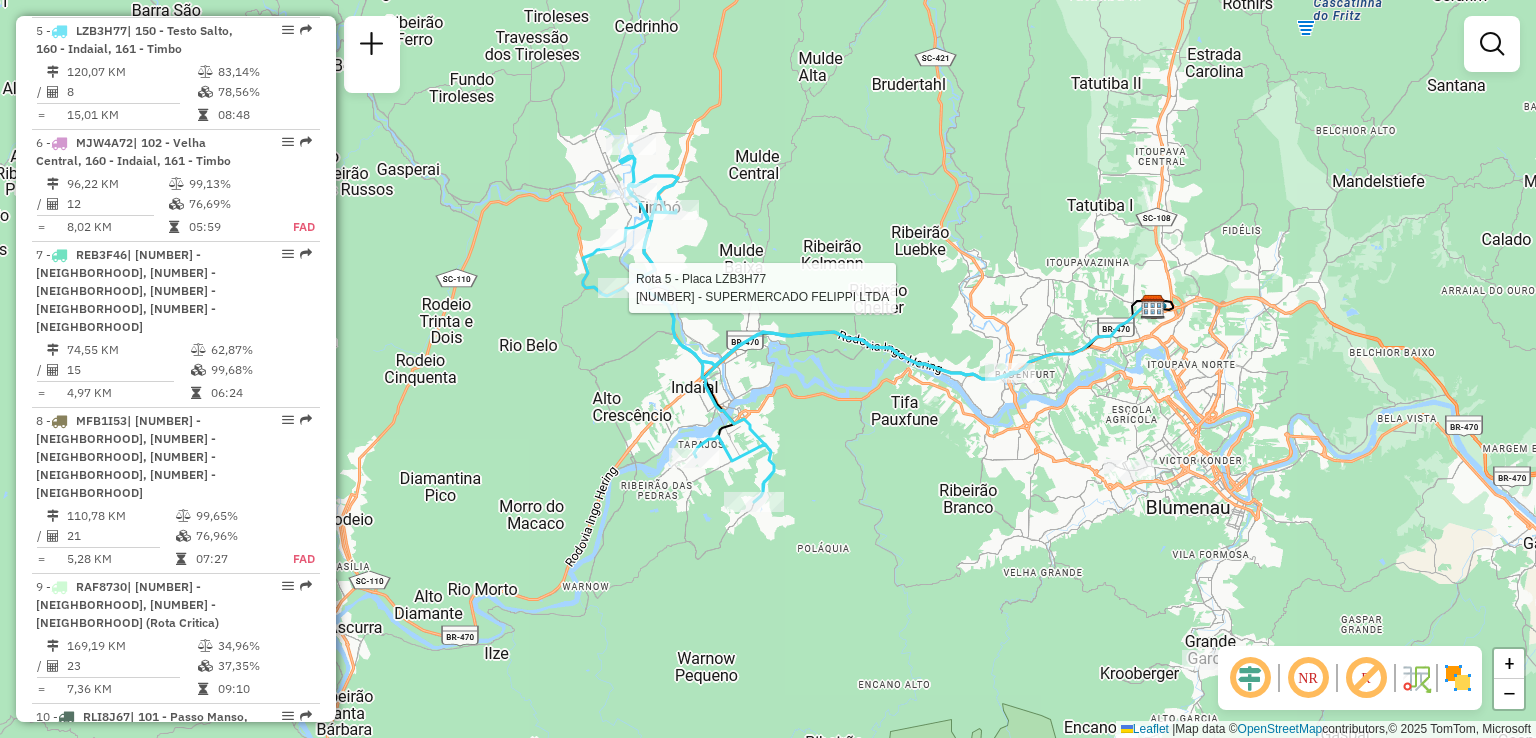 select on "**********" 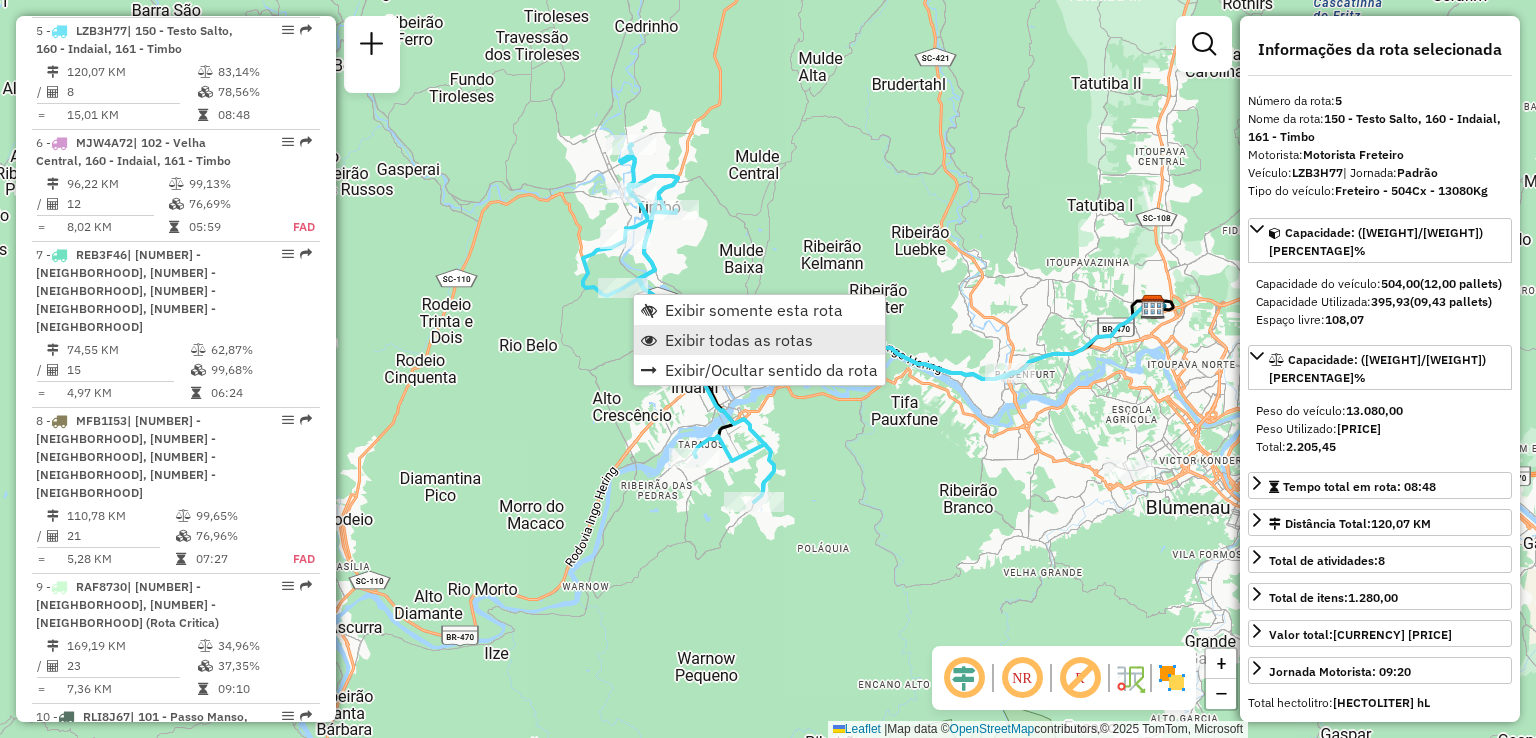click on "Exibir todas as rotas" at bounding box center [739, 340] 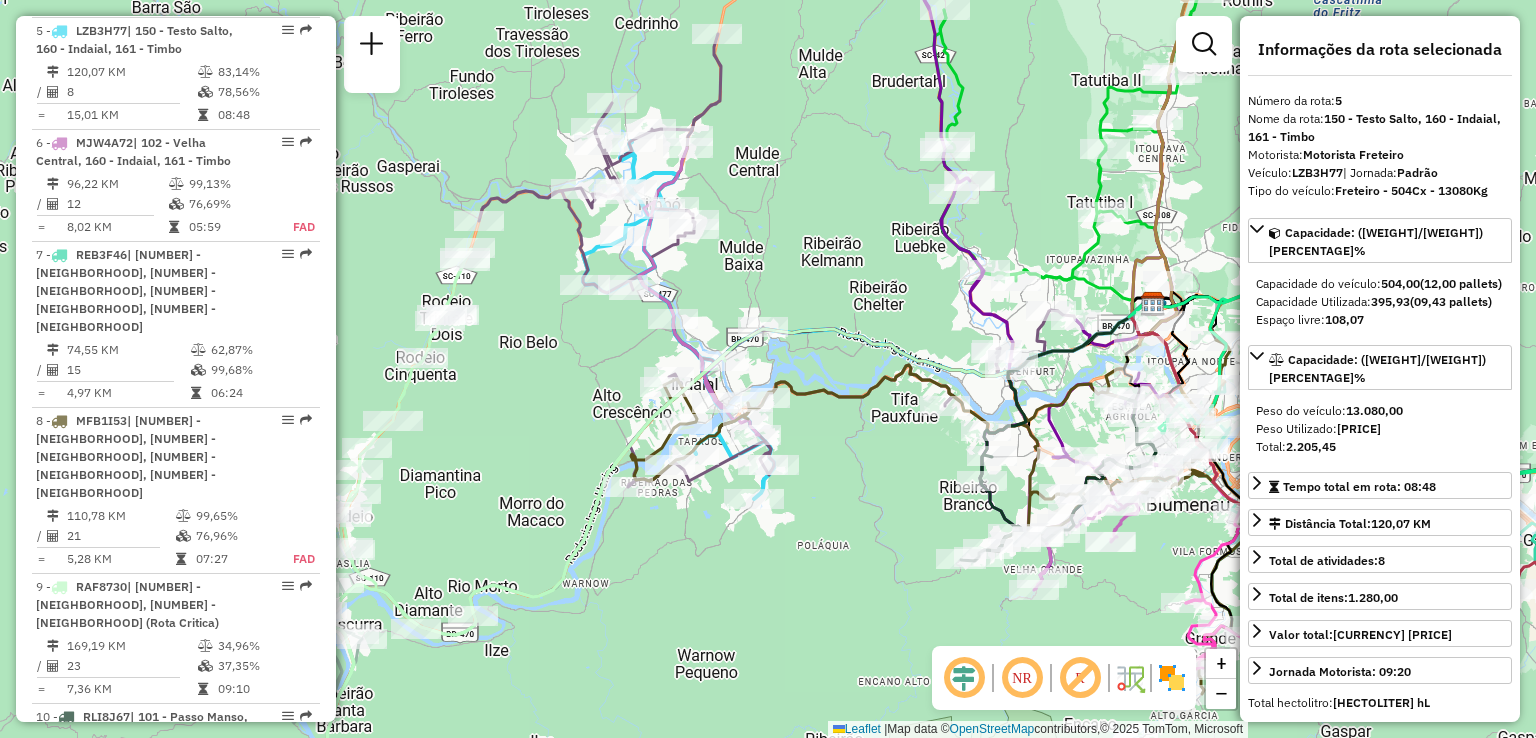 drag, startPoint x: 878, startPoint y: 279, endPoint x: 877, endPoint y: 252, distance: 27.018513 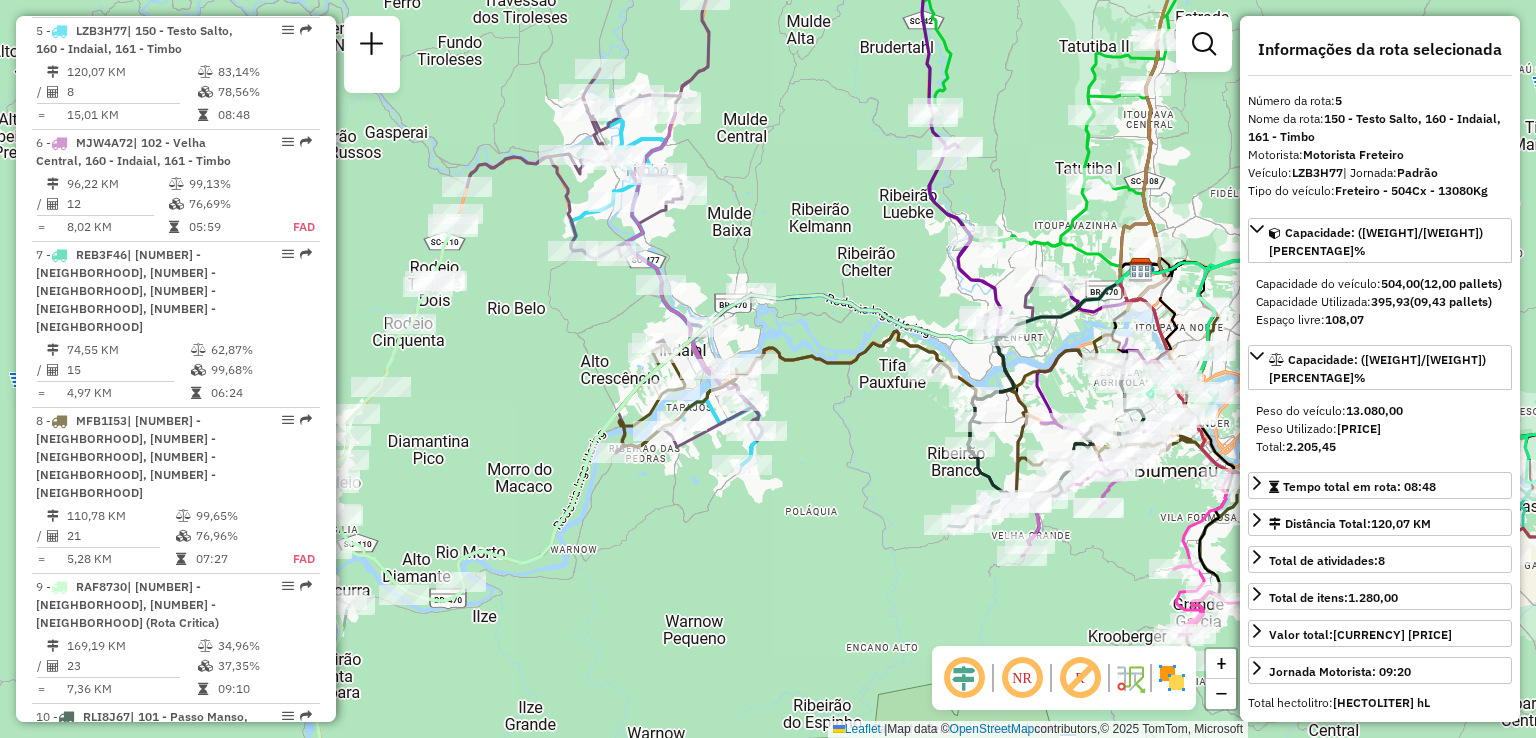 drag, startPoint x: 920, startPoint y: 454, endPoint x: 909, endPoint y: 445, distance: 14.21267 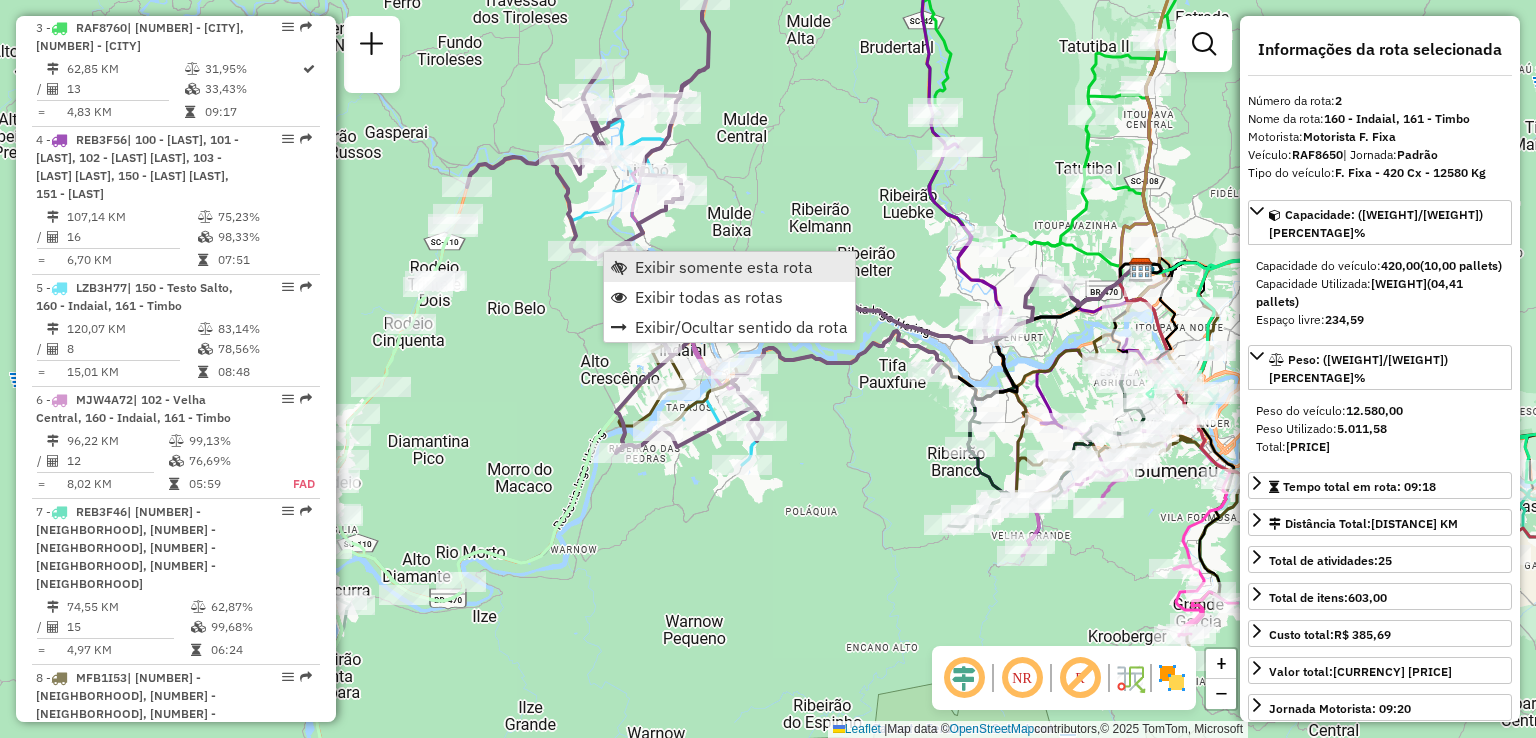 scroll, scrollTop: 882, scrollLeft: 0, axis: vertical 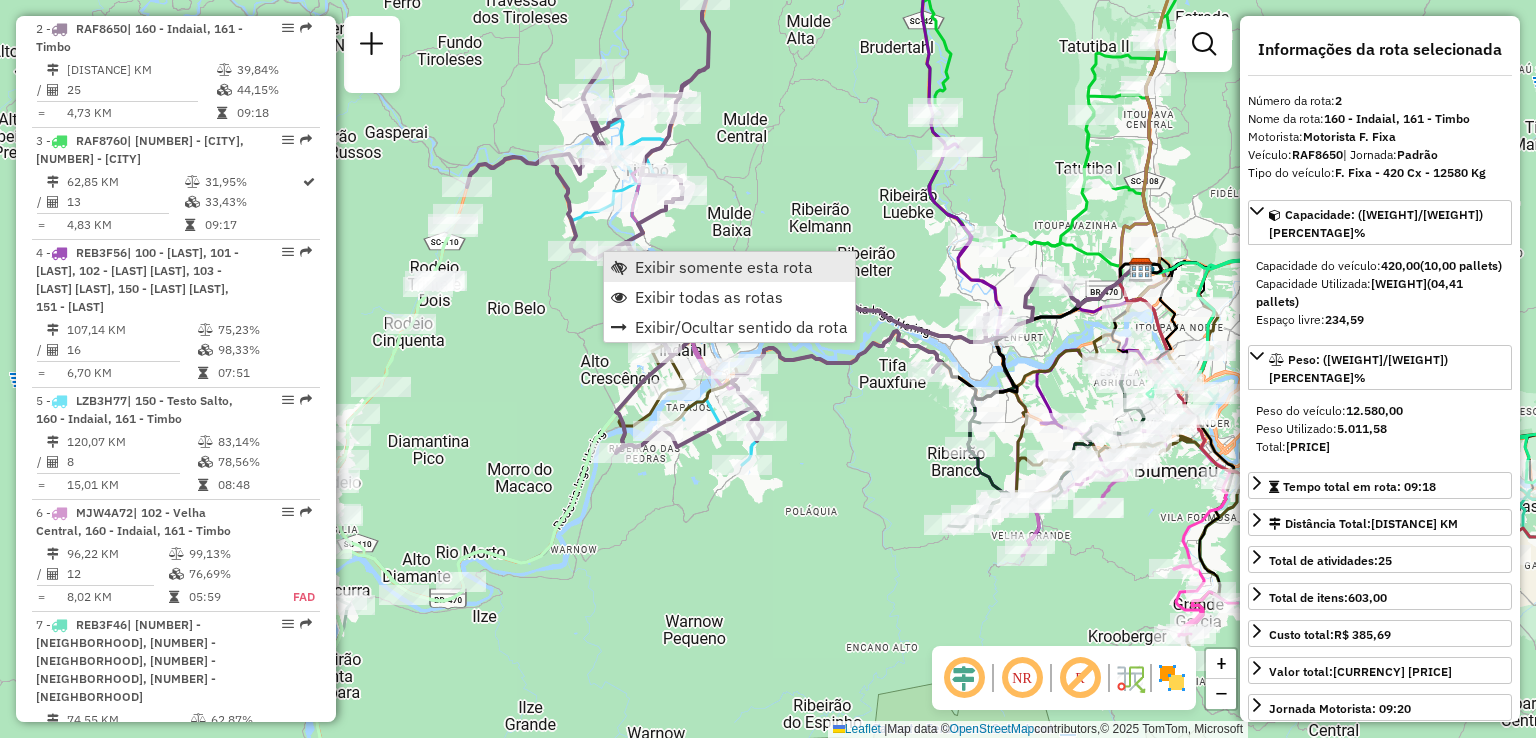click on "Exibir somente esta rota" at bounding box center (724, 267) 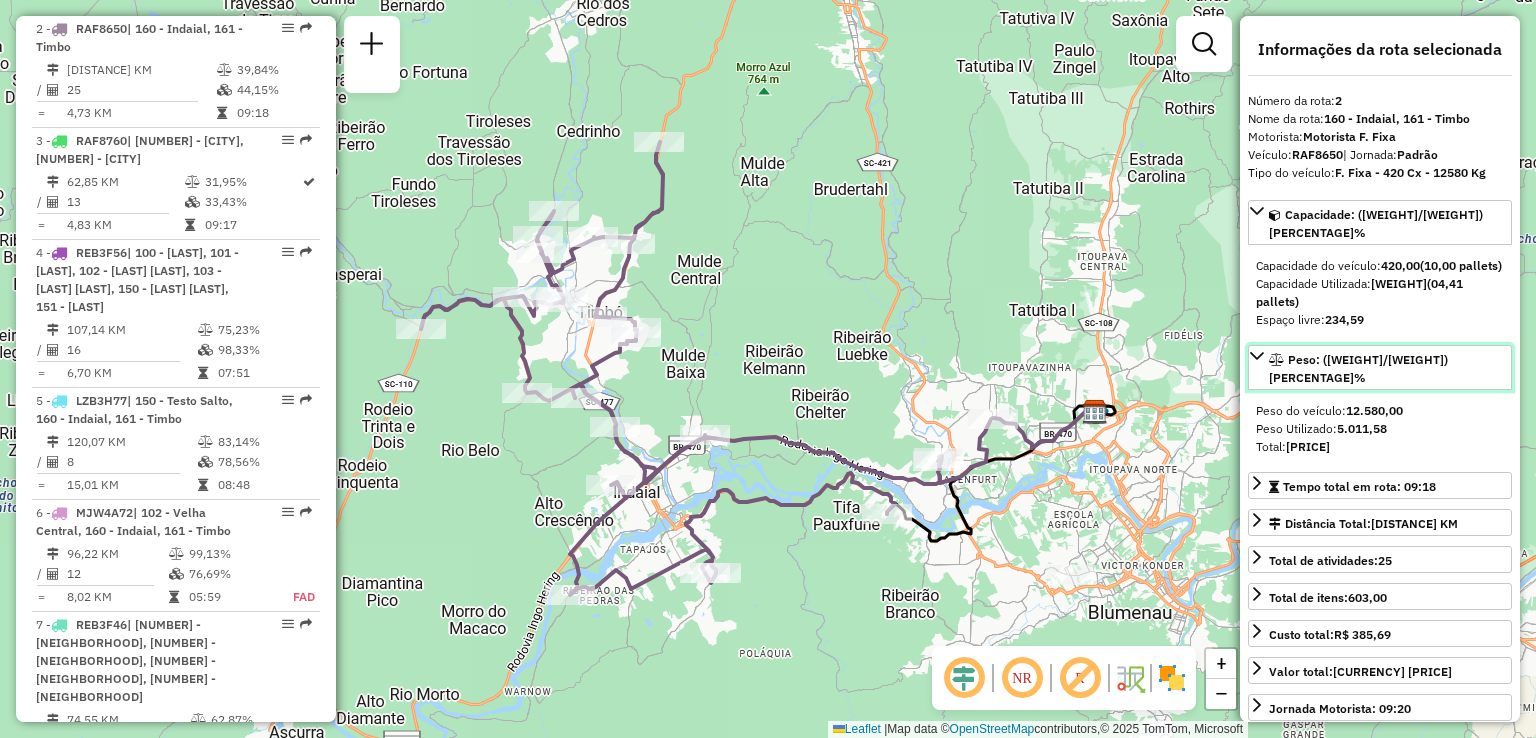 click on "Peso: ([WEIGHT]/[WEIGHT]) [PERCENTAGE]%" at bounding box center (1358, 368) 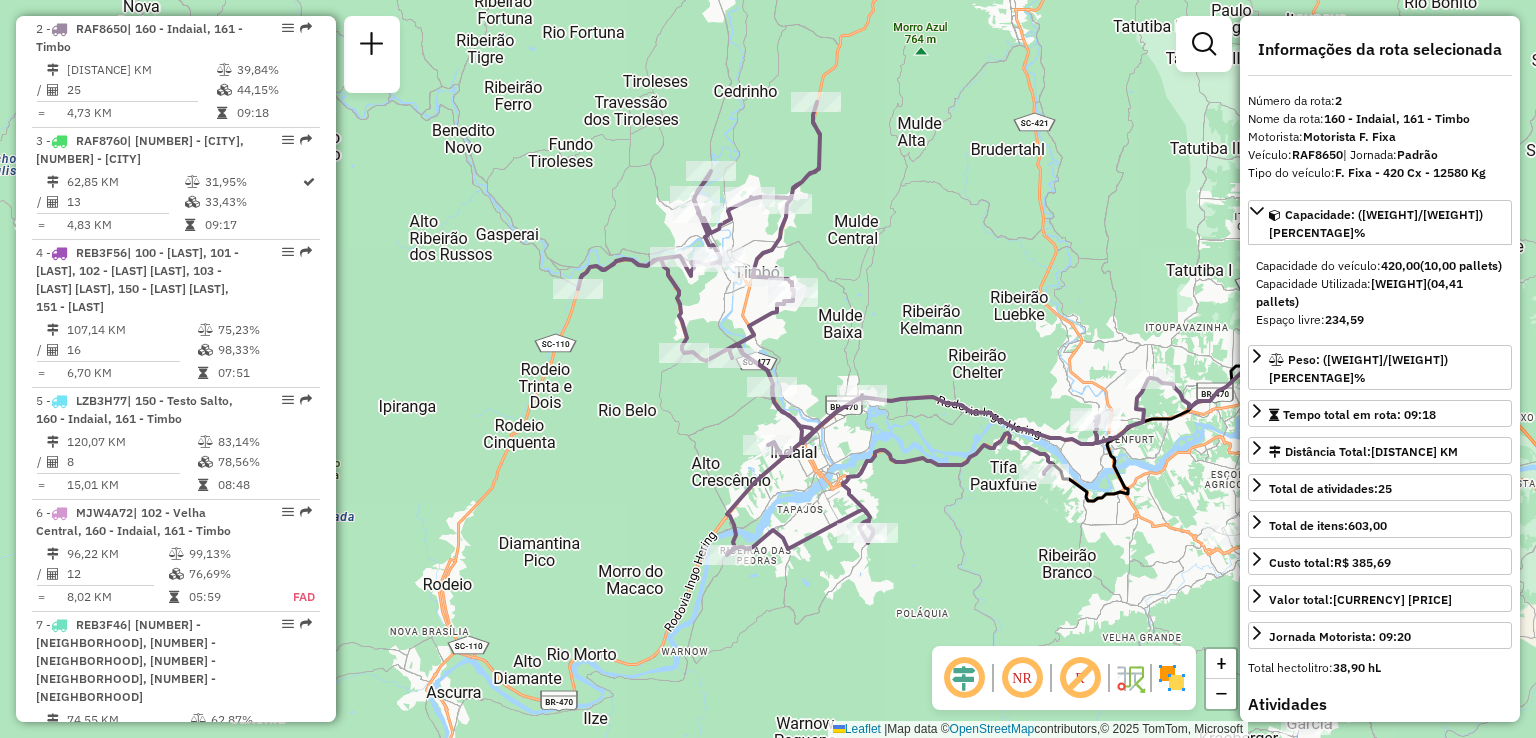 drag, startPoint x: 960, startPoint y: 323, endPoint x: 1117, endPoint y: 283, distance: 162.01543 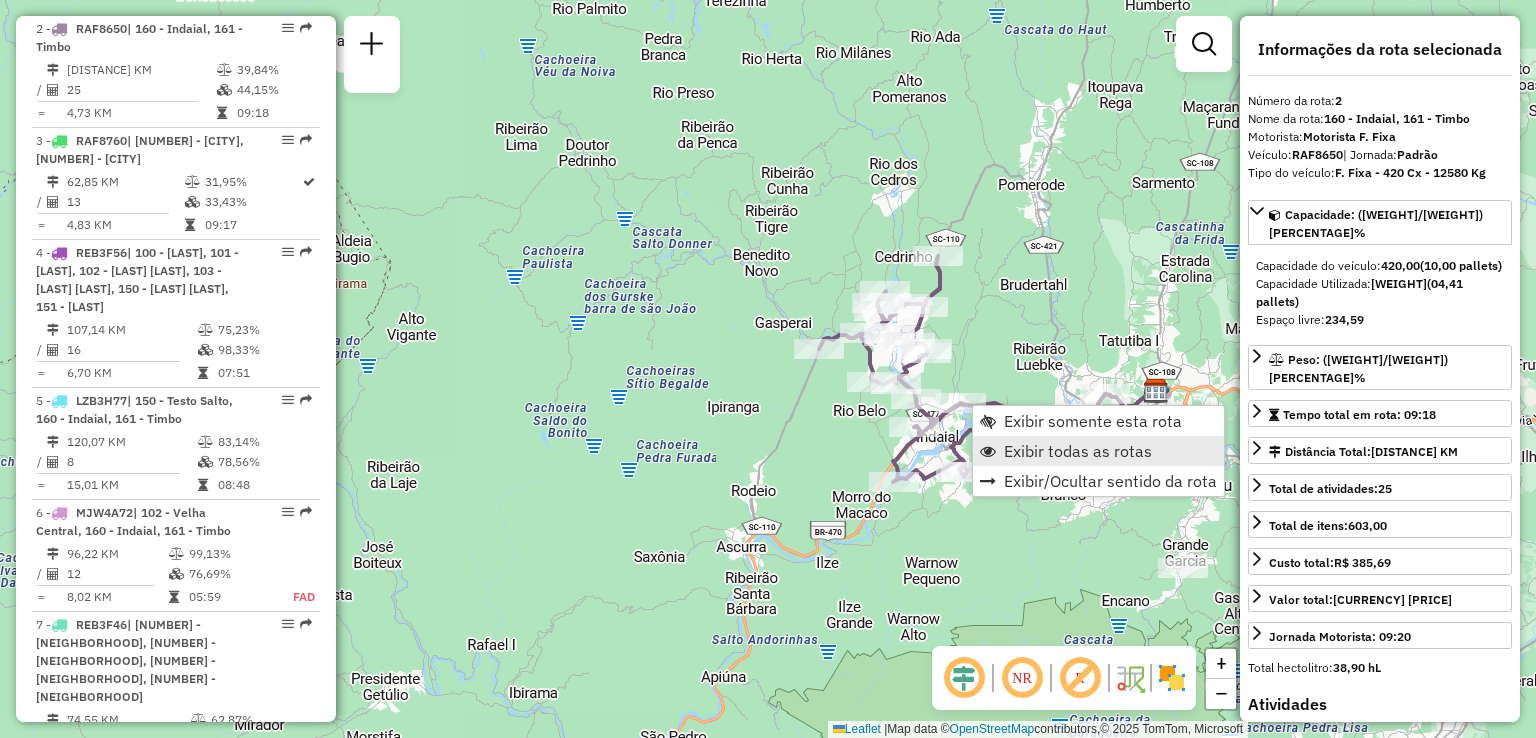 click on "Exibir todas as rotas" at bounding box center [1078, 451] 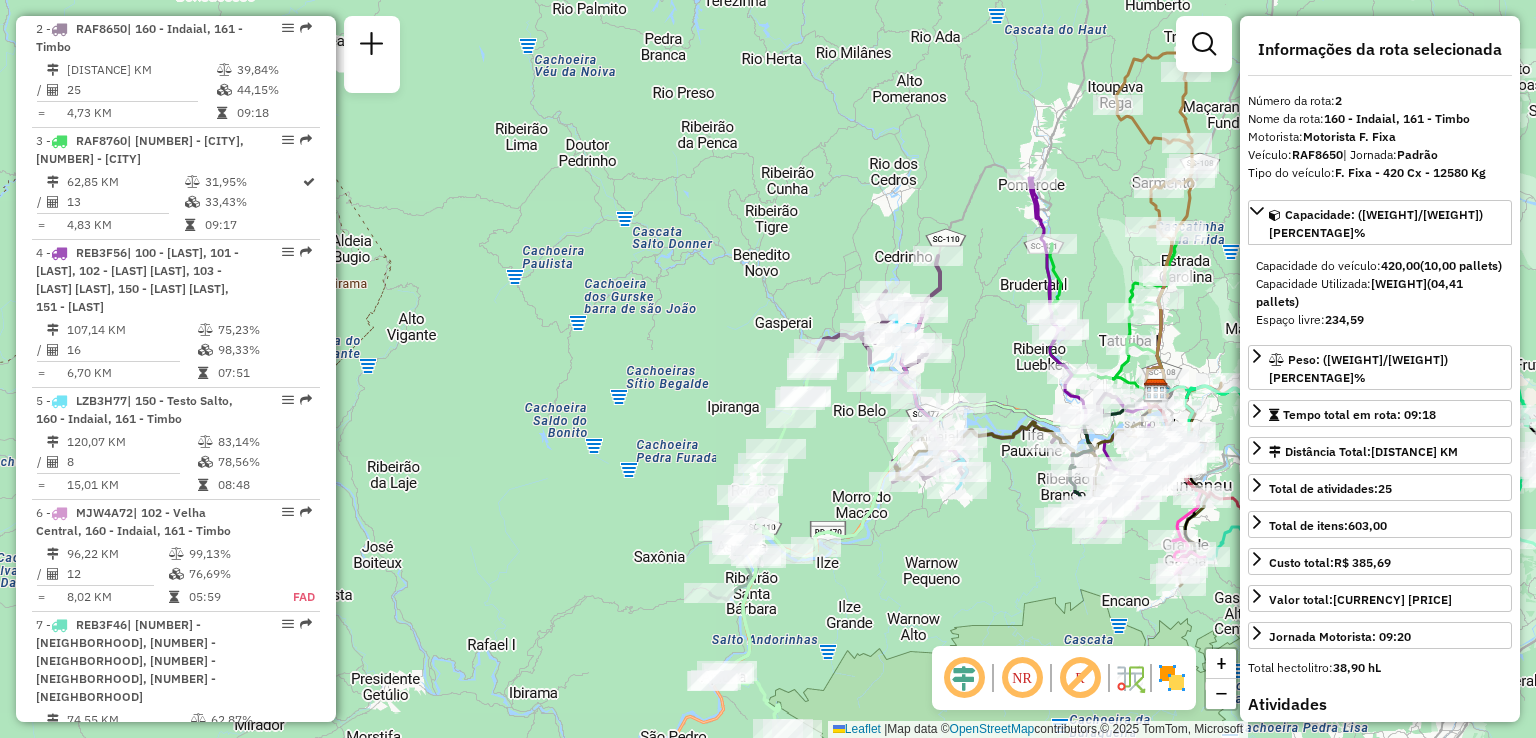 click on "Janela de atendimento Grade de atendimento Capacidade Transportadoras Veículos Cliente Pedidos  Rotas Selecione os dias de semana para filtrar as janelas de atendimento  Seg   Ter   Qua   Qui   Sex   Sáb   Dom  Informe o período da janela de atendimento: De: Até:  Filtrar exatamente a janela do cliente  Considerar janela de atendimento padrão  Selecione os dias de semana para filtrar as grades de atendimento  Seg   Ter   Qua   Qui   Sex   Sáb   Dom   Considerar clientes sem dia de atendimento cadastrado  Clientes fora do dia de atendimento selecionado Filtrar as atividades entre os valores definidos abaixo:  Peso mínimo:   Peso máximo:   Cubagem mínima:   Cubagem máxima:   De:   Até:  Filtrar as atividades entre o tempo de atendimento definido abaixo:  De:   Até:   Considerar capacidade total dos clientes não roteirizados Transportadora: Selecione um ou mais itens Tipo de veículo: Selecione um ou mais itens Veículo: Selecione um ou mais itens Motorista: Selecione um ou mais itens Nome: Rótulo:" 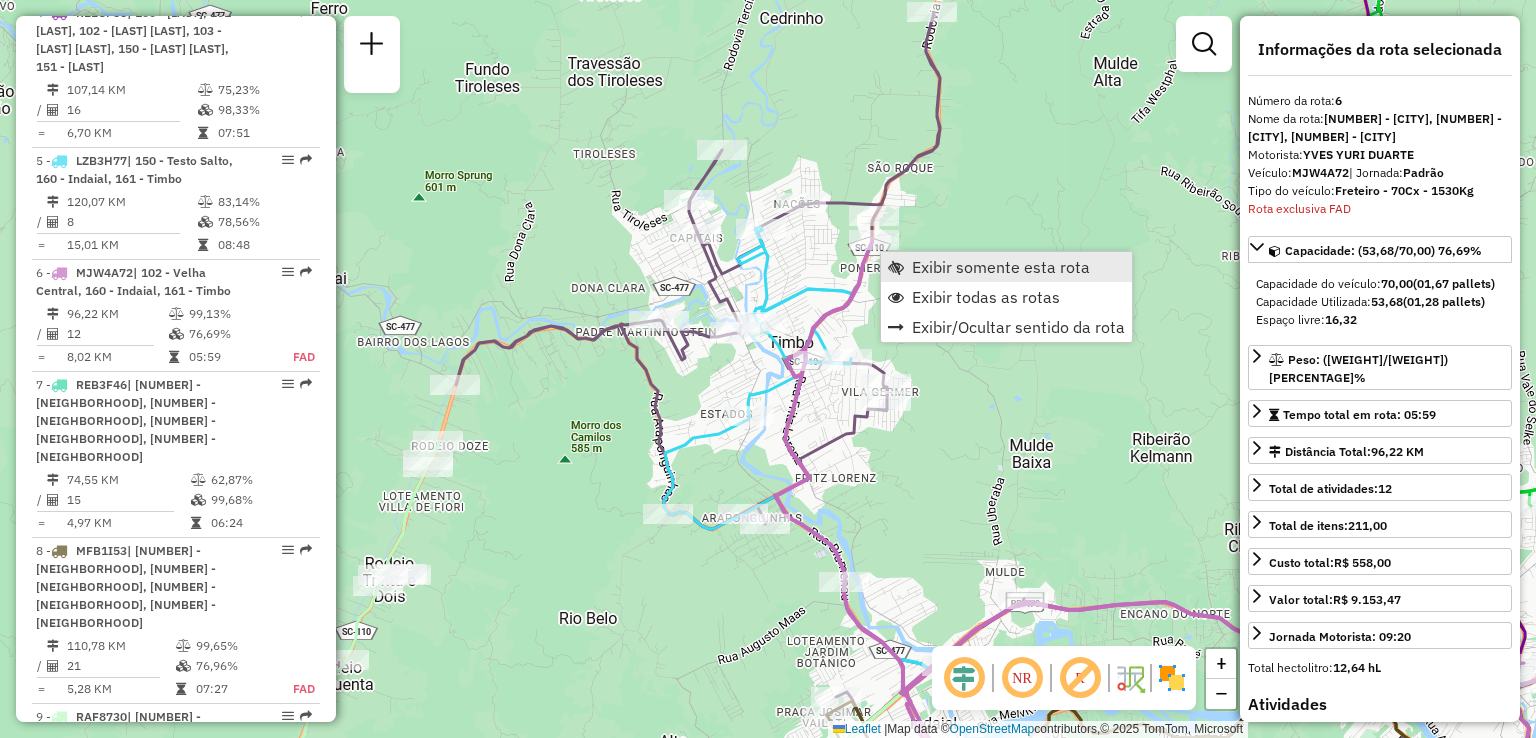 scroll, scrollTop: 1364, scrollLeft: 0, axis: vertical 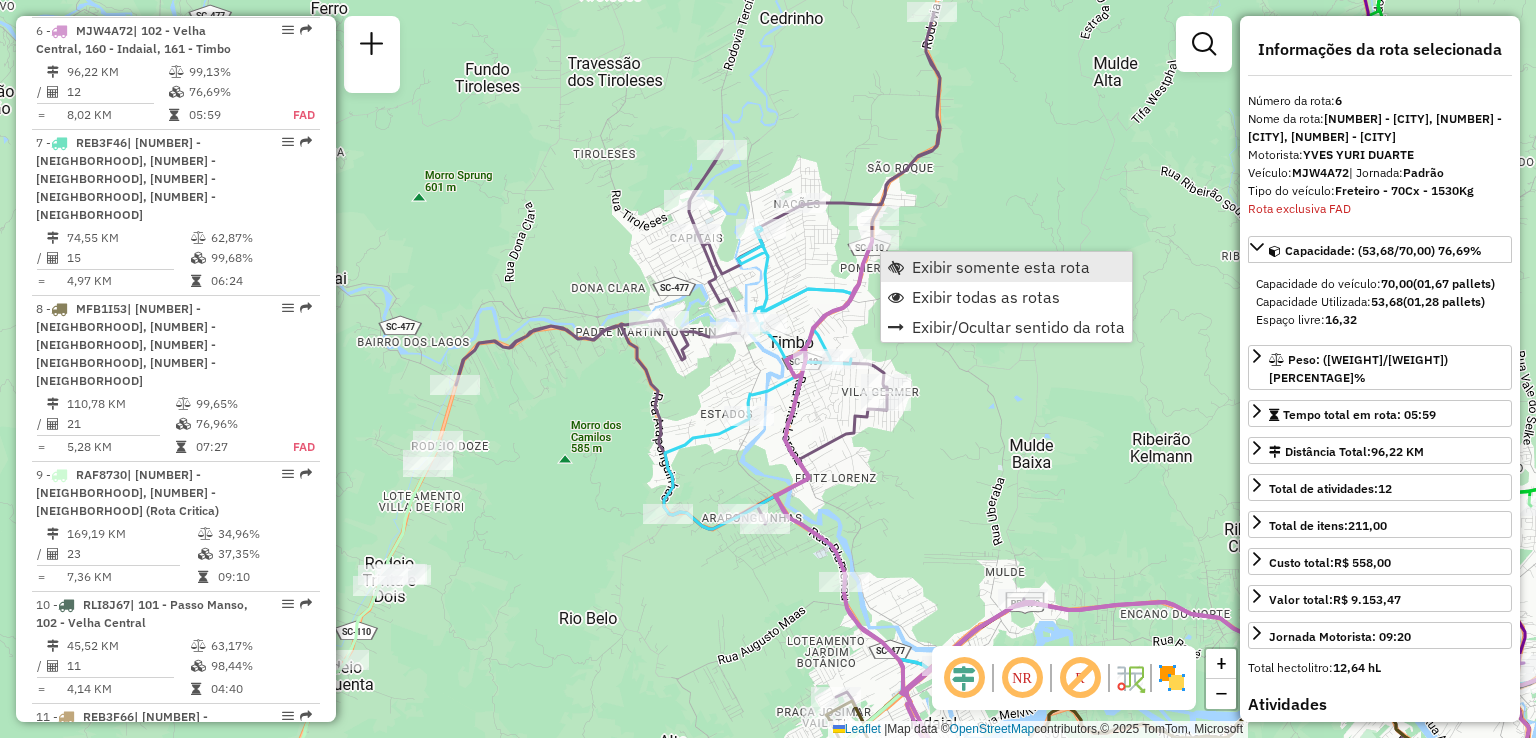click on "Exibir somente esta rota" at bounding box center (1001, 267) 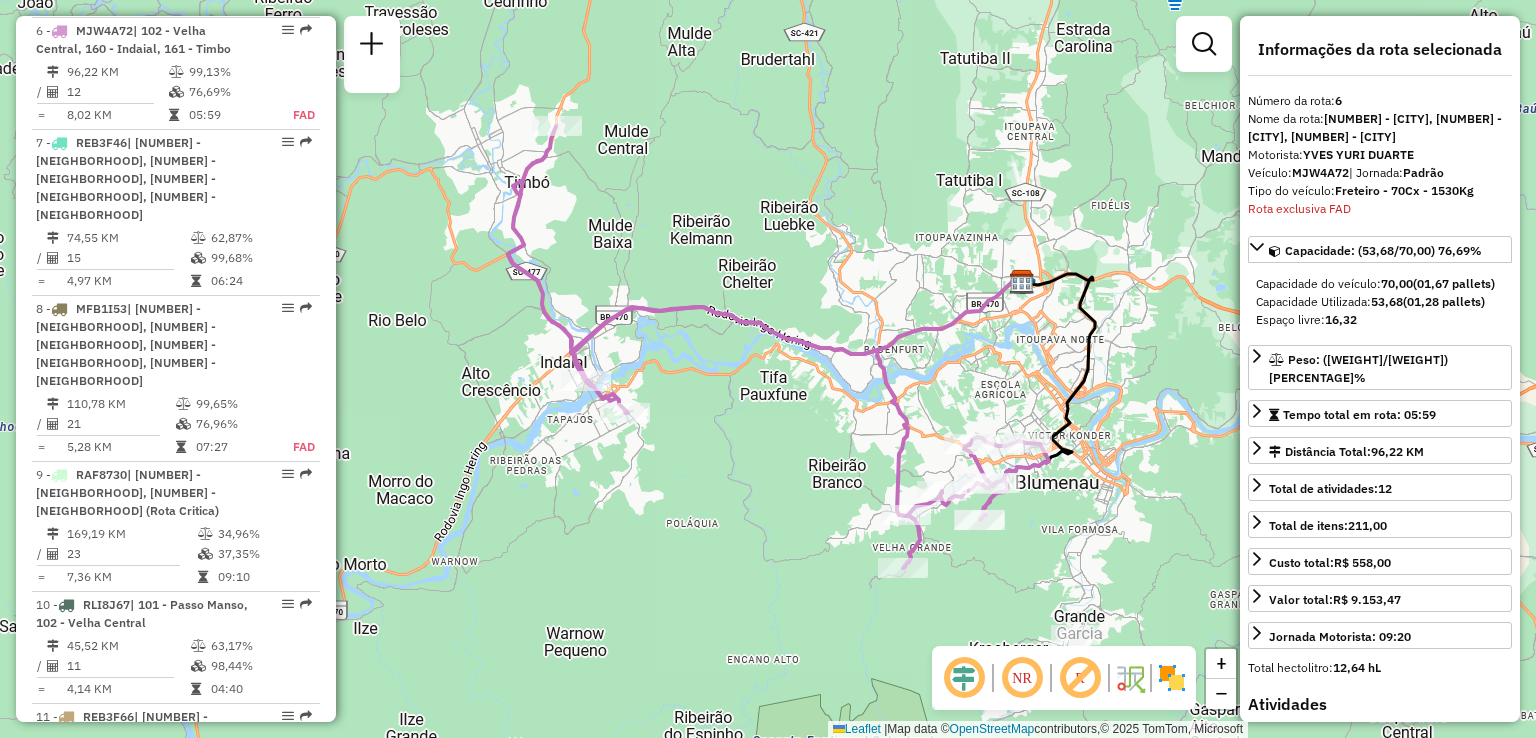 drag, startPoint x: 955, startPoint y: 336, endPoint x: 992, endPoint y: 312, distance: 44.102154 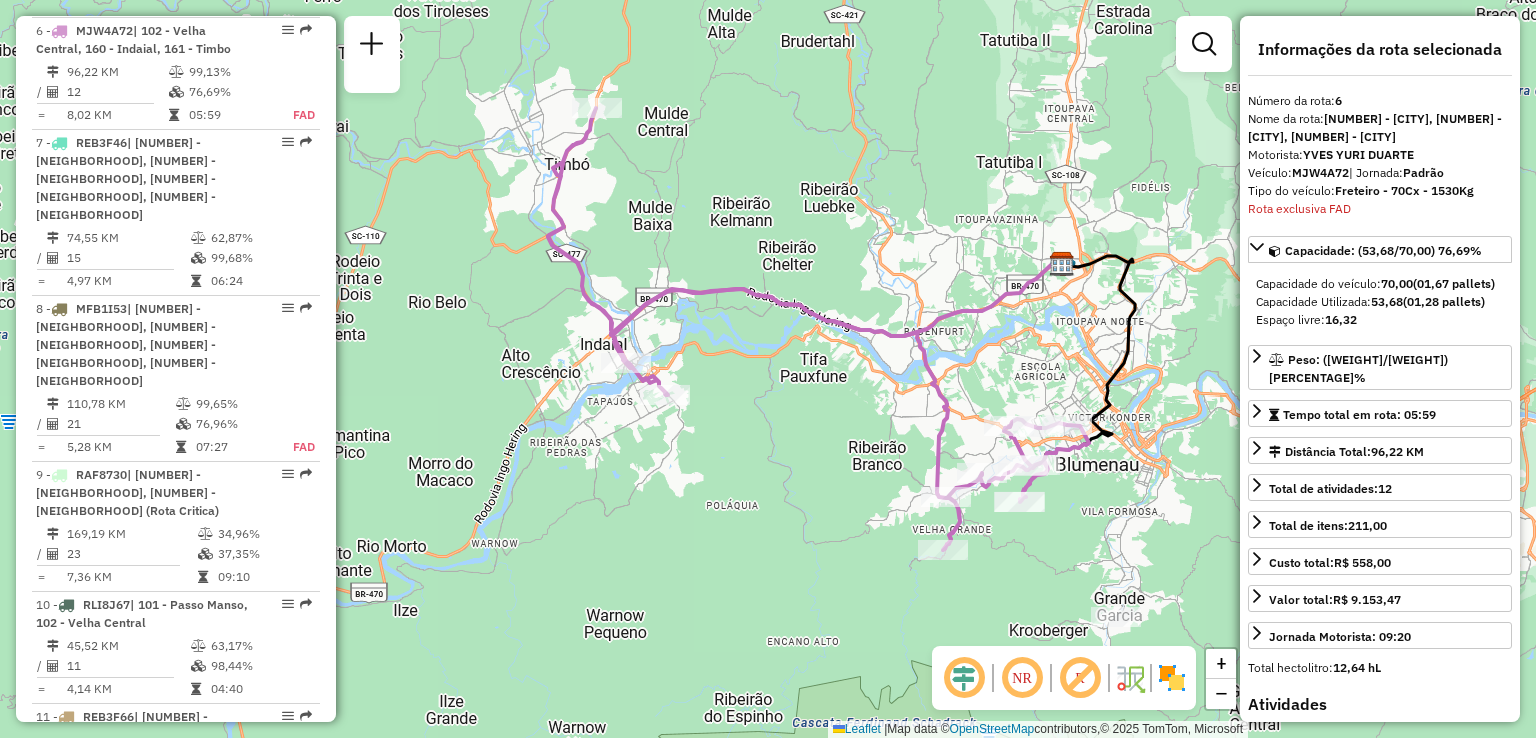click on "Janela de atendimento Grade de atendimento Capacidade Transportadoras Veículos Cliente Pedidos  Rotas Selecione os dias de semana para filtrar as janelas de atendimento  Seg   Ter   Qua   Qui   Sex   Sáb   Dom  Informe o período da janela de atendimento: De: Até:  Filtrar exatamente a janela do cliente  Considerar janela de atendimento padrão  Selecione os dias de semana para filtrar as grades de atendimento  Seg   Ter   Qua   Qui   Sex   Sáb   Dom   Considerar clientes sem dia de atendimento cadastrado  Clientes fora do dia de atendimento selecionado Filtrar as atividades entre os valores definidos abaixo:  Peso mínimo:   Peso máximo:   Cubagem mínima:   Cubagem máxima:   De:   Até:  Filtrar as atividades entre o tempo de atendimento definido abaixo:  De:   Até:   Considerar capacidade total dos clientes não roteirizados Transportadora: Selecione um ou mais itens Tipo de veículo: Selecione um ou mais itens Veículo: Selecione um ou mais itens Motorista: Selecione um ou mais itens Nome: Rótulo:" 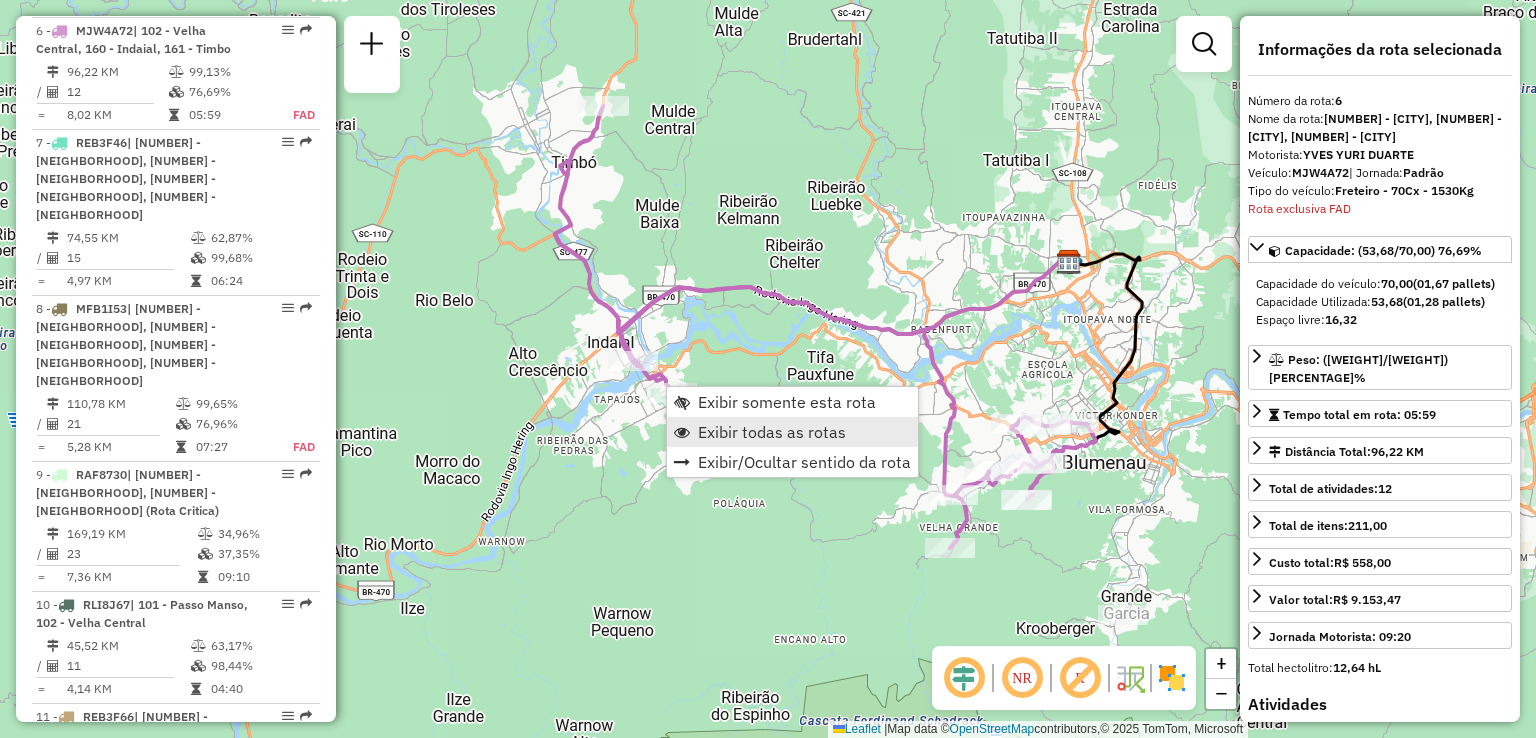 click on "Exibir todas as rotas" at bounding box center (772, 432) 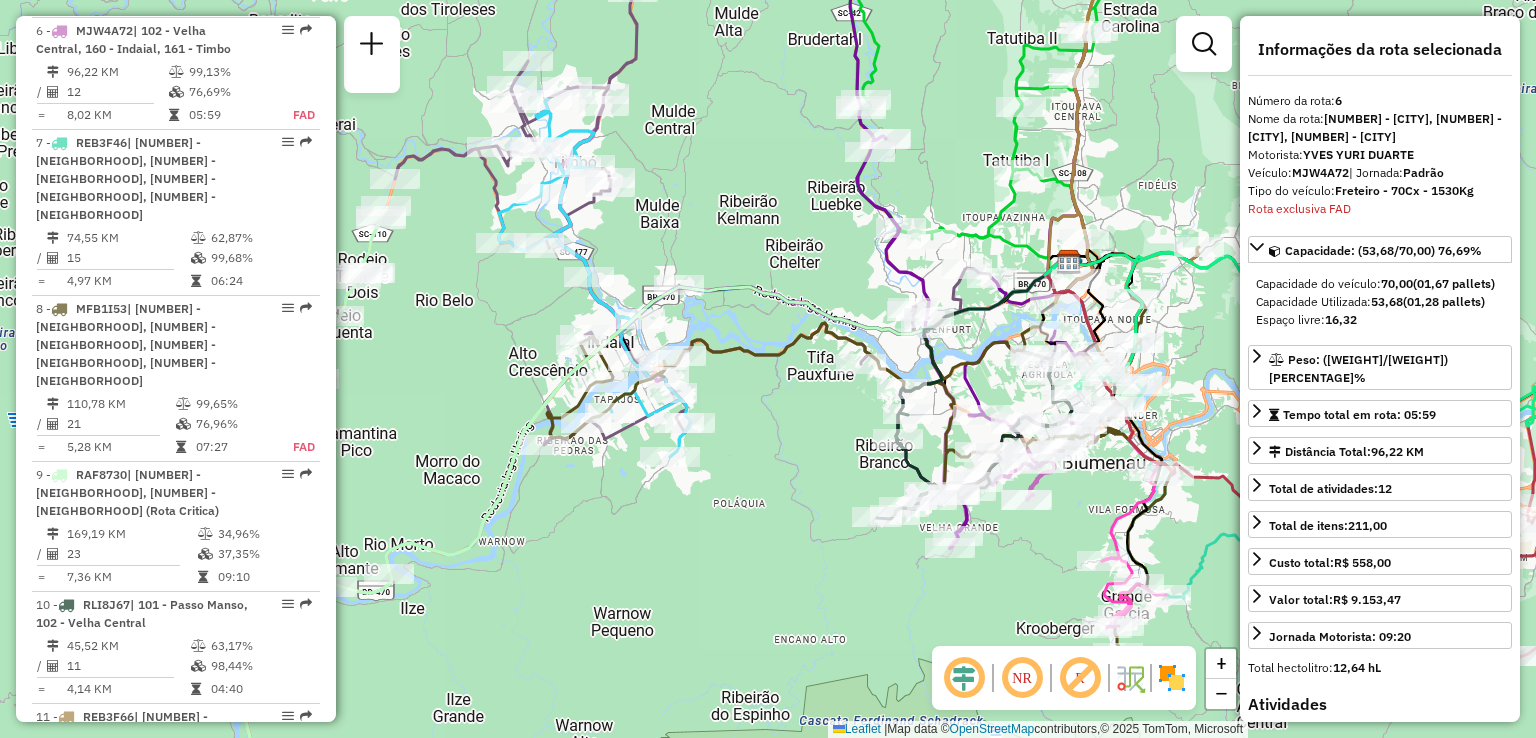drag, startPoint x: 822, startPoint y: 281, endPoint x: 720, endPoint y: 250, distance: 106.60675 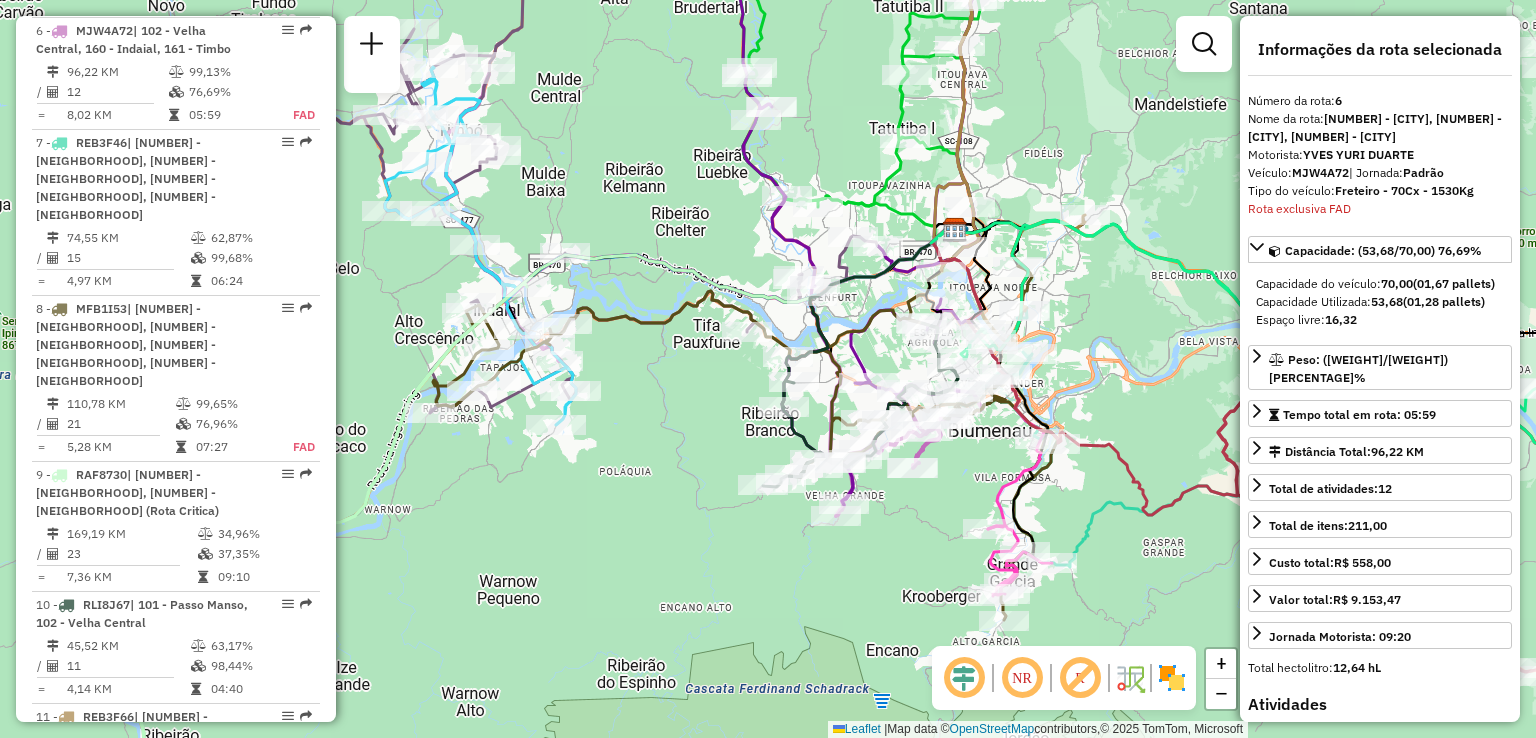 drag, startPoint x: 717, startPoint y: 250, endPoint x: 627, endPoint y: 261, distance: 90.66973 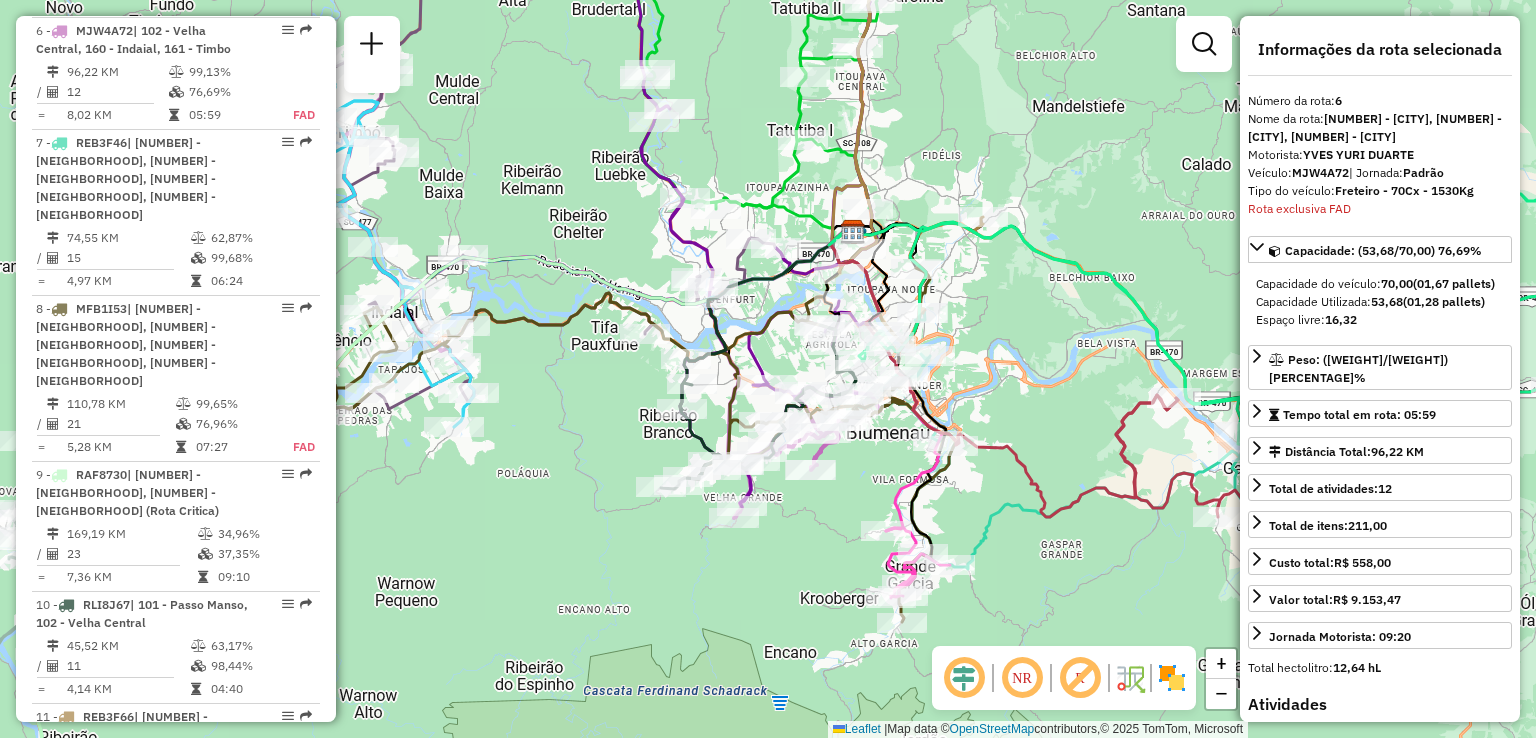 drag, startPoint x: 1063, startPoint y: 316, endPoint x: 1014, endPoint y: 297, distance: 52.554733 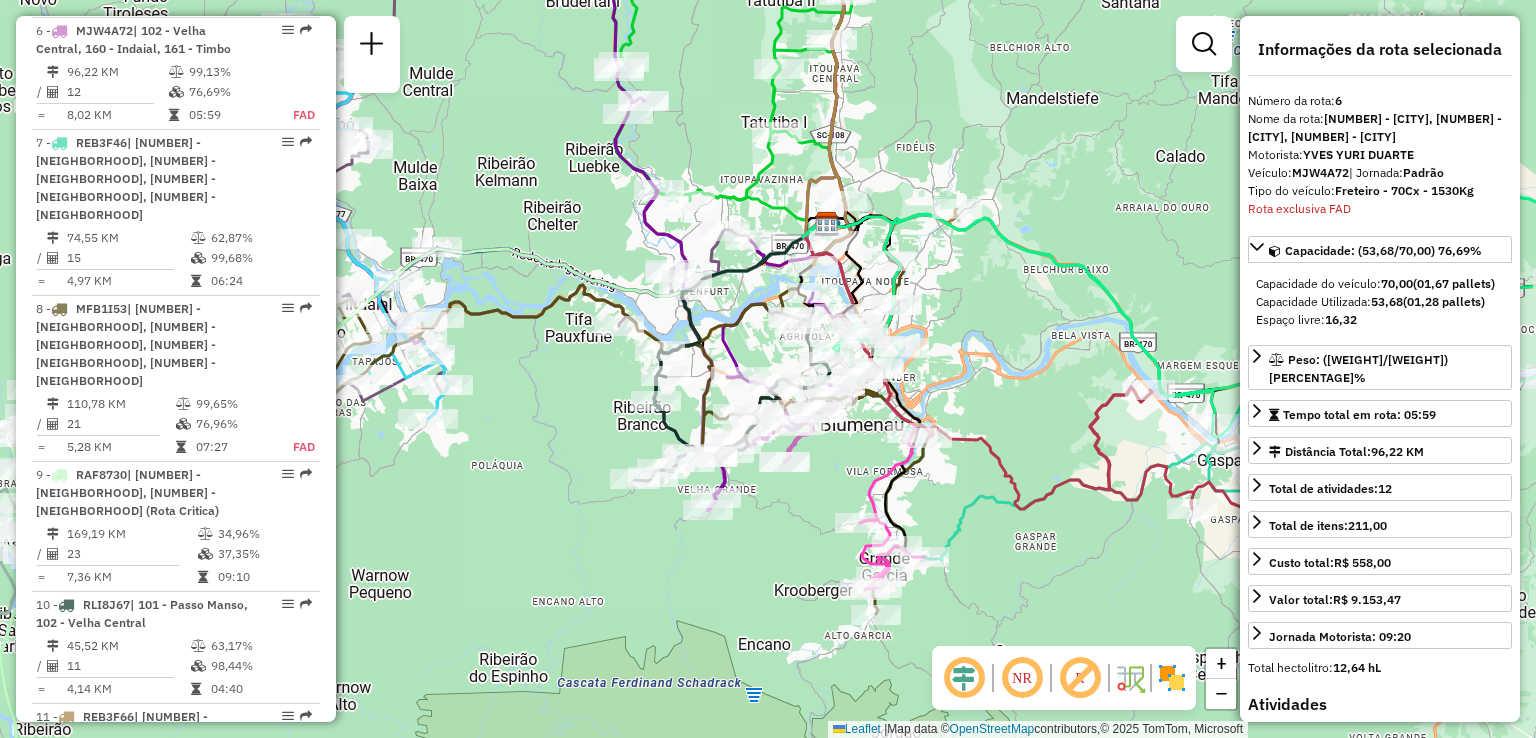 drag, startPoint x: 1041, startPoint y: 464, endPoint x: 1034, endPoint y: 359, distance: 105.23308 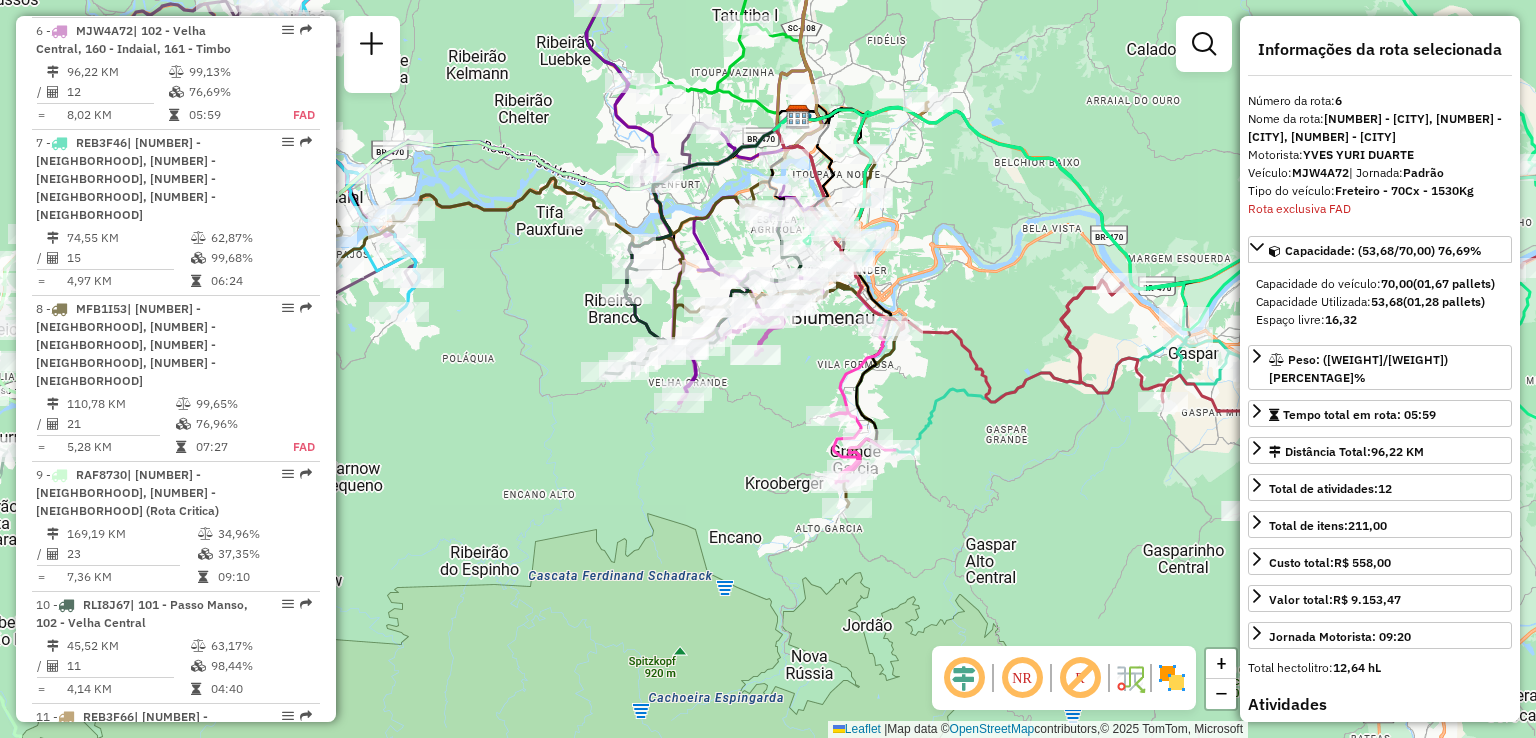 click on "Janela de atendimento Grade de atendimento Capacidade Transportadoras Veículos Cliente Pedidos  Rotas Selecione os dias de semana para filtrar as janelas de atendimento  Seg   Ter   Qua   Qui   Sex   Sáb   Dom  Informe o período da janela de atendimento: De: Até:  Filtrar exatamente a janela do cliente  Considerar janela de atendimento padrão  Selecione os dias de semana para filtrar as grades de atendimento  Seg   Ter   Qua   Qui   Sex   Sáb   Dom   Considerar clientes sem dia de atendimento cadastrado  Clientes fora do dia de atendimento selecionado Filtrar as atividades entre os valores definidos abaixo:  Peso mínimo:   Peso máximo:   Cubagem mínima:   Cubagem máxima:   De:   Até:  Filtrar as atividades entre o tempo de atendimento definido abaixo:  De:   Até:   Considerar capacidade total dos clientes não roteirizados Transportadora: Selecione um ou mais itens Tipo de veículo: Selecione um ou mais itens Veículo: Selecione um ou mais itens Motorista: Selecione um ou mais itens Nome: Rótulo:" 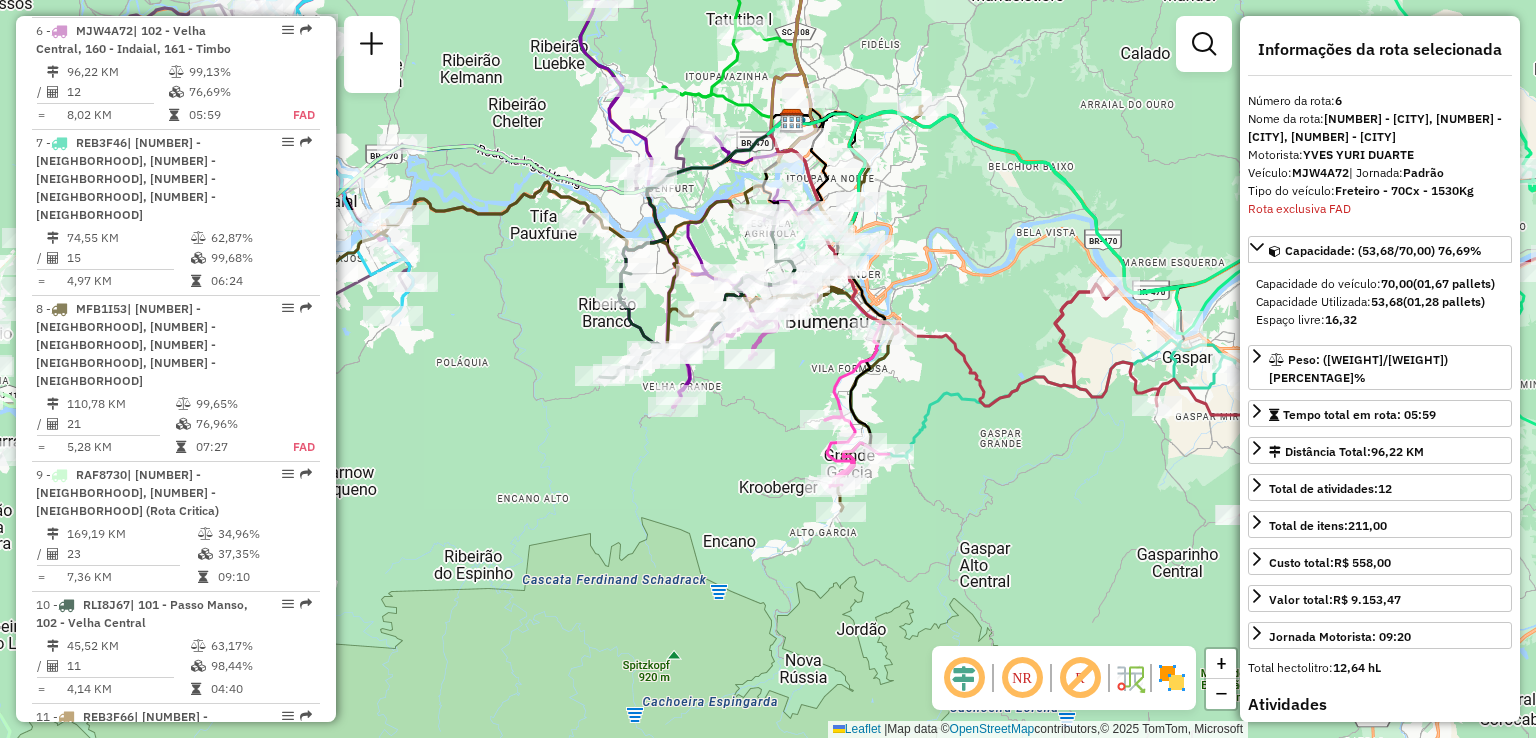 drag, startPoint x: 1059, startPoint y: 419, endPoint x: 997, endPoint y: 423, distance: 62.1289 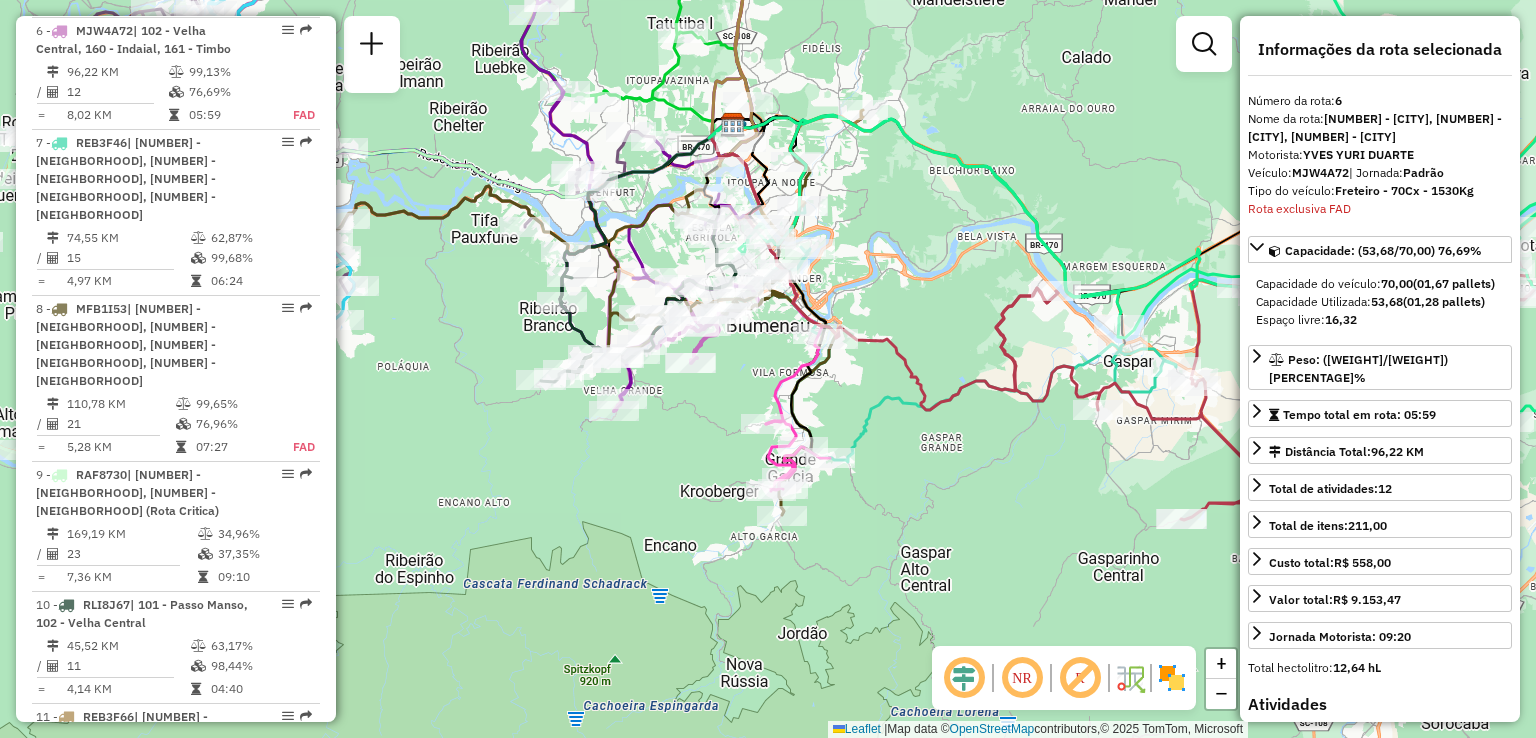 drag, startPoint x: 1006, startPoint y: 373, endPoint x: 952, endPoint y: 370, distance: 54.08327 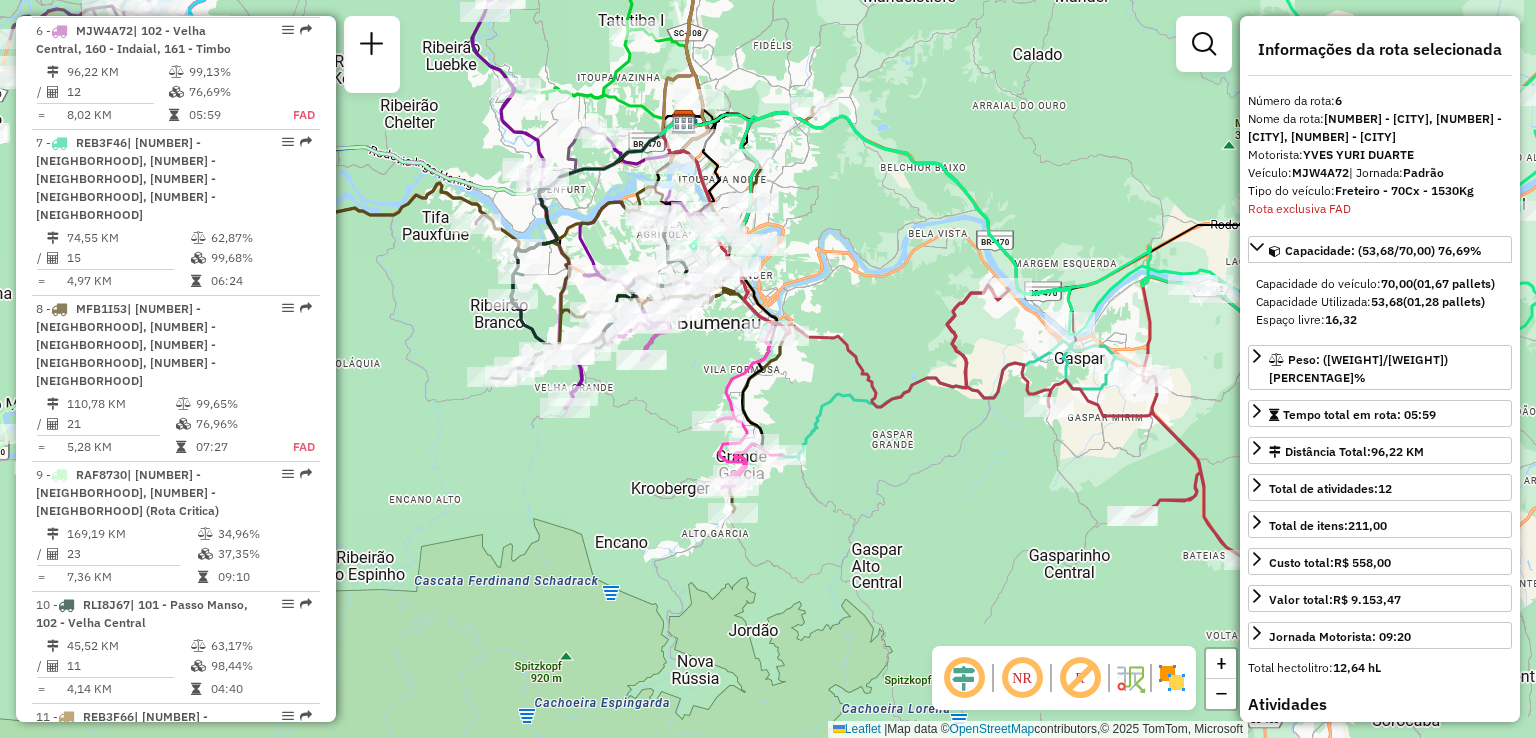 drag, startPoint x: 1012, startPoint y: 465, endPoint x: 984, endPoint y: 473, distance: 29.12044 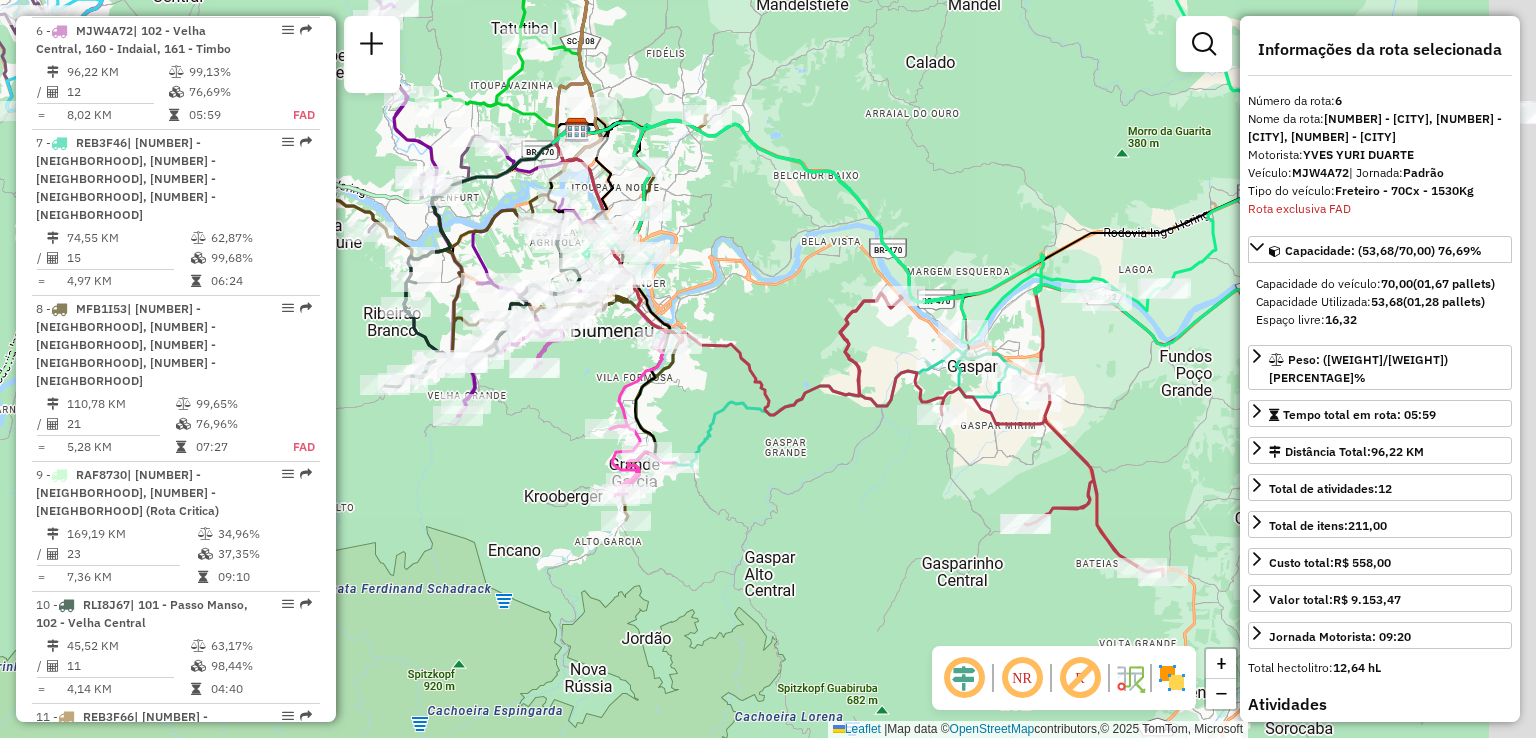 drag, startPoint x: 824, startPoint y: 161, endPoint x: 803, endPoint y: 161, distance: 21 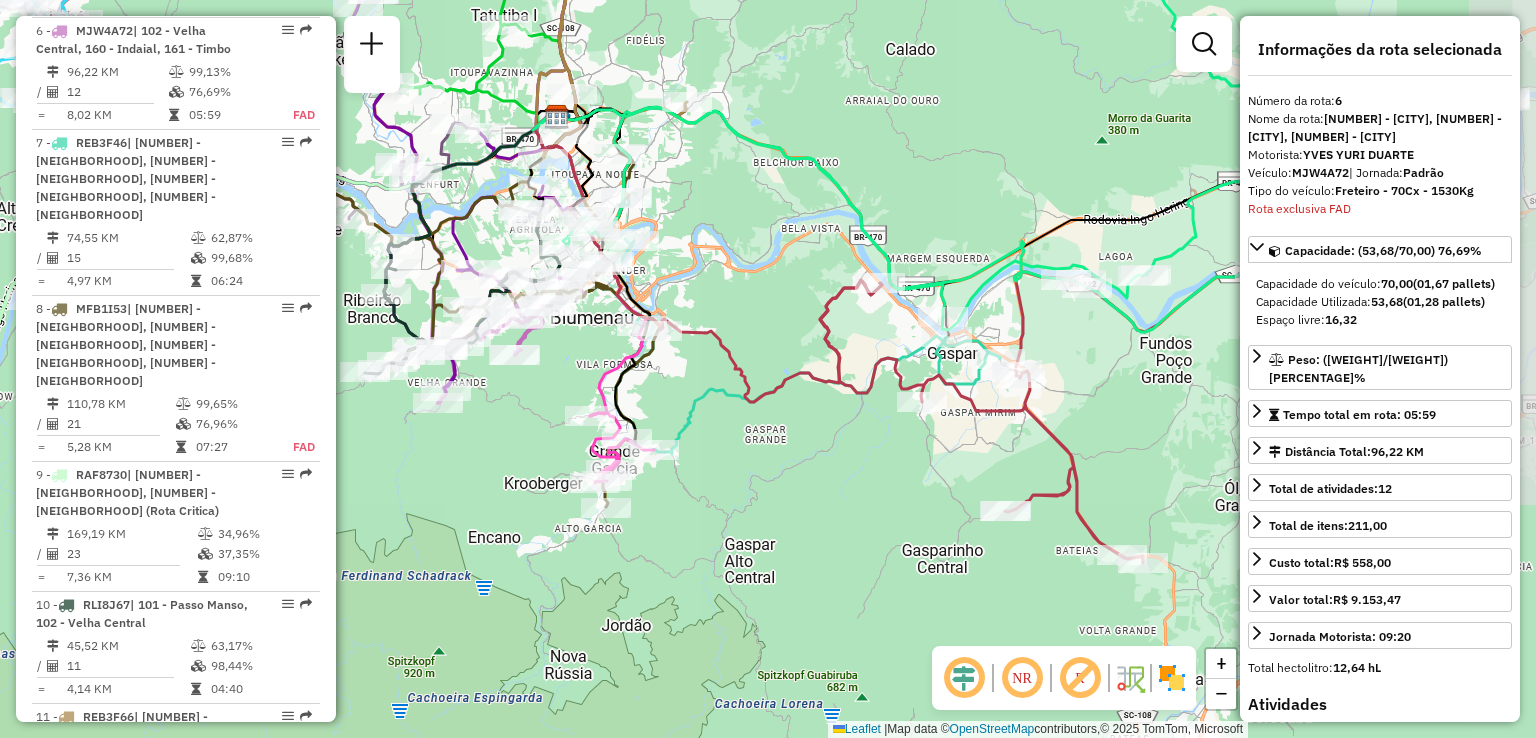 drag, startPoint x: 966, startPoint y: 140, endPoint x: 941, endPoint y: 117, distance: 33.970577 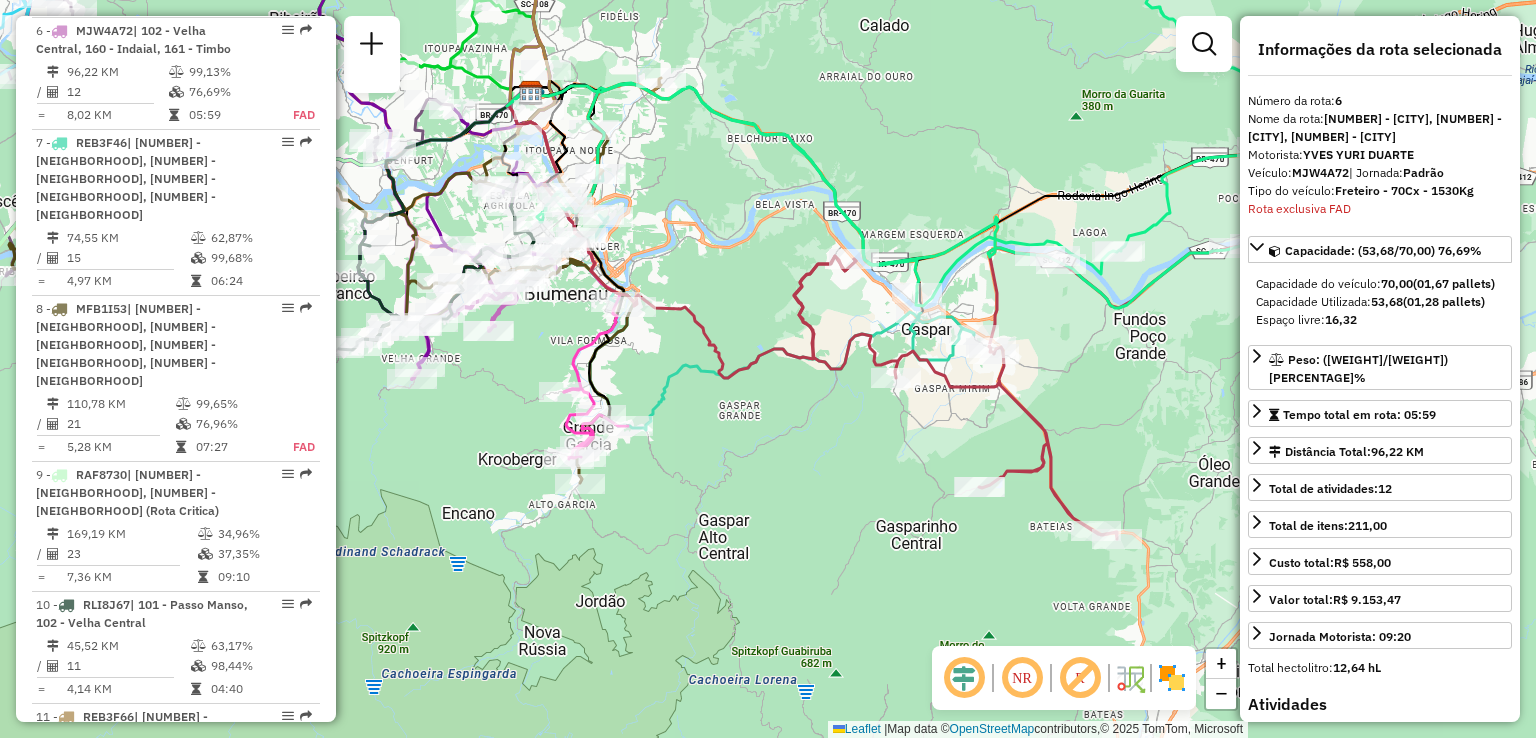 drag, startPoint x: 972, startPoint y: 125, endPoint x: 952, endPoint y: 119, distance: 20.880613 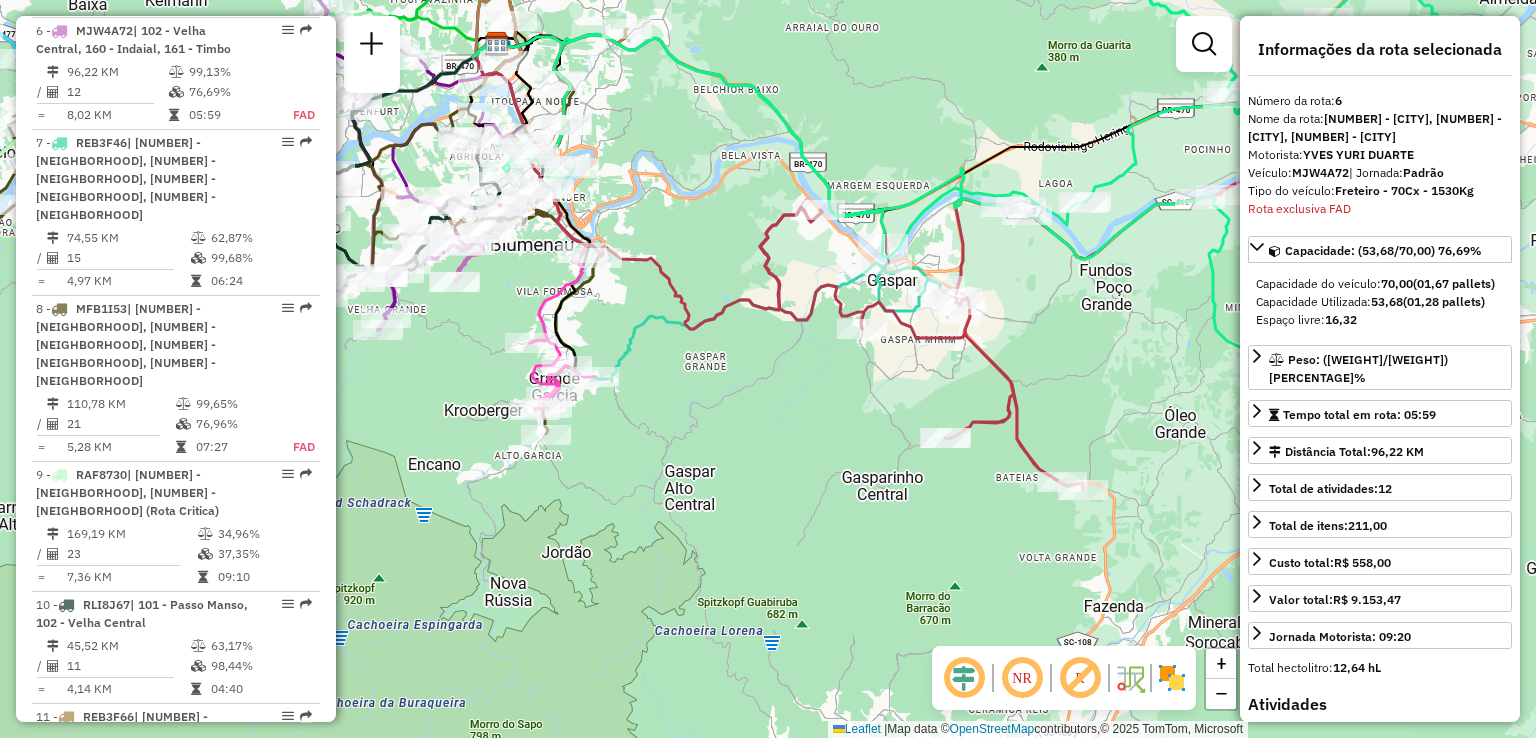 drag, startPoint x: 1120, startPoint y: 370, endPoint x: 1066, endPoint y: 309, distance: 81.46779 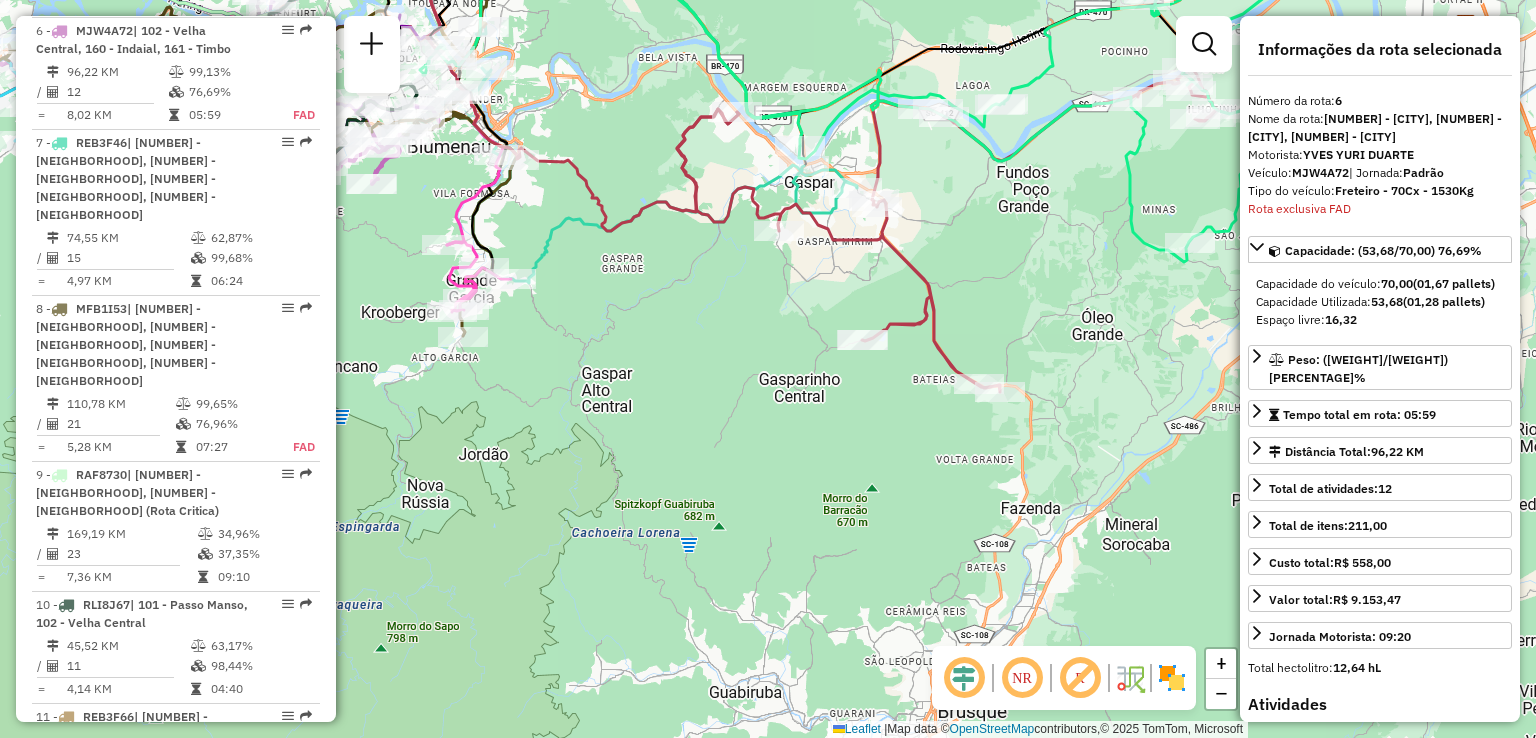 drag, startPoint x: 776, startPoint y: 433, endPoint x: 753, endPoint y: 477, distance: 49.648766 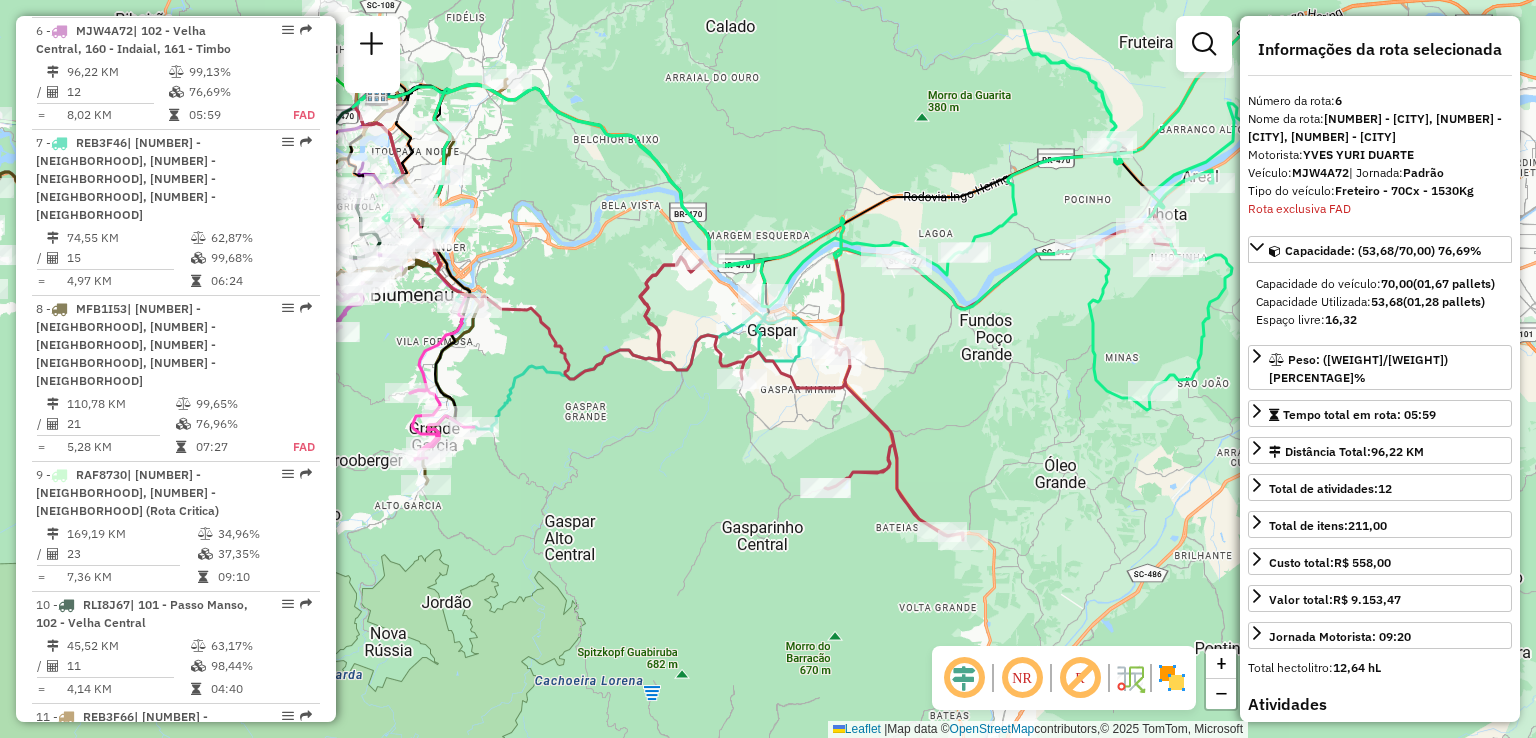 drag, startPoint x: 1043, startPoint y: 302, endPoint x: 1028, endPoint y: 408, distance: 107.05606 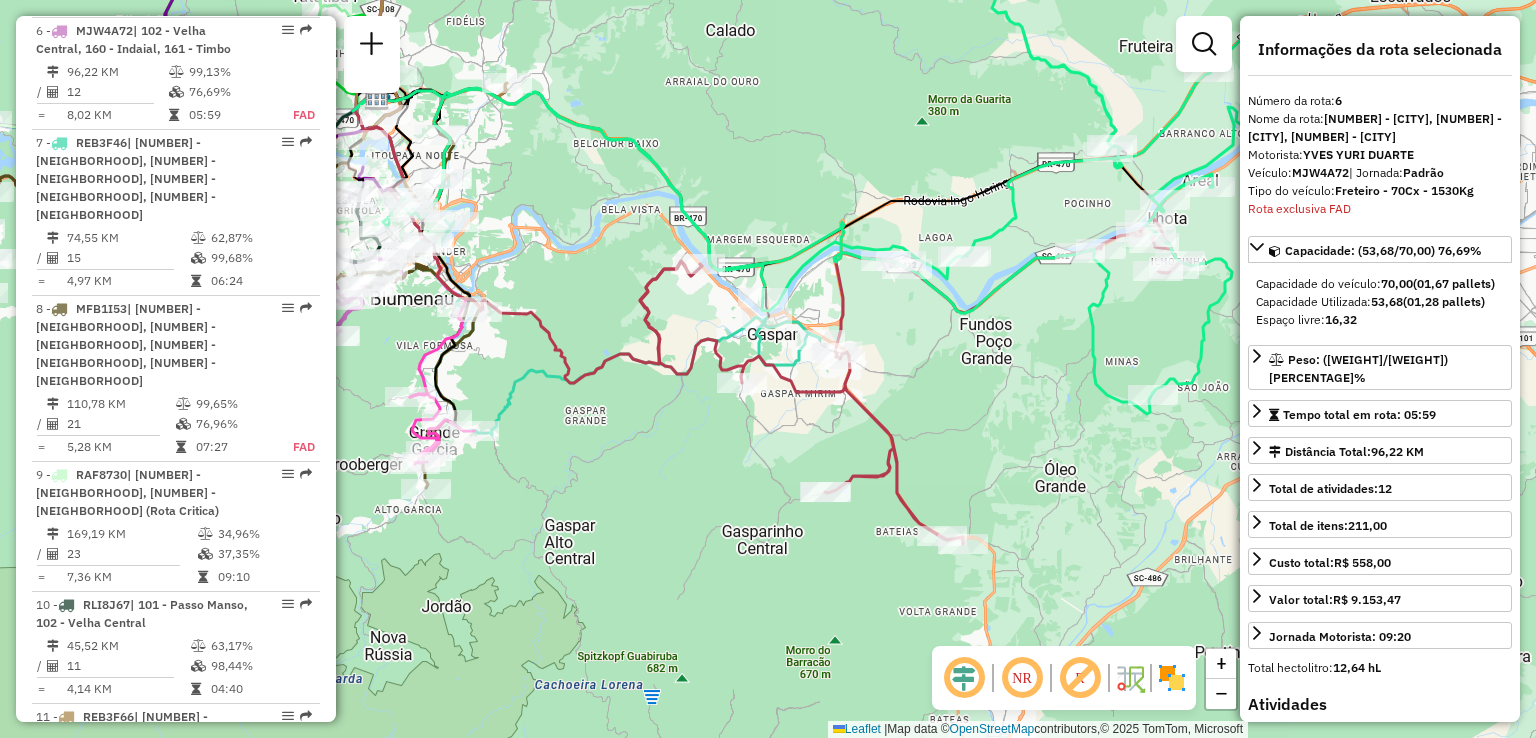 drag, startPoint x: 1053, startPoint y: 392, endPoint x: 986, endPoint y: 435, distance: 79.61156 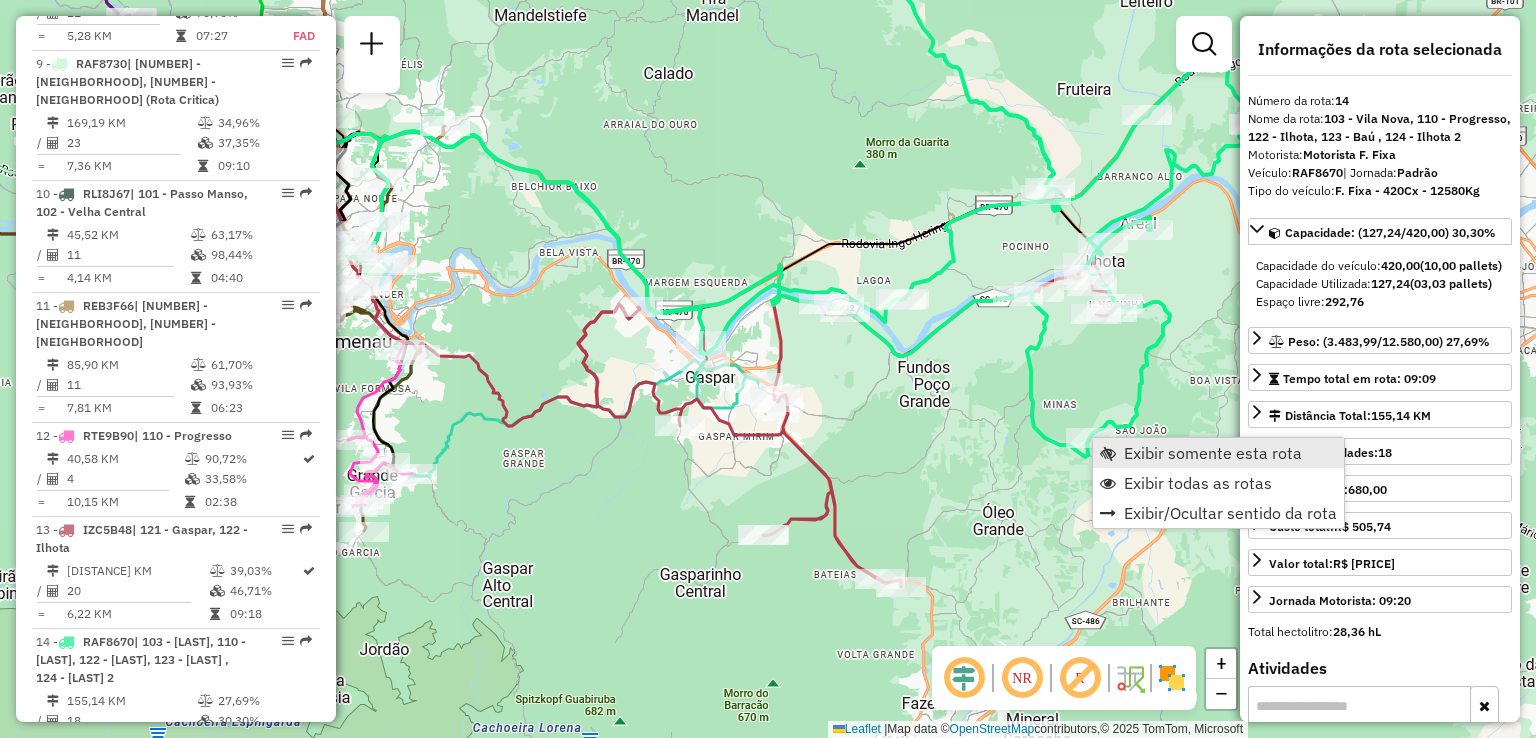 scroll, scrollTop: 2049, scrollLeft: 0, axis: vertical 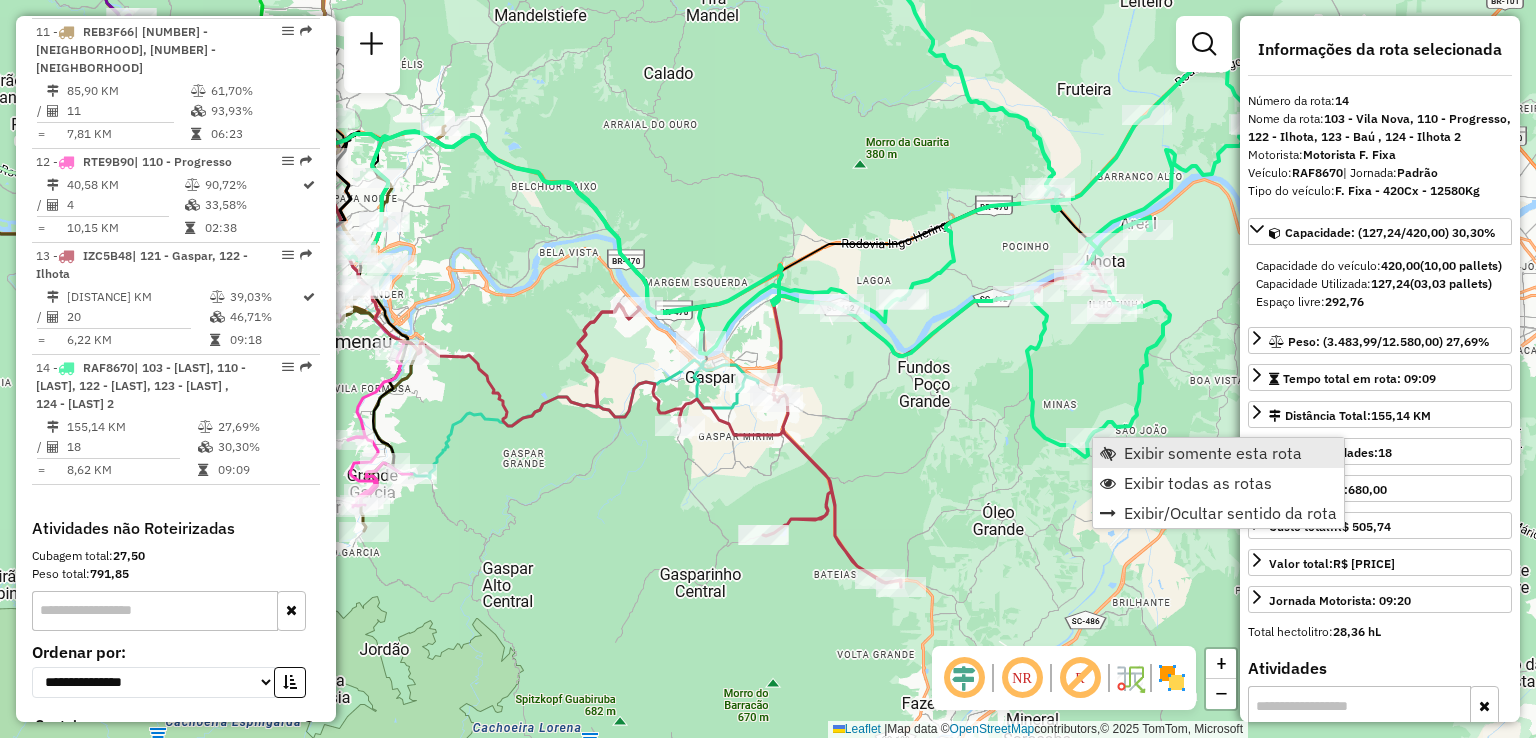 click on "Exibir somente esta rota" at bounding box center [1213, 453] 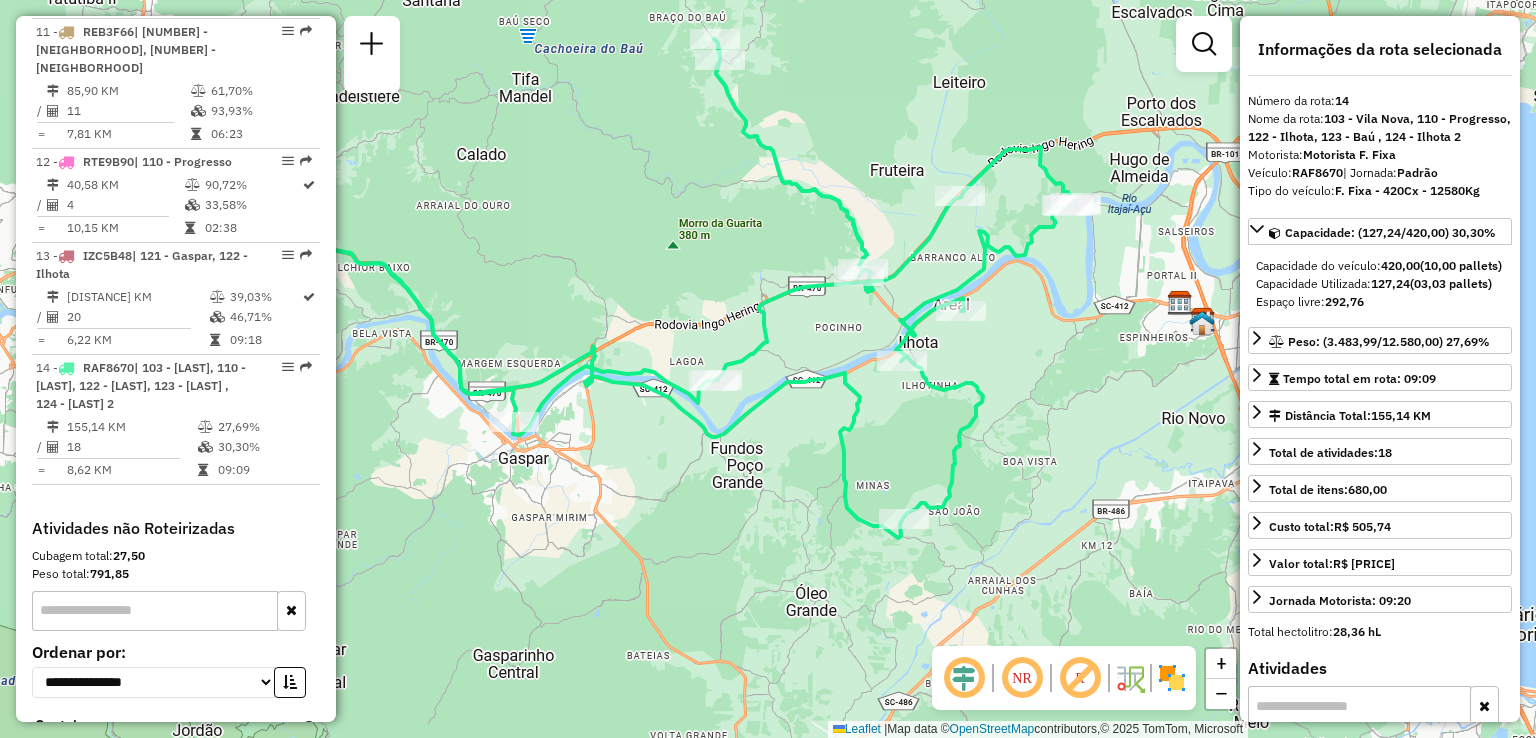 drag, startPoint x: 817, startPoint y: 374, endPoint x: 691, endPoint y: 324, distance: 135.5581 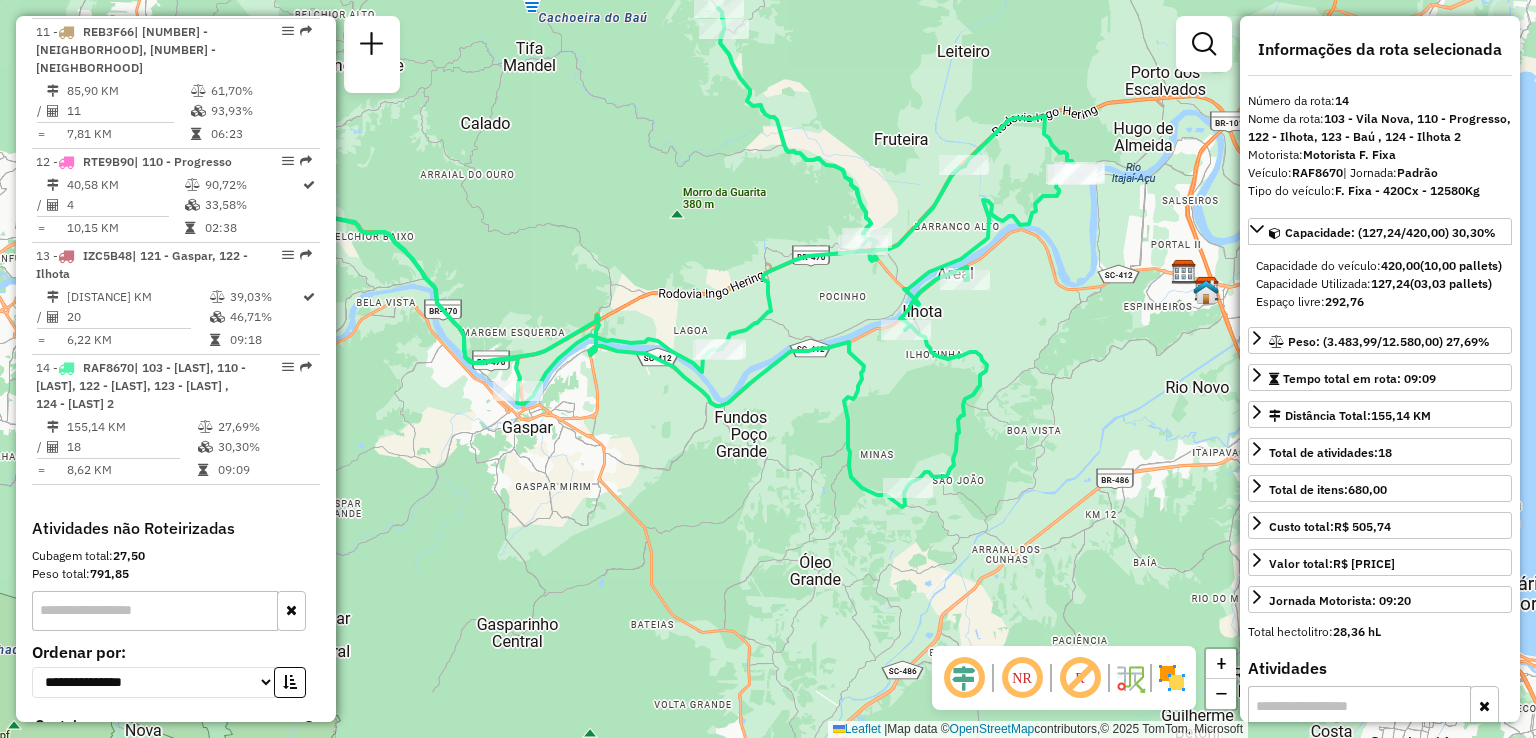 drag, startPoint x: 1112, startPoint y: 373, endPoint x: 1129, endPoint y: 353, distance: 26.24881 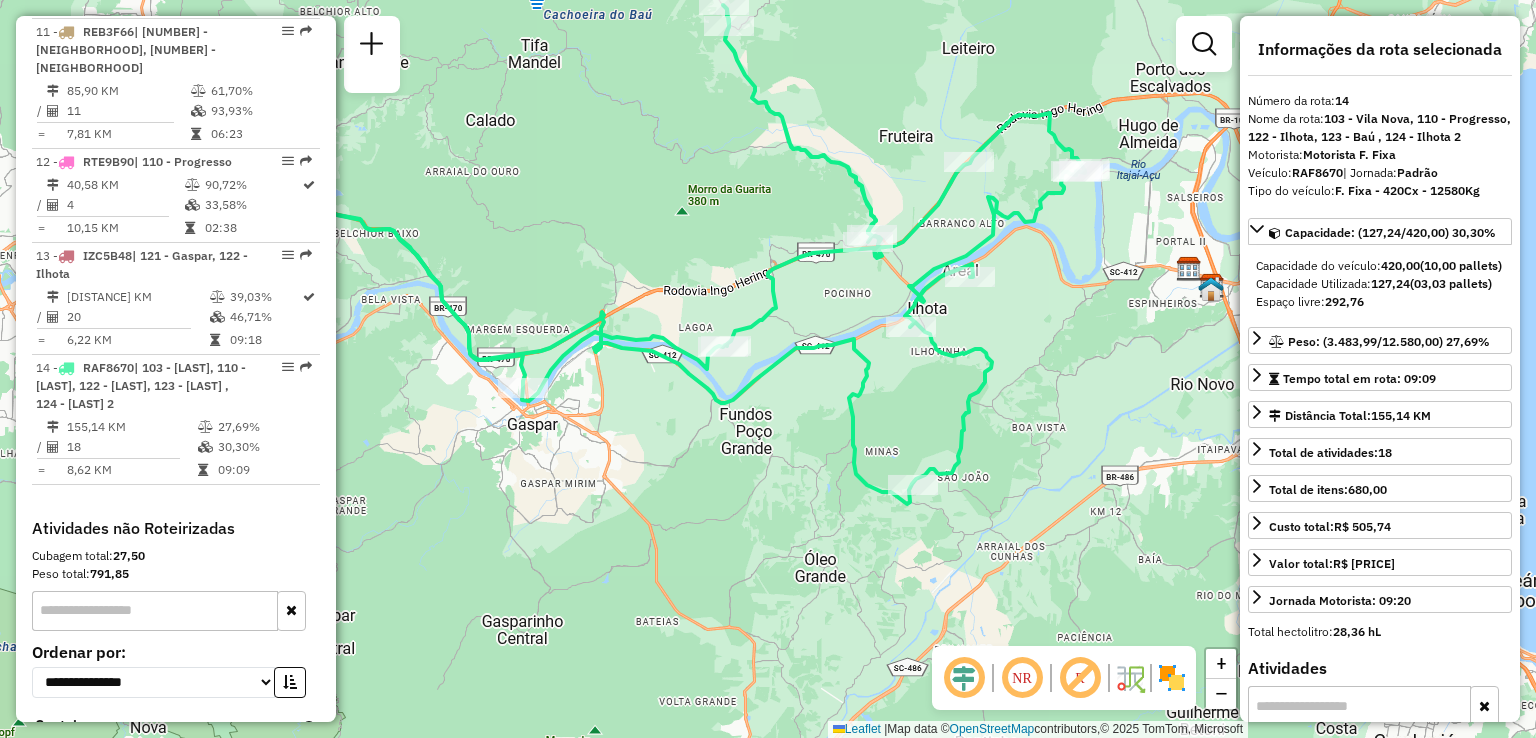 click on "Janela de atendimento Grade de atendimento Capacidade Transportadoras Veículos Cliente Pedidos  Rotas Selecione os dias de semana para filtrar as janelas de atendimento  Seg   Ter   Qua   Qui   Sex   Sáb   Dom  Informe o período da janela de atendimento: De: Até:  Filtrar exatamente a janela do cliente  Considerar janela de atendimento padrão  Selecione os dias de semana para filtrar as grades de atendimento  Seg   Ter   Qua   Qui   Sex   Sáb   Dom   Considerar clientes sem dia de atendimento cadastrado  Clientes fora do dia de atendimento selecionado Filtrar as atividades entre os valores definidos abaixo:  Peso mínimo:   Peso máximo:   Cubagem mínima:   Cubagem máxima:   De:   Até:  Filtrar as atividades entre o tempo de atendimento definido abaixo:  De:   Até:   Considerar capacidade total dos clientes não roteirizados Transportadora: Selecione um ou mais itens Tipo de veículo: Selecione um ou mais itens Veículo: Selecione um ou mais itens Motorista: Selecione um ou mais itens Nome: Rótulo:" 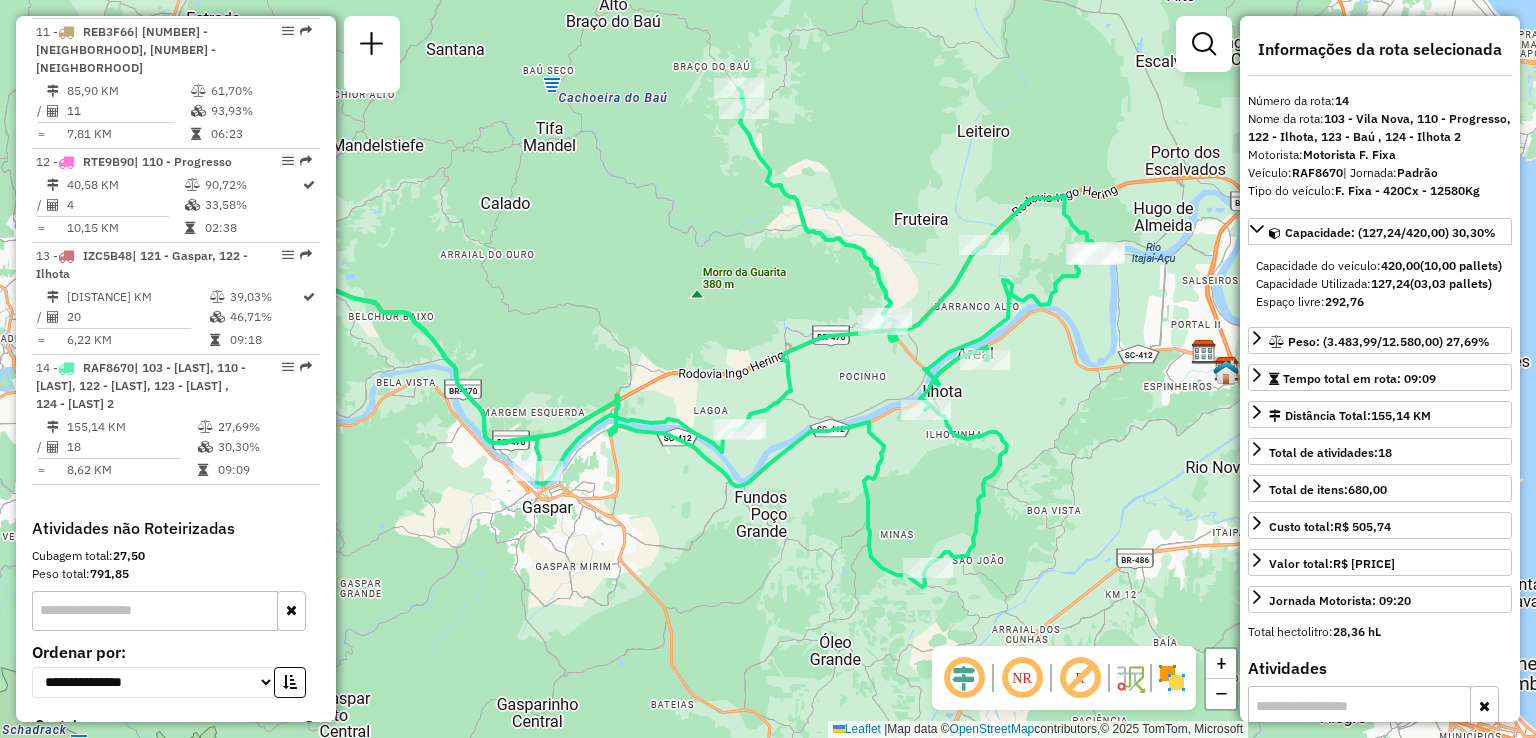 drag, startPoint x: 1142, startPoint y: 424, endPoint x: 1155, endPoint y: 499, distance: 76.11833 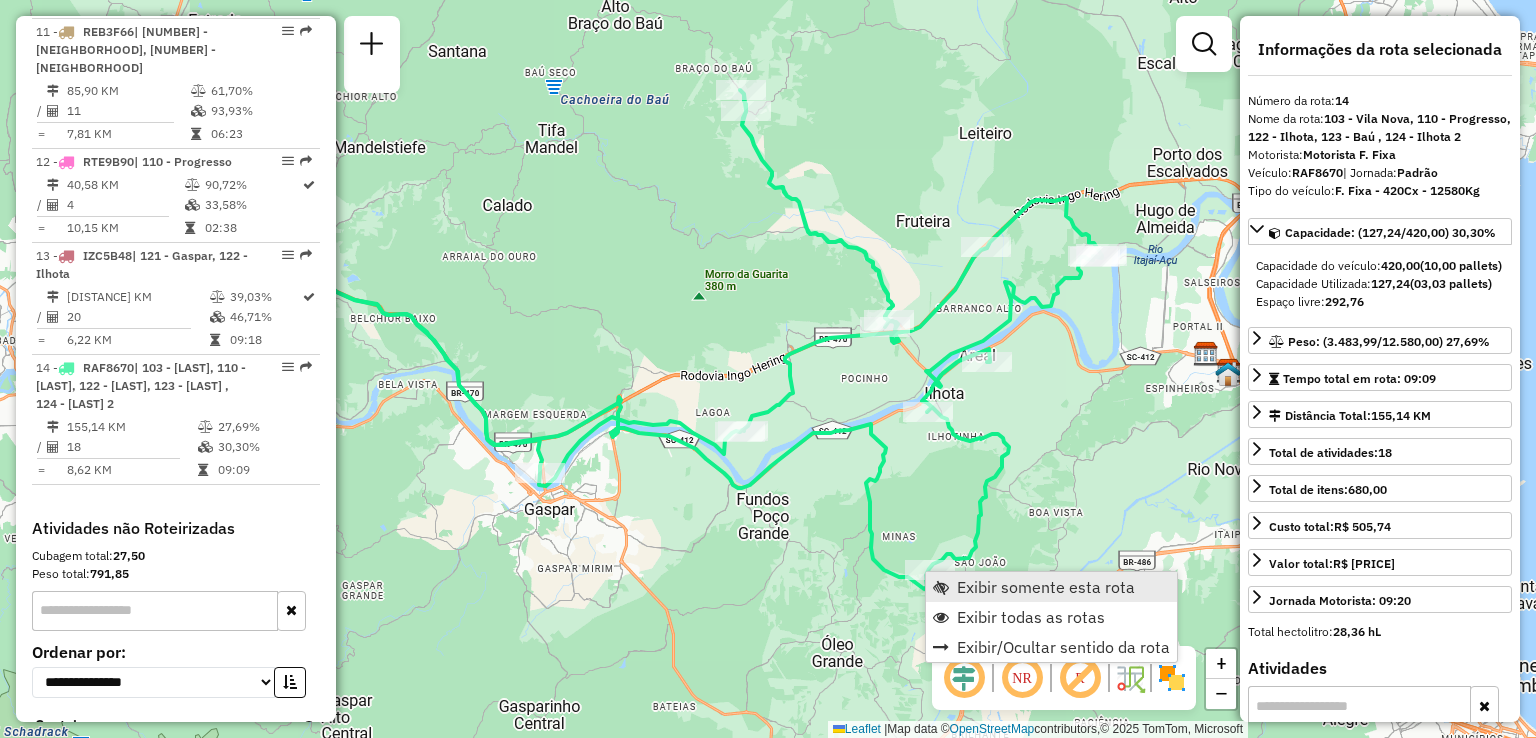 click on "Exibir somente esta rota" at bounding box center [1046, 587] 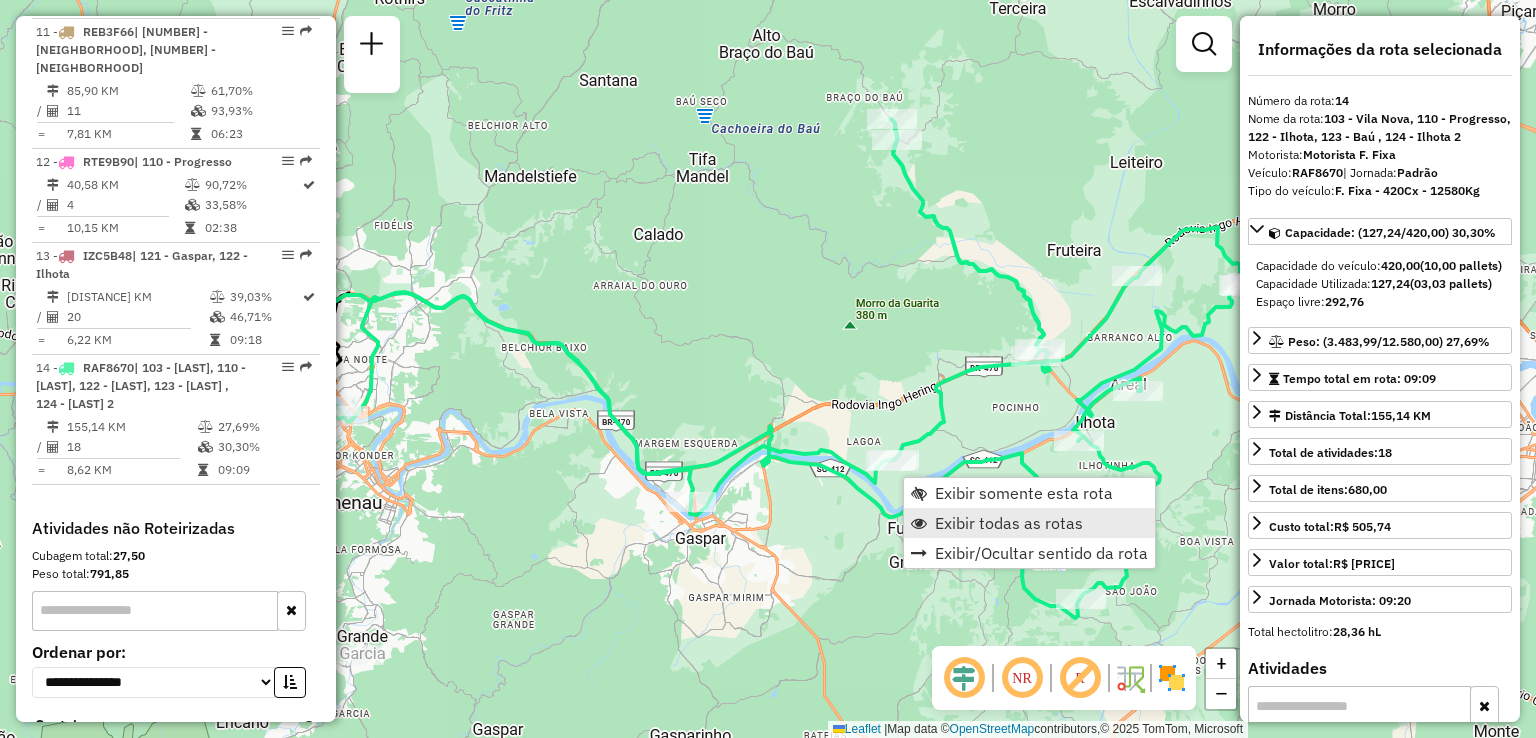click on "Exibir todas as rotas" at bounding box center [1009, 523] 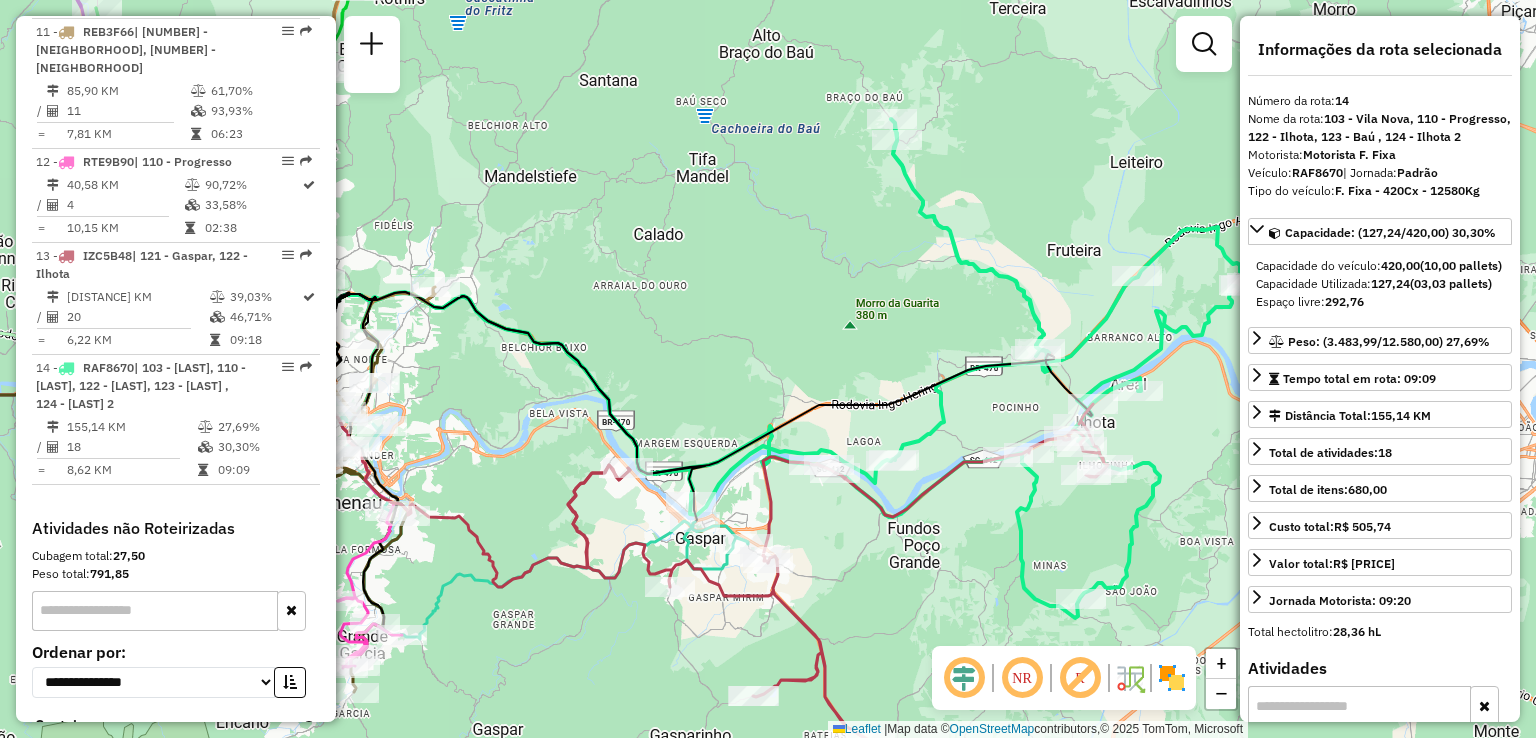drag, startPoint x: 937, startPoint y: 540, endPoint x: 988, endPoint y: 538, distance: 51.0392 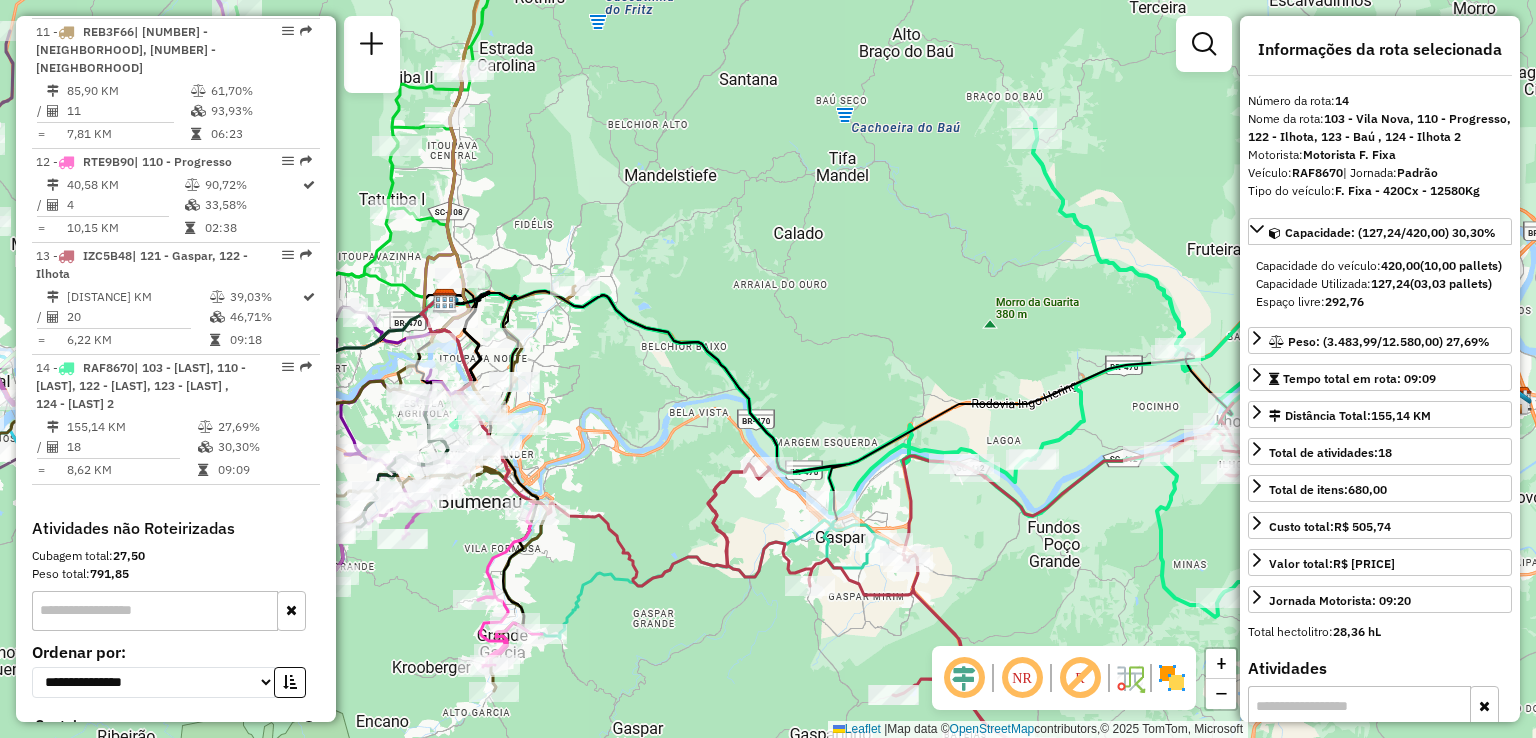 drag, startPoint x: 792, startPoint y: 413, endPoint x: 977, endPoint y: 376, distance: 188.66373 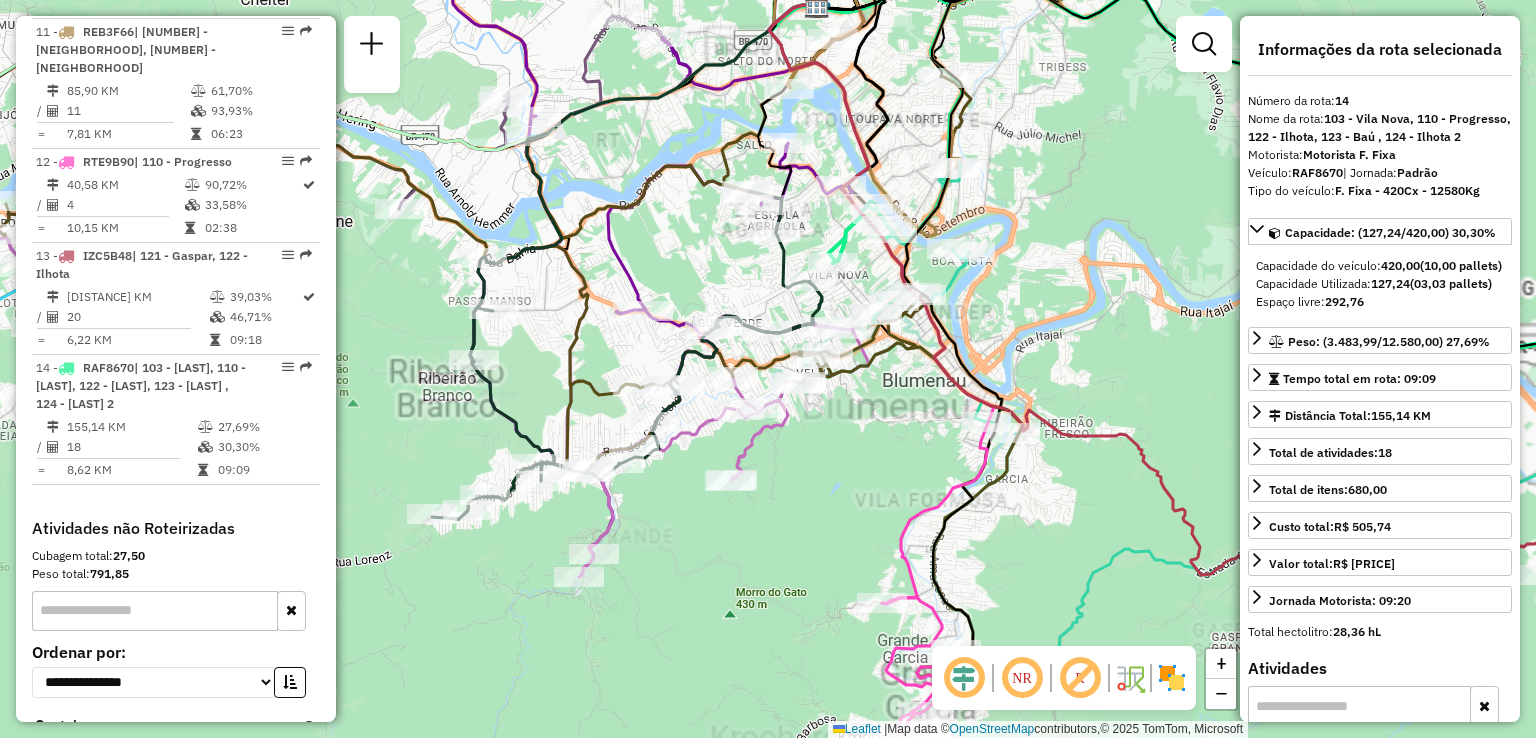 click on "Janela de atendimento Grade de atendimento Capacidade Transportadoras Veículos Cliente Pedidos  Rotas Selecione os dias de semana para filtrar as janelas de atendimento  Seg   Ter   Qua   Qui   Sex   Sáb   Dom  Informe o período da janela de atendimento: De: Até:  Filtrar exatamente a janela do cliente  Considerar janela de atendimento padrão  Selecione os dias de semana para filtrar as grades de atendimento  Seg   Ter   Qua   Qui   Sex   Sáb   Dom   Considerar clientes sem dia de atendimento cadastrado  Clientes fora do dia de atendimento selecionado Filtrar as atividades entre os valores definidos abaixo:  Peso mínimo:   Peso máximo:   Cubagem mínima:   Cubagem máxima:   De:   Até:  Filtrar as atividades entre o tempo de atendimento definido abaixo:  De:   Até:   Considerar capacidade total dos clientes não roteirizados Transportadora: Selecione um ou mais itens Tipo de veículo: Selecione um ou mais itens Veículo: Selecione um ou mais itens Motorista: Selecione um ou mais itens Nome: Rótulo:" 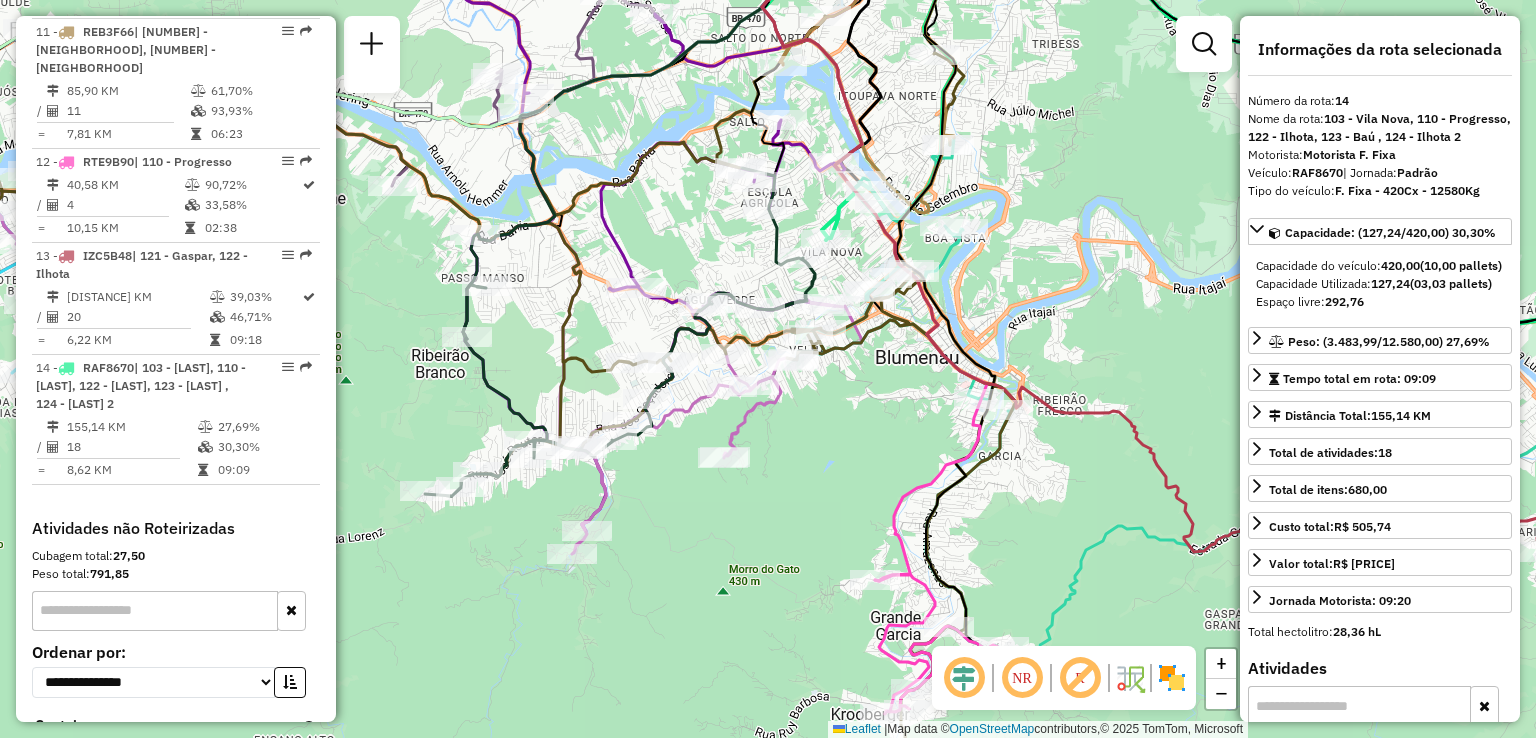 drag, startPoint x: 779, startPoint y: 468, endPoint x: 820, endPoint y: 543, distance: 85.47514 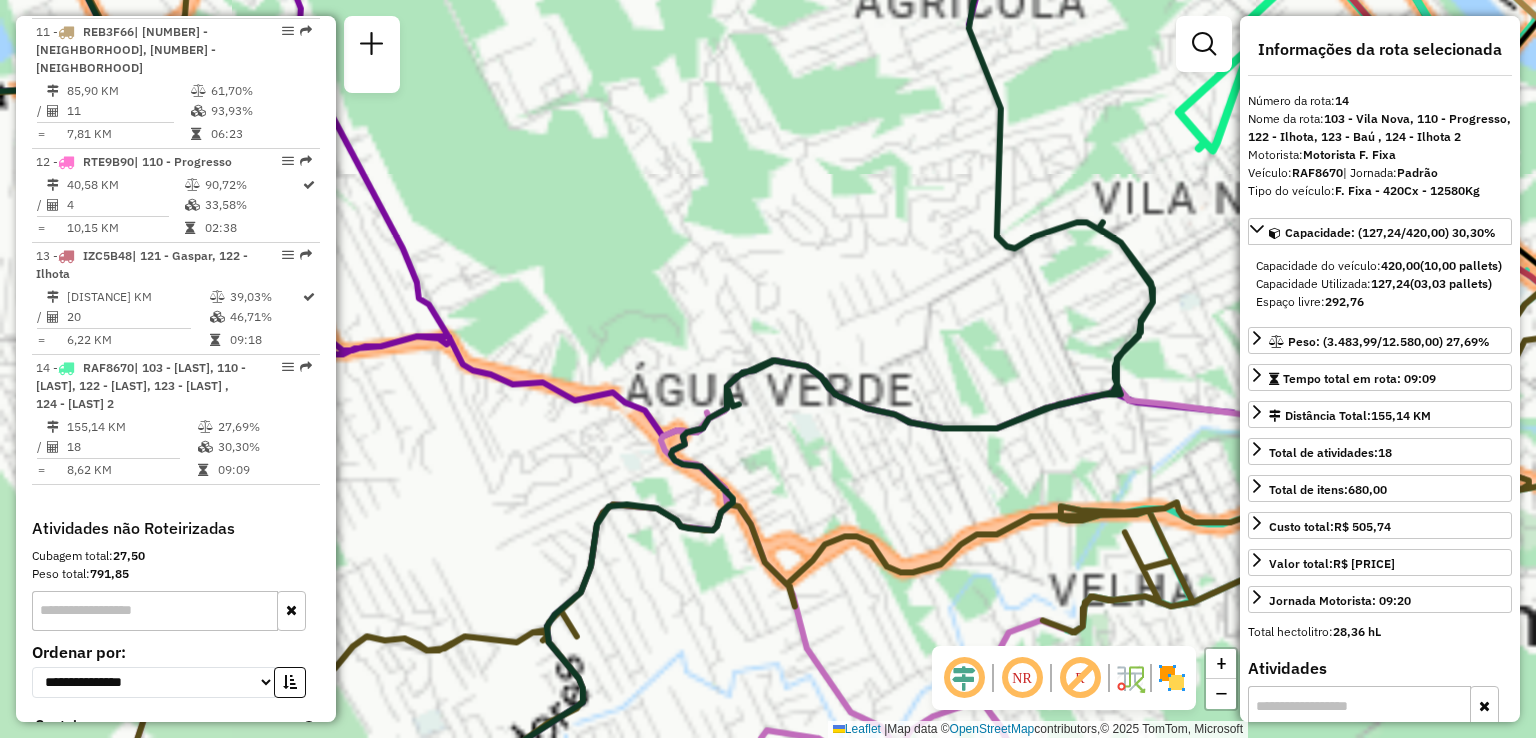 click on "Rota 10 - Placa RLI8J67  92802222 - CASA DA CERVEJA BAVI Janela de atendimento Grade de atendimento Capacidade Transportadoras Veículos Cliente Pedidos  Rotas Selecione os dias de semana para filtrar as janelas de atendimento  Seg   Ter   Qua   Qui   Sex   Sáb   Dom  Informe o período da janela de atendimento: De: Até:  Filtrar exatamente a janela do cliente  Considerar janela de atendimento padrão  Selecione os dias de semana para filtrar as grades de atendimento  Seg   Ter   Qua   Qui   Sex   Sáb   Dom   Considerar clientes sem dia de atendimento cadastrado  Clientes fora do dia de atendimento selecionado Filtrar as atividades entre os valores definidos abaixo:  Peso mínimo:   Peso máximo:   Cubagem mínima:   Cubagem máxima:   De:   Até:  Filtrar as atividades entre o tempo de atendimento definido abaixo:  De:   Até:   Considerar capacidade total dos clientes não roteirizados Transportadora: Selecione um ou mais itens Tipo de veículo: Selecione um ou mais itens Veículo: Motorista: Nome: Tipo:" 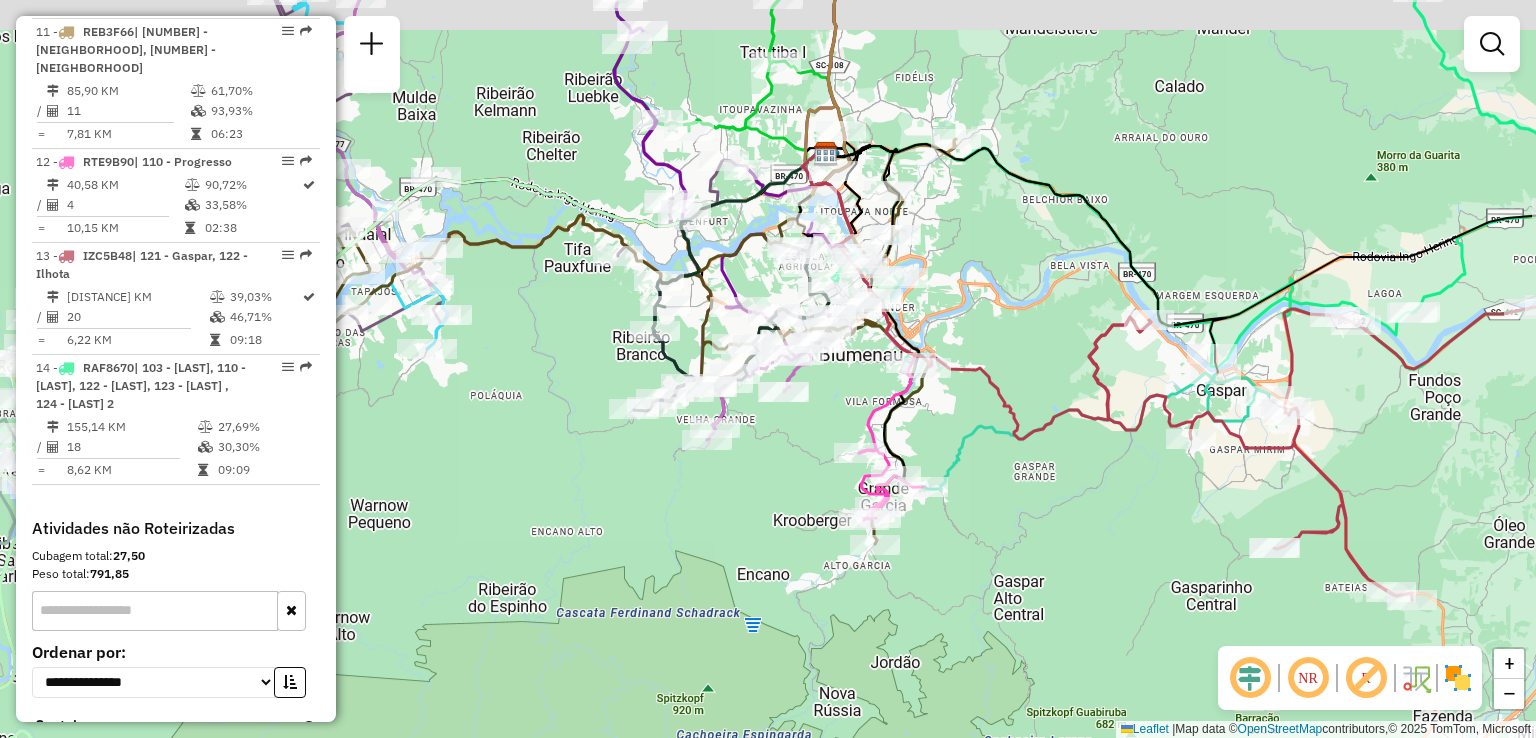 drag, startPoint x: 745, startPoint y: 199, endPoint x: 706, endPoint y: 228, distance: 48.60041 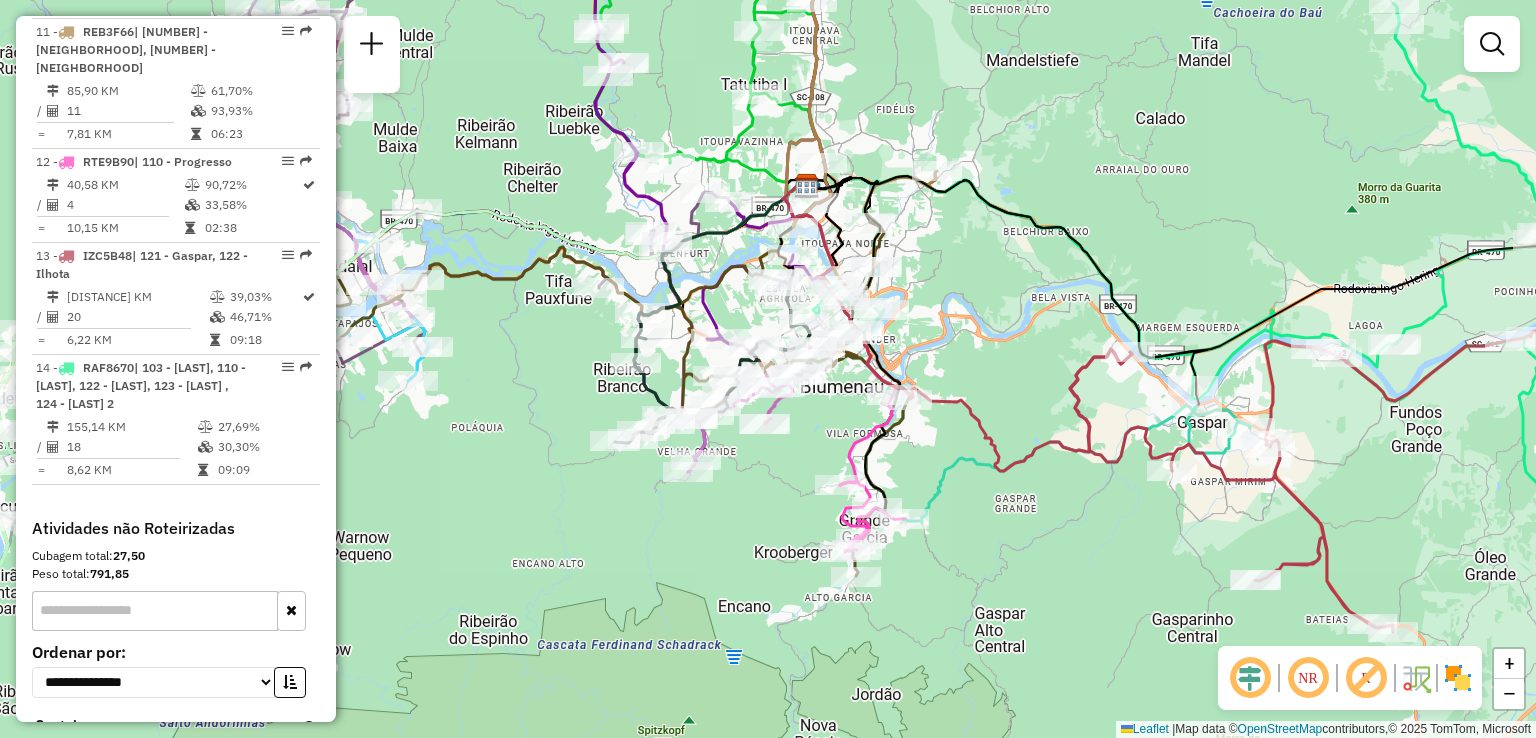 drag, startPoint x: 587, startPoint y: 125, endPoint x: 560, endPoint y: 255, distance: 132.77425 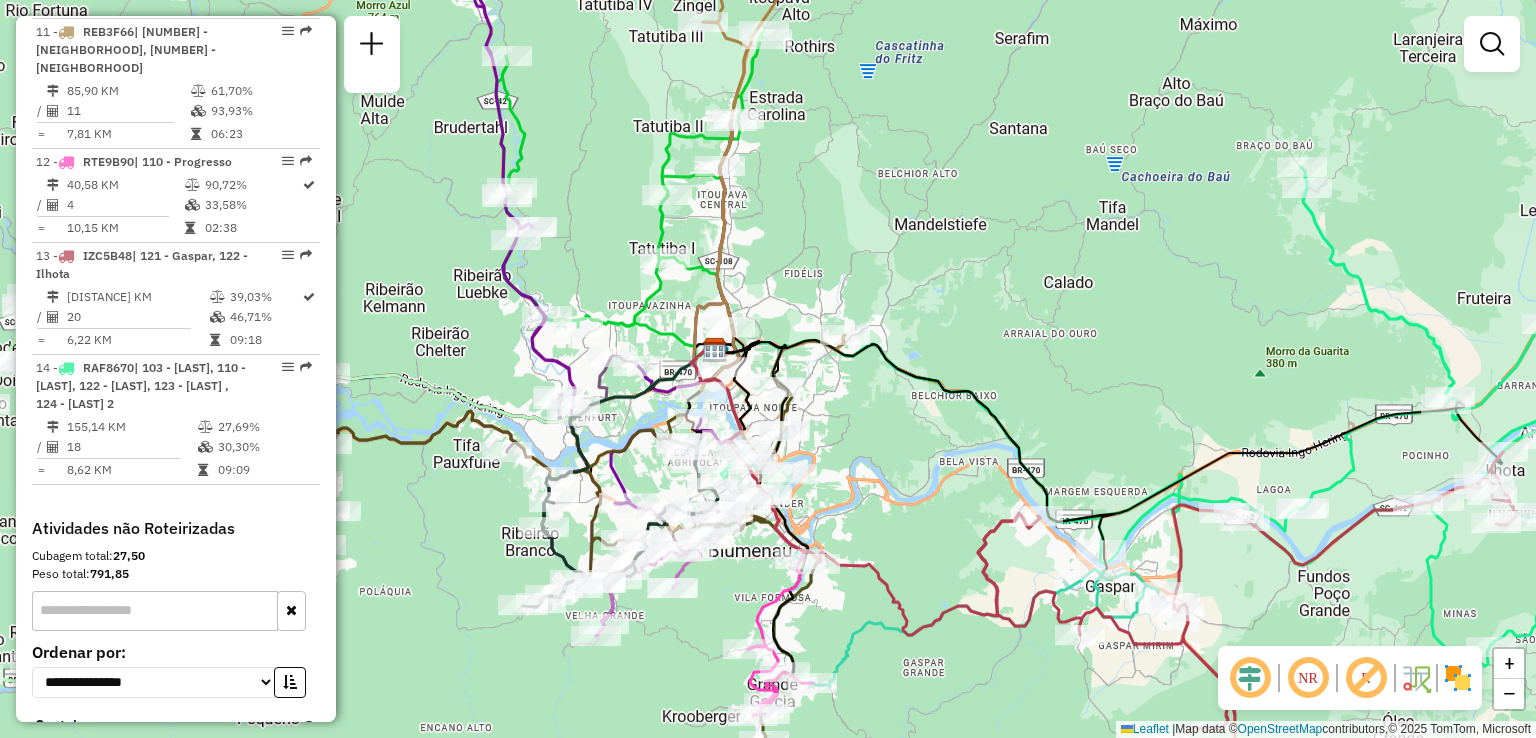 drag, startPoint x: 685, startPoint y: 209, endPoint x: 615, endPoint y: 266, distance: 90.27181 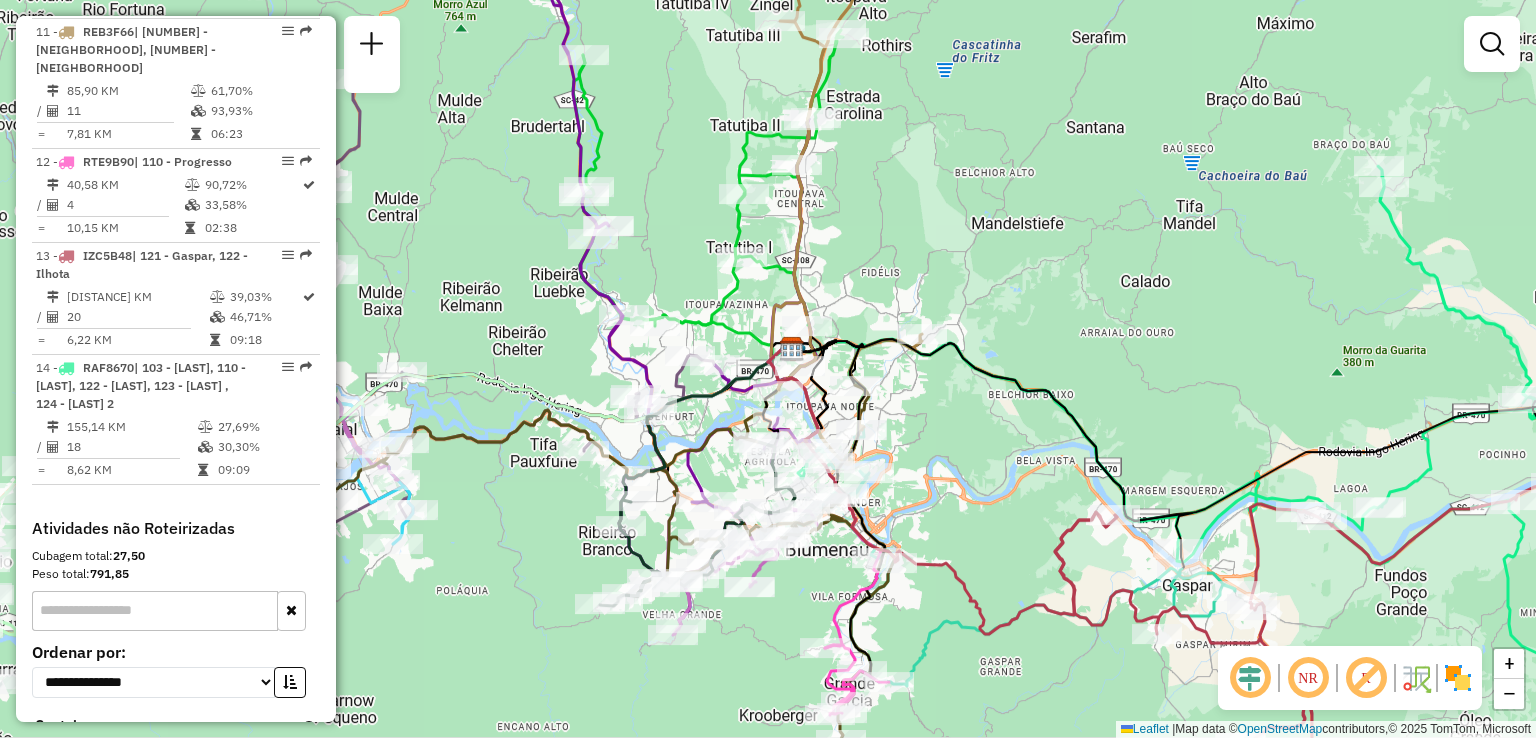 drag, startPoint x: 850, startPoint y: 228, endPoint x: 929, endPoint y: 227, distance: 79.00633 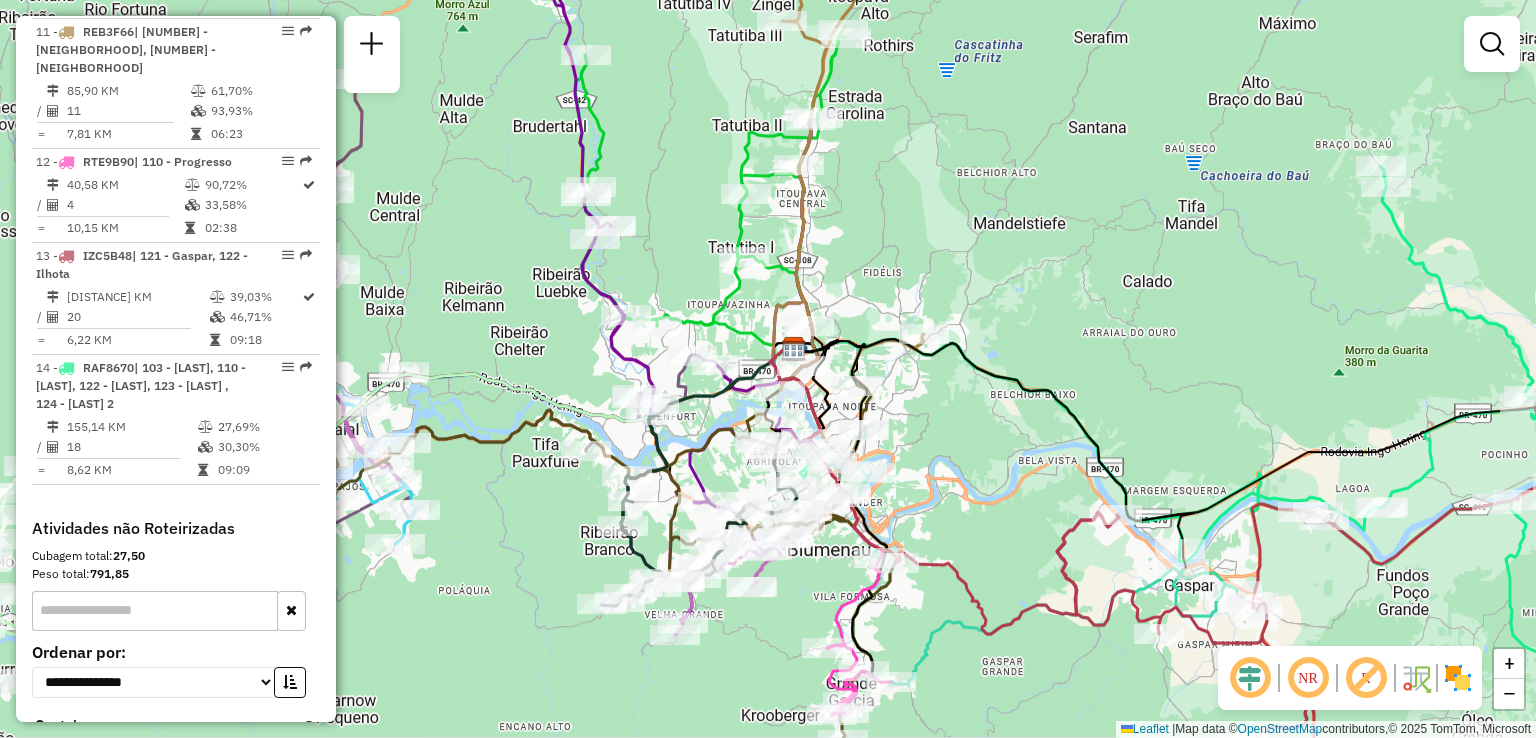 click on "Rota 4 - Placa REB3F56  92800277 - SUPERMERCADO MAVILI Janela de atendimento Grade de atendimento Capacidade Transportadoras Veículos Cliente Pedidos  Rotas Selecione os dias de semana para filtrar as janelas de atendimento  Seg   Ter   Qua   Qui   Sex   Sáb   Dom  Informe o período da janela de atendimento: De: Até:  Filtrar exatamente a janela do cliente  Considerar janela de atendimento padrão  Selecione os dias de semana para filtrar as grades de atendimento  Seg   Ter   Qua   Qui   Sex   Sáb   Dom   Considerar clientes sem dia de atendimento cadastrado  Clientes fora do dia de atendimento selecionado Filtrar as atividades entre os valores definidos abaixo:  Peso mínimo:   Peso máximo:   Cubagem mínima:   Cubagem máxima:   De:   Até:  Filtrar as atividades entre o tempo de atendimento definido abaixo:  De:   Até:   Considerar capacidade total dos clientes não roteirizados Transportadora: Selecione um ou mais itens Tipo de veículo: Selecione um ou mais itens Veículo: Motorista: Nome: Setor:" 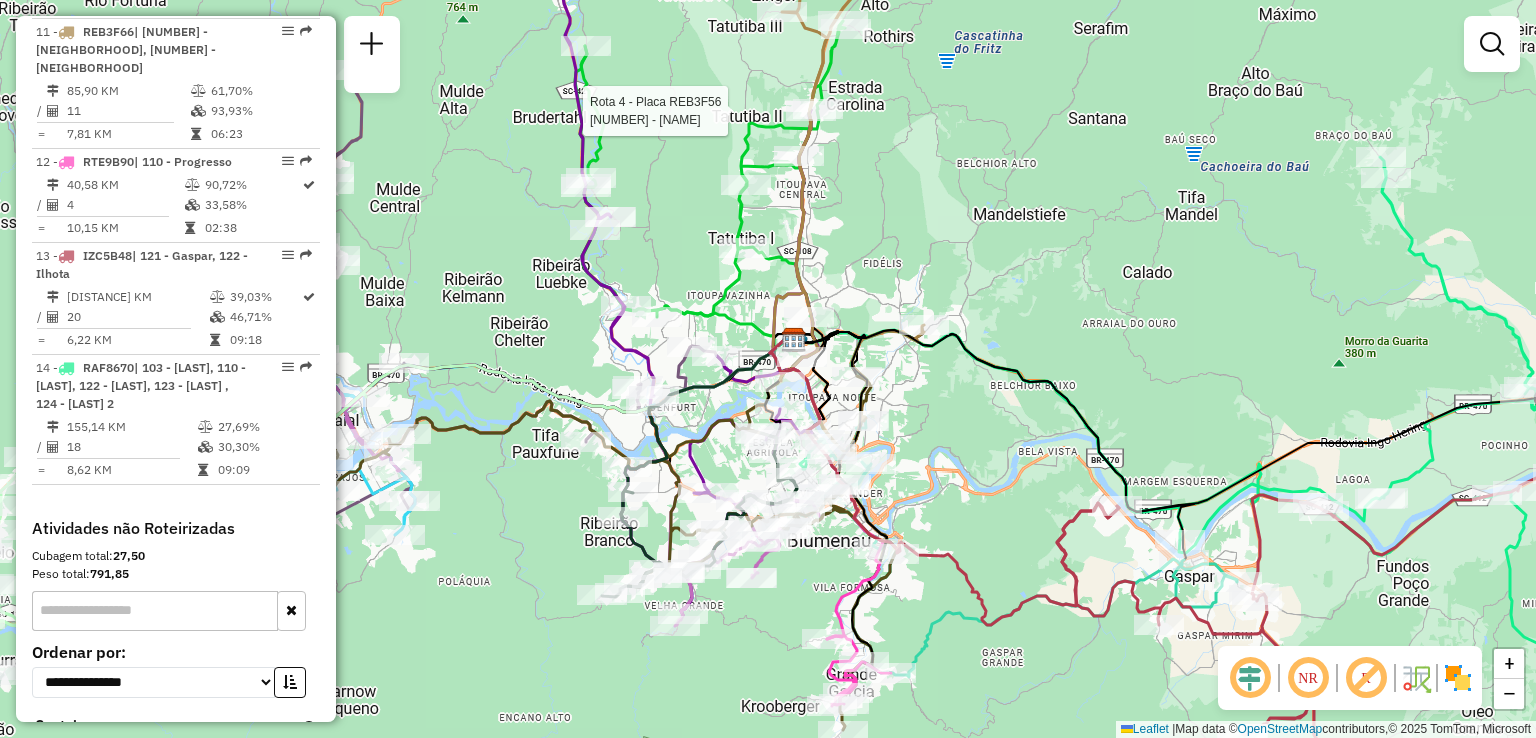 select on "**********" 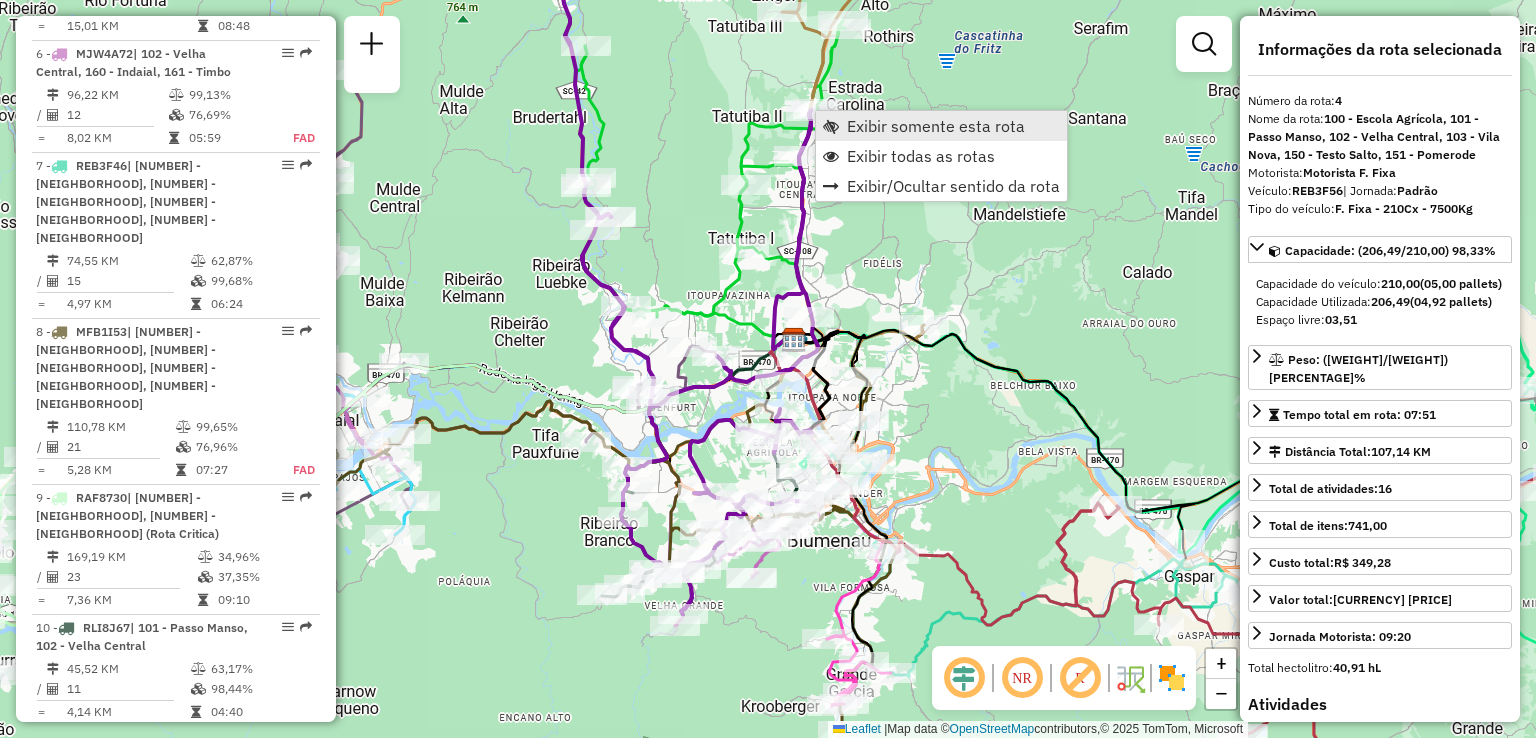 scroll, scrollTop: 1104, scrollLeft: 0, axis: vertical 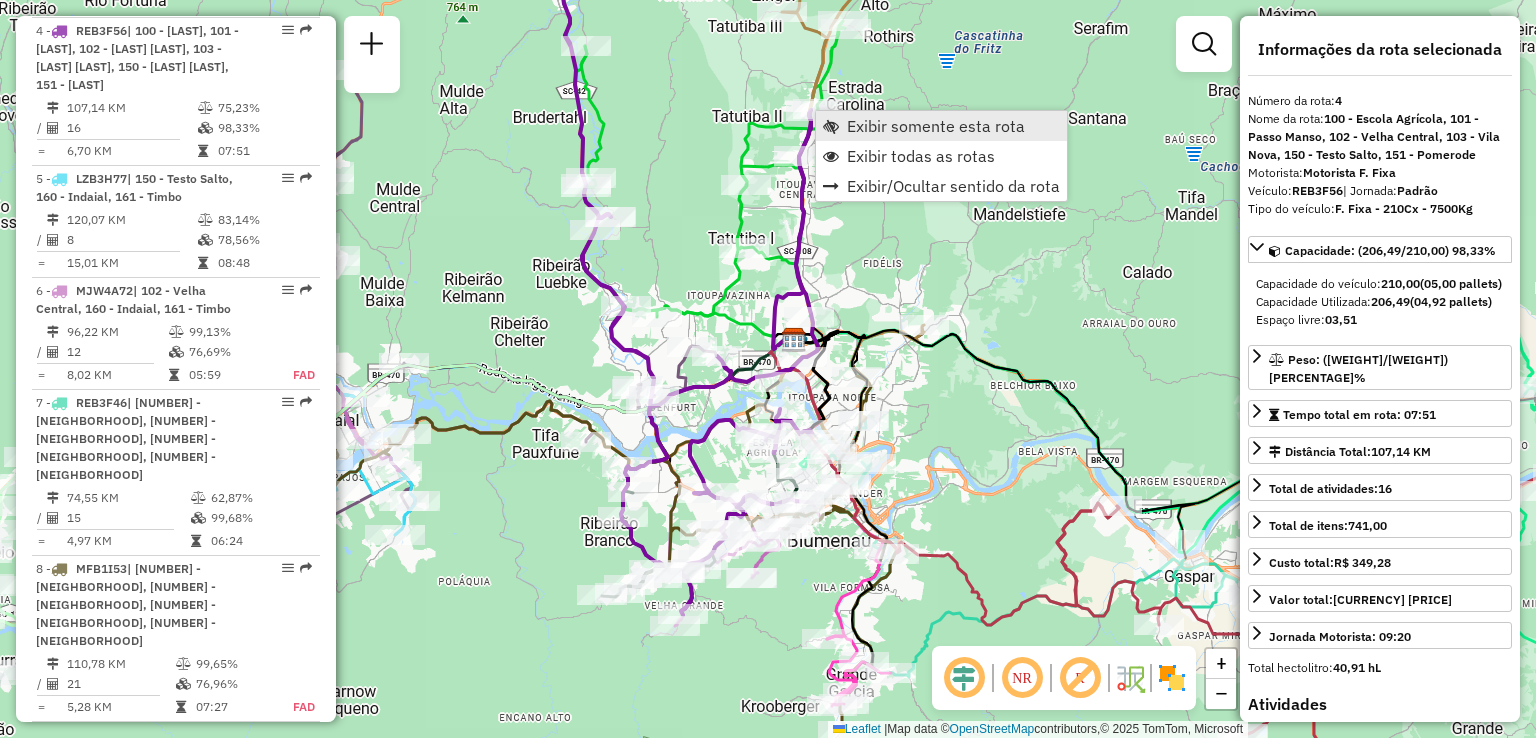 click on "Exibir somente esta rota" at bounding box center [941, 126] 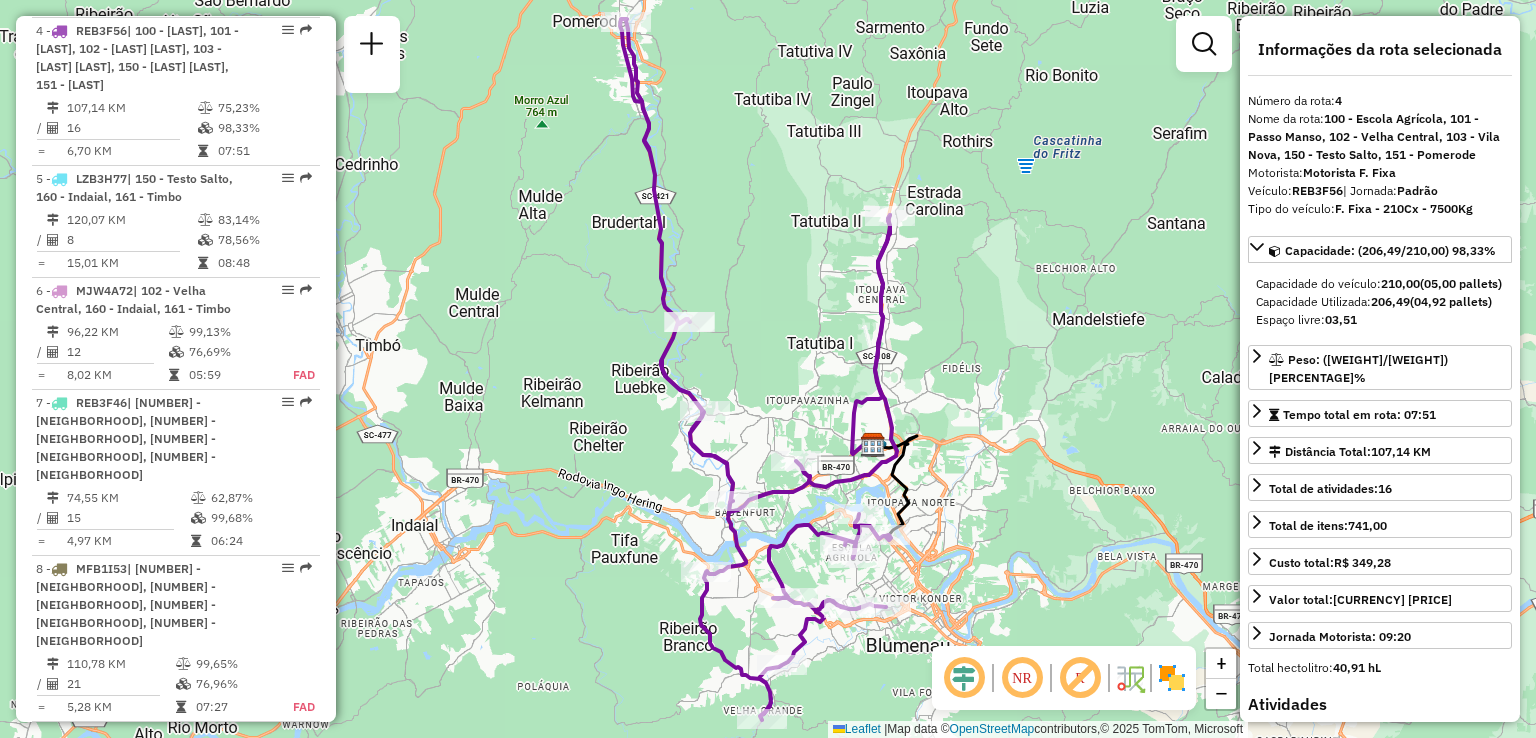 click on "Janela de atendimento Grade de atendimento Capacidade Transportadoras Veículos Cliente Pedidos  Rotas Selecione os dias de semana para filtrar as janelas de atendimento  Seg   Ter   Qua   Qui   Sex   Sáb   Dom  Informe o período da janela de atendimento: De: Até:  Filtrar exatamente a janela do cliente  Considerar janela de atendimento padrão  Selecione os dias de semana para filtrar as grades de atendimento  Seg   Ter   Qua   Qui   Sex   Sáb   Dom   Considerar clientes sem dia de atendimento cadastrado  Clientes fora do dia de atendimento selecionado Filtrar as atividades entre os valores definidos abaixo:  Peso mínimo:   Peso máximo:   Cubagem mínima:   Cubagem máxima:   De:   Até:  Filtrar as atividades entre o tempo de atendimento definido abaixo:  De:   Até:   Considerar capacidade total dos clientes não roteirizados Transportadora: Selecione um ou mais itens Tipo de veículo: Selecione um ou mais itens Veículo: Selecione um ou mais itens Motorista: Selecione um ou mais itens Nome: Rótulo:" 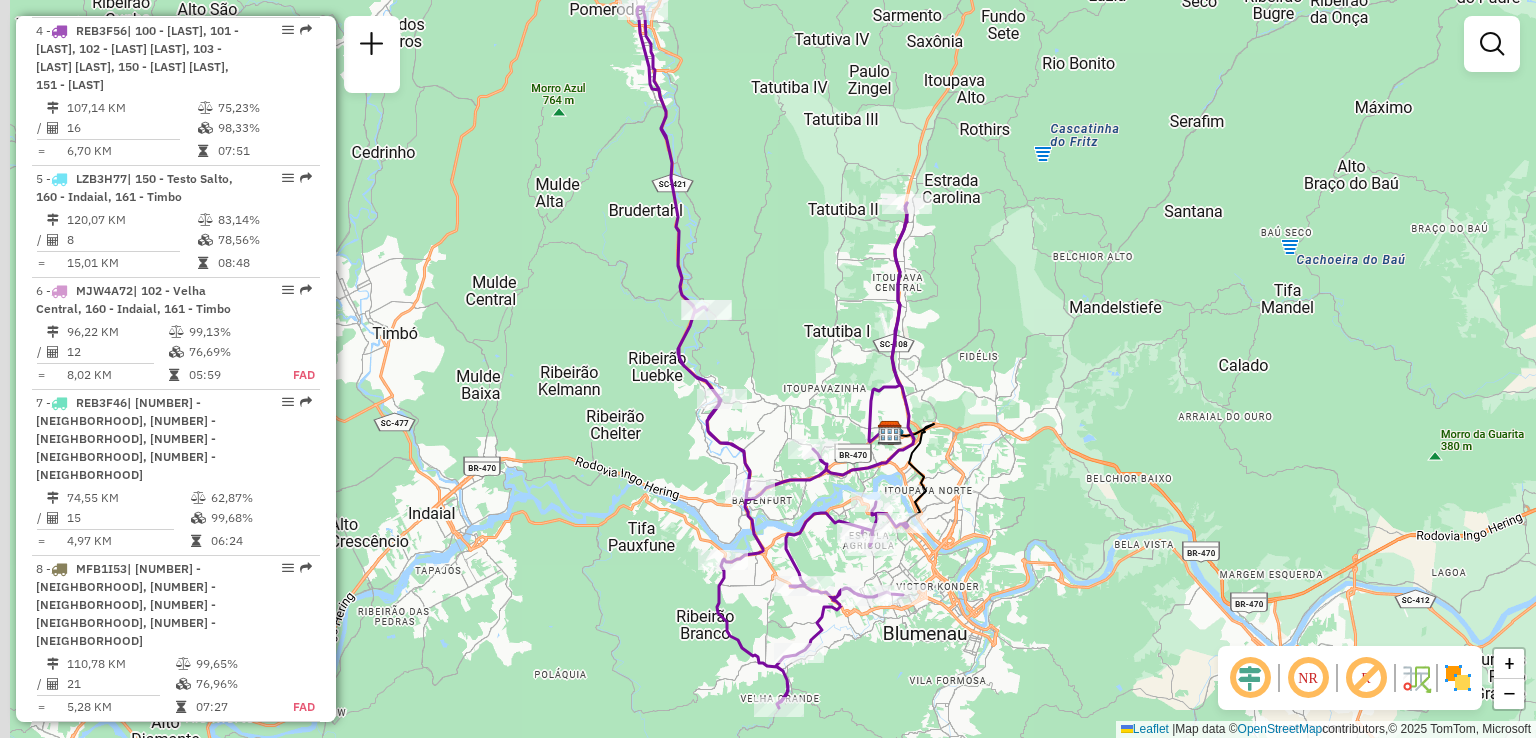 drag, startPoint x: 1015, startPoint y: 294, endPoint x: 1068, endPoint y: 259, distance: 63.51378 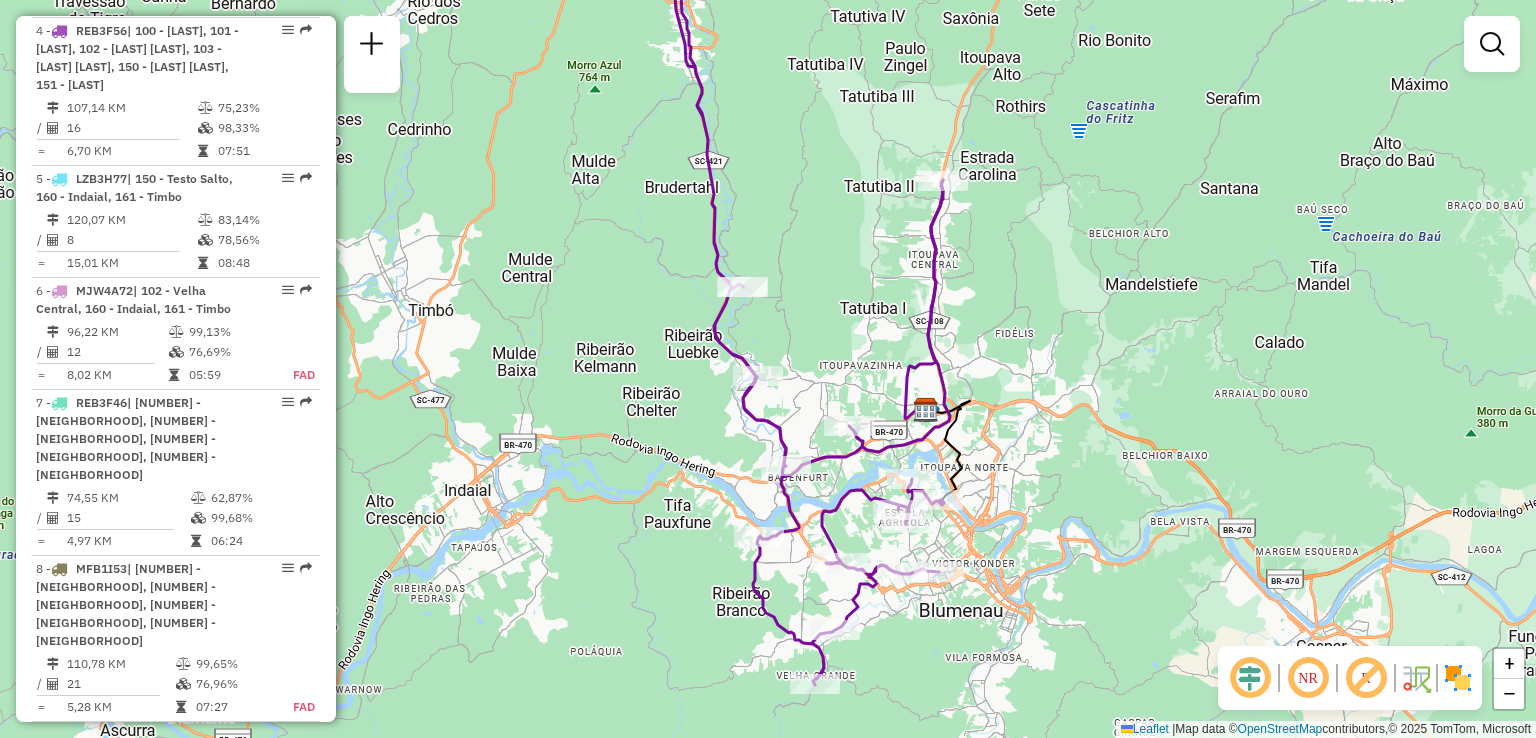 drag, startPoint x: 1173, startPoint y: 353, endPoint x: 1189, endPoint y: 369, distance: 22.627417 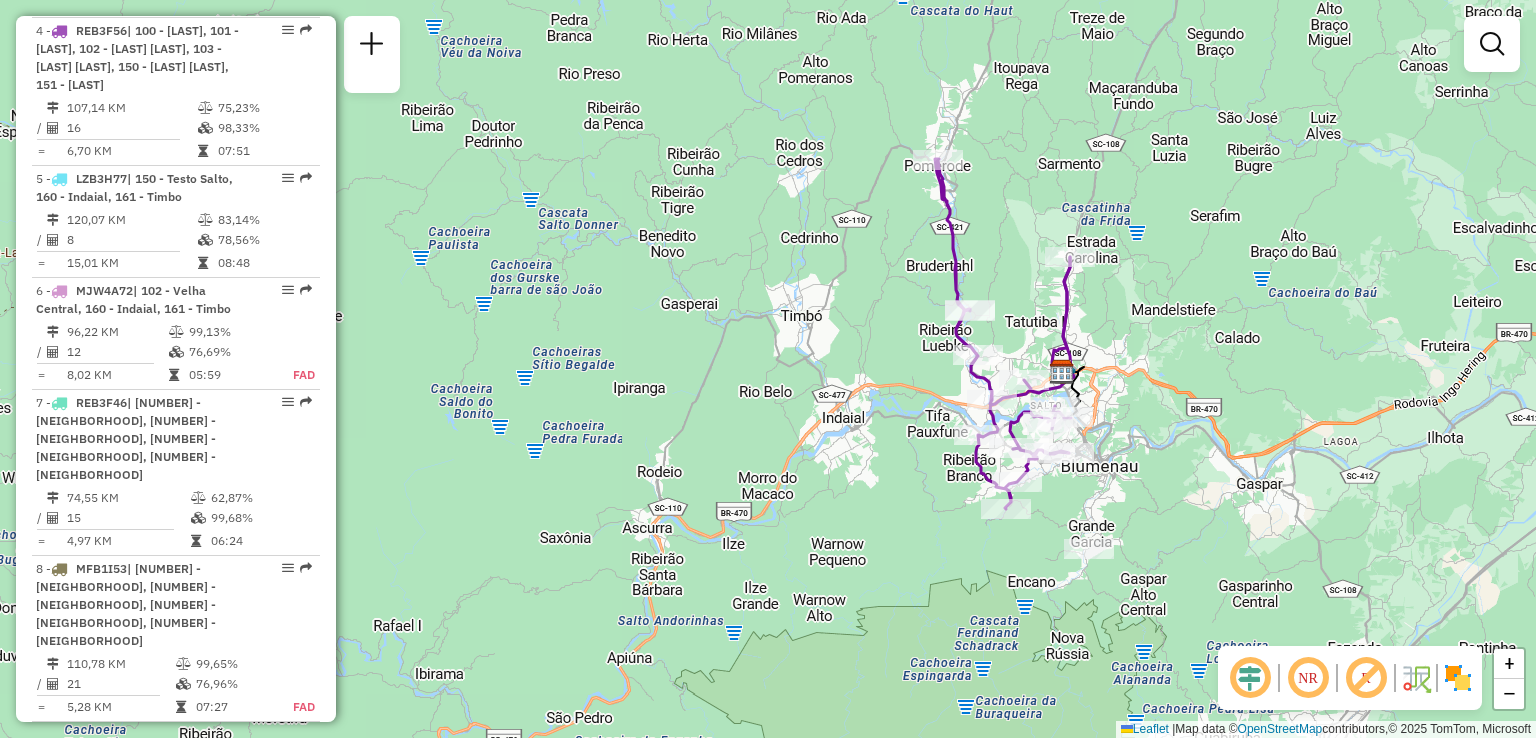 drag, startPoint x: 864, startPoint y: 308, endPoint x: 819, endPoint y: 289, distance: 48.8467 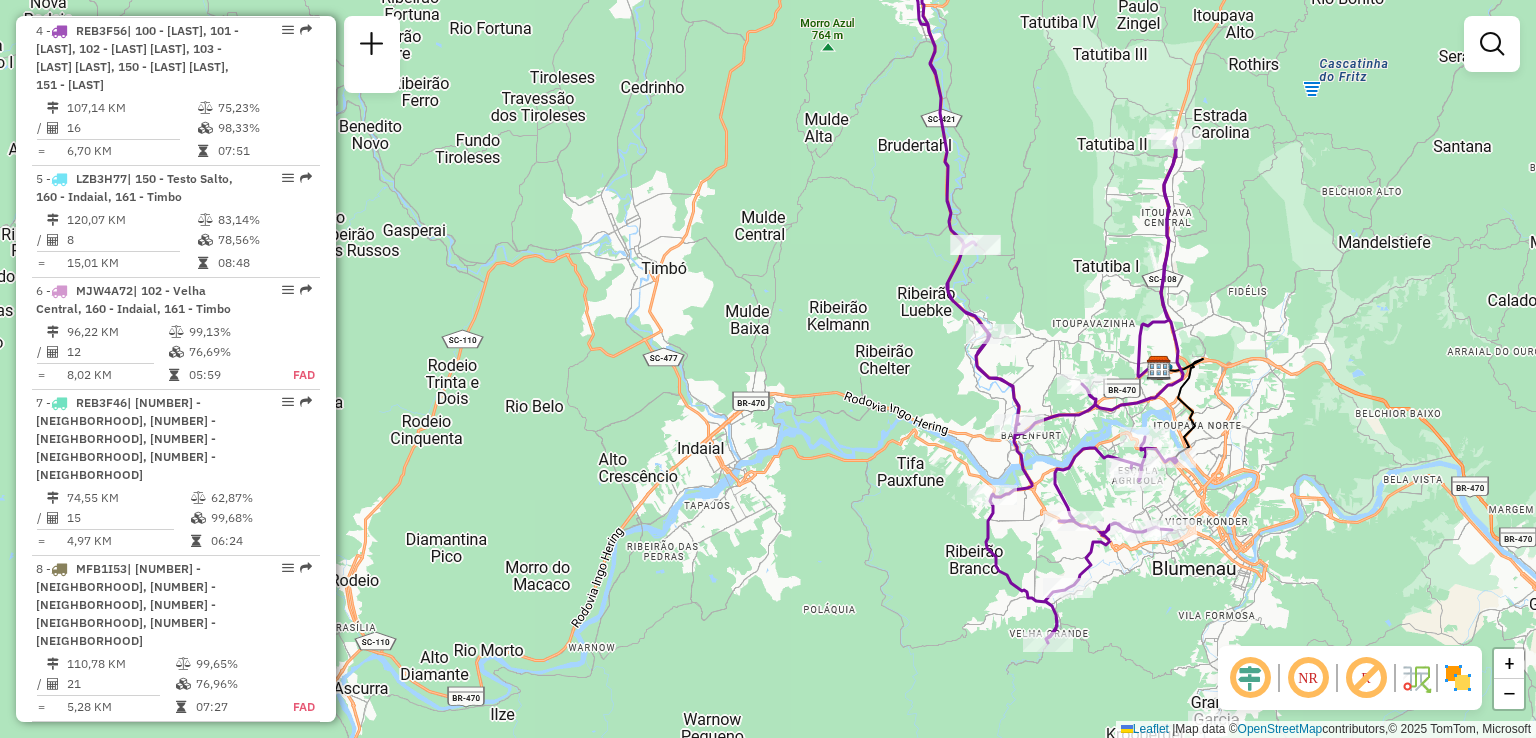drag, startPoint x: 895, startPoint y: 365, endPoint x: 790, endPoint y: 324, distance: 112.720894 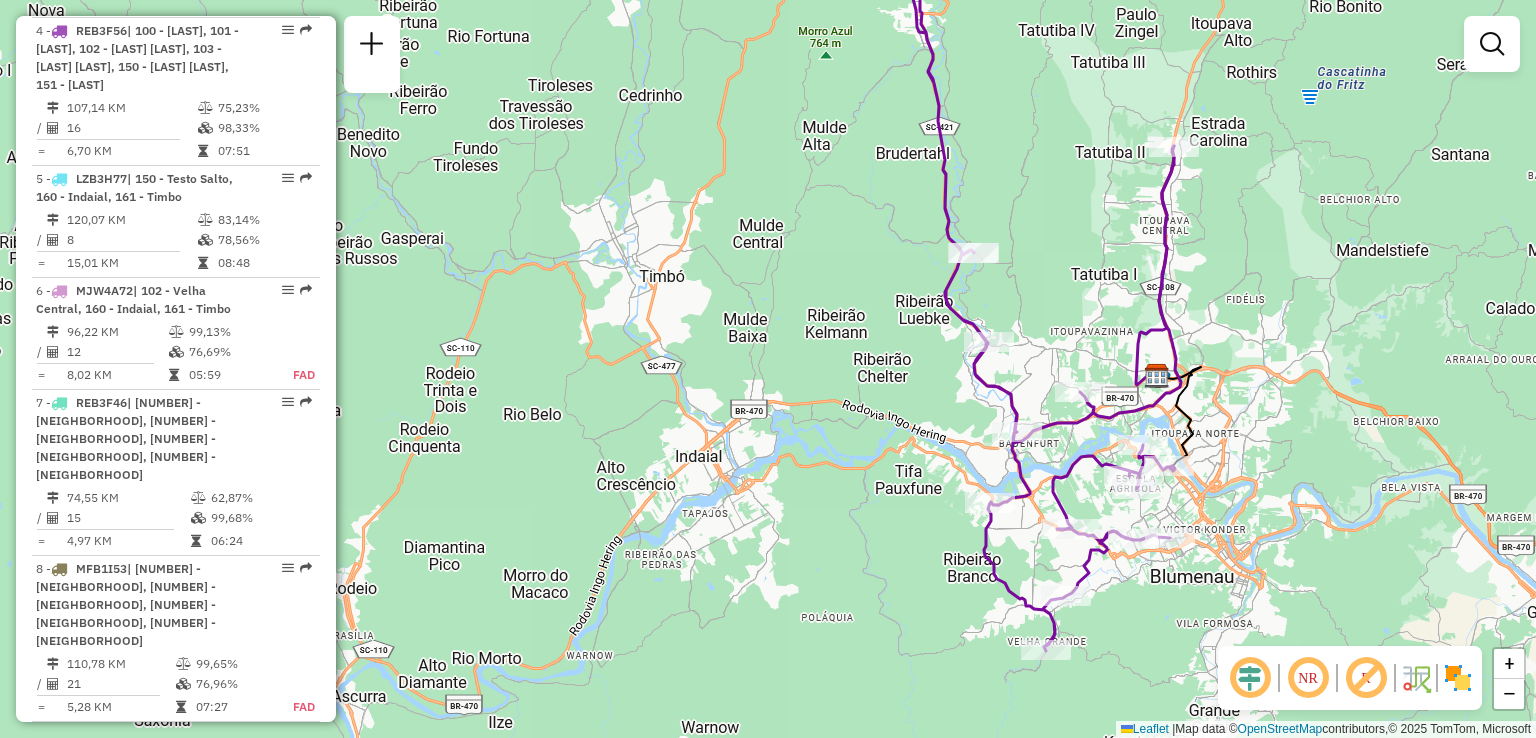 drag, startPoint x: 1535, startPoint y: 325, endPoint x: 1535, endPoint y: 353, distance: 28 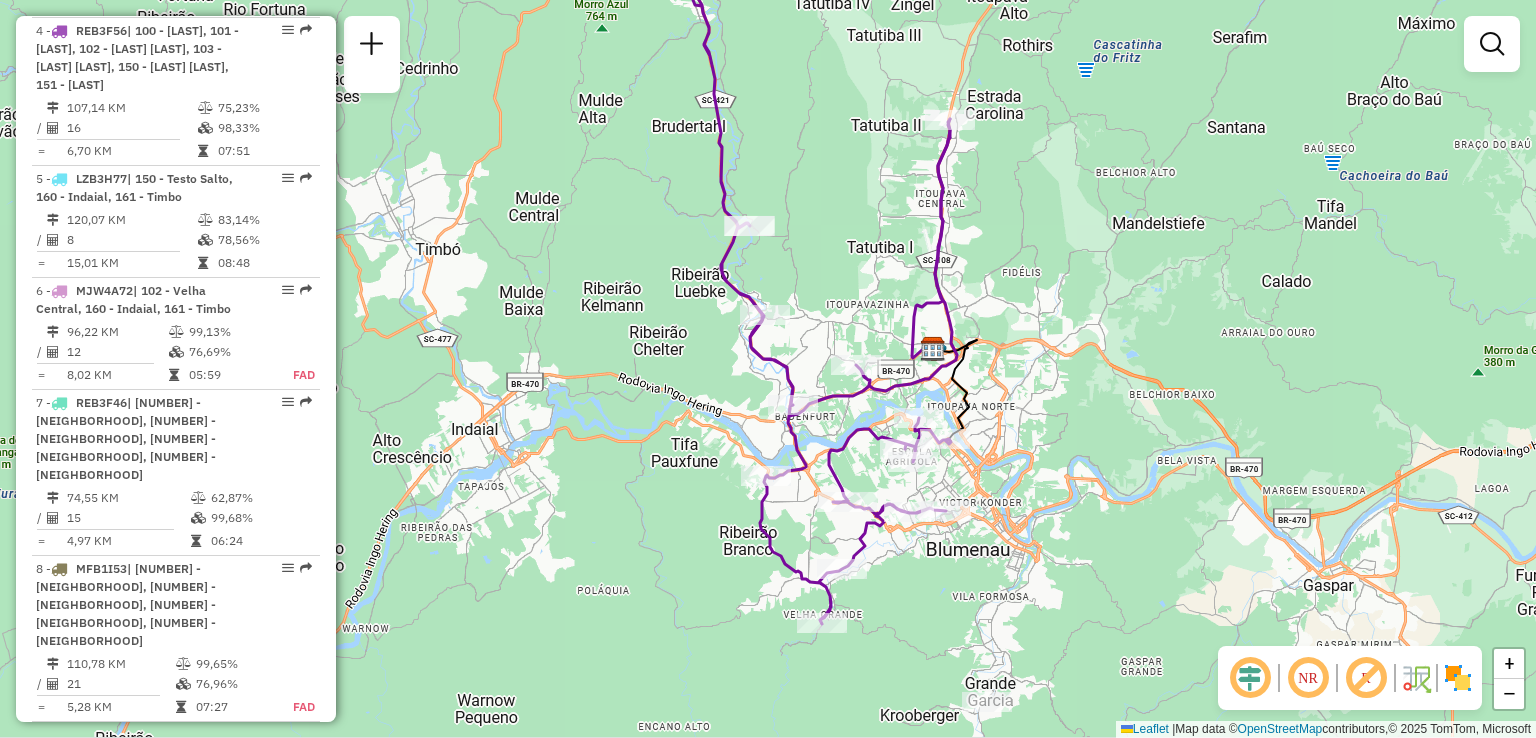 drag, startPoint x: 869, startPoint y: 417, endPoint x: 645, endPoint y: 366, distance: 229.73245 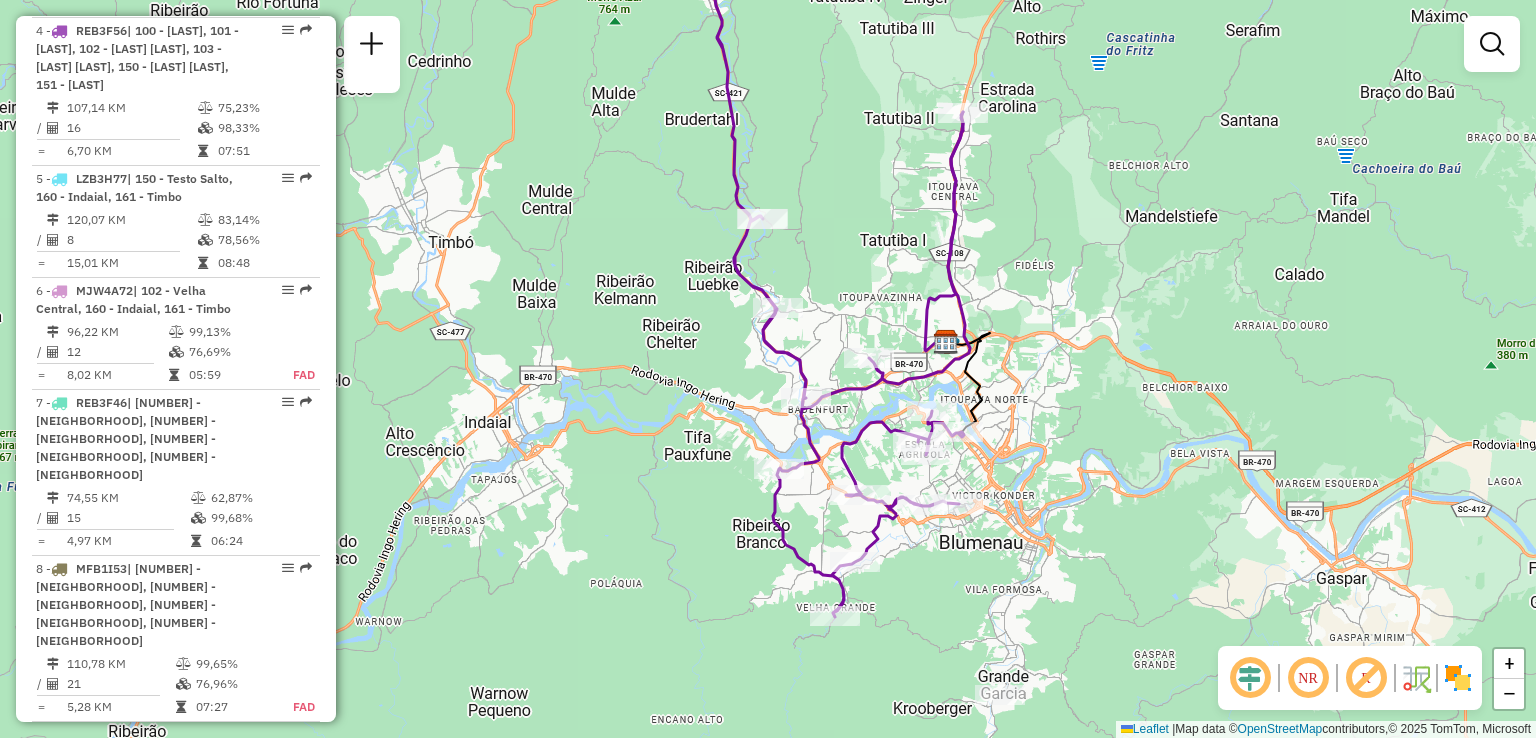 drag, startPoint x: 1192, startPoint y: 329, endPoint x: 1211, endPoint y: 323, distance: 19.924858 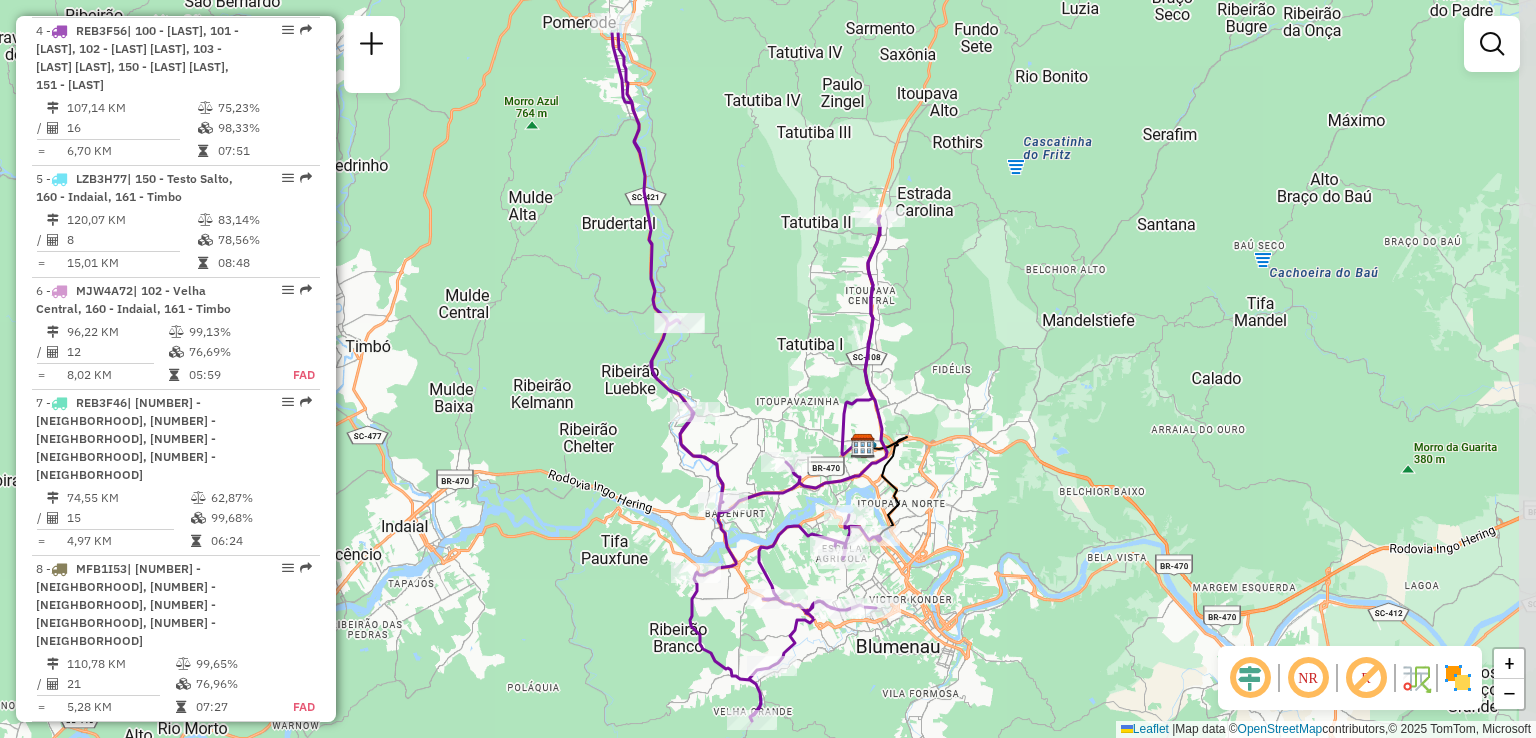 drag, startPoint x: 587, startPoint y: 348, endPoint x: 491, endPoint y: 466, distance: 152.11838 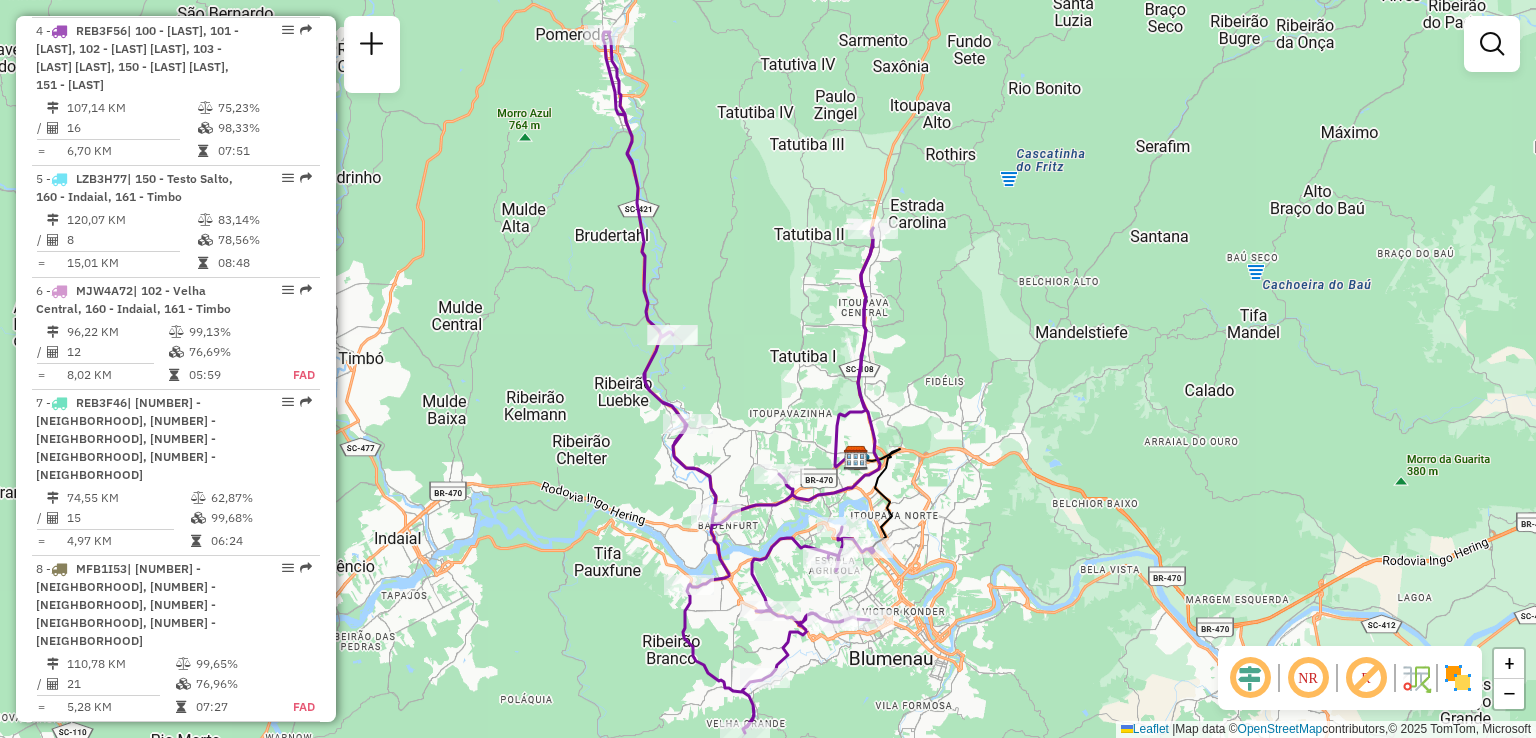select on "**********" 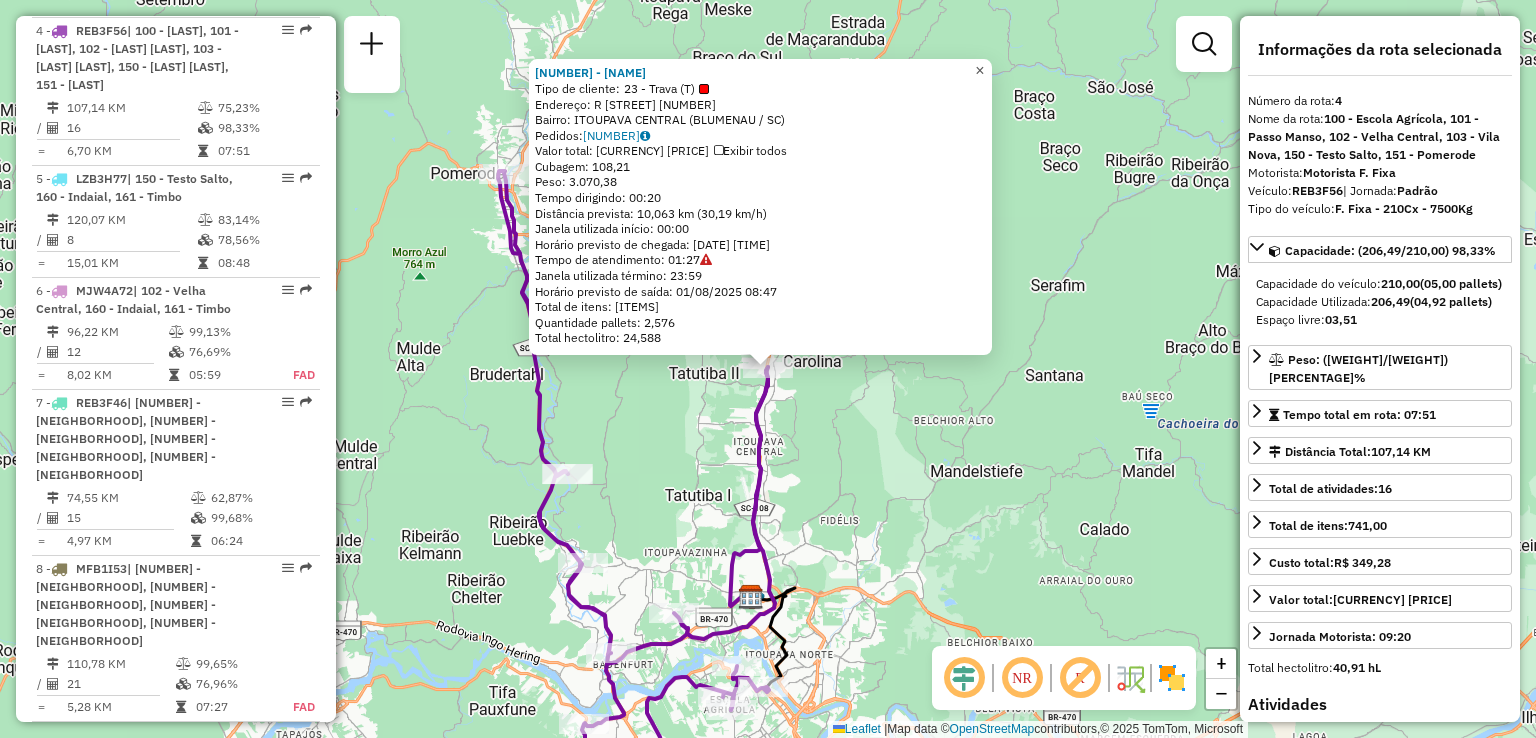 click on "×" 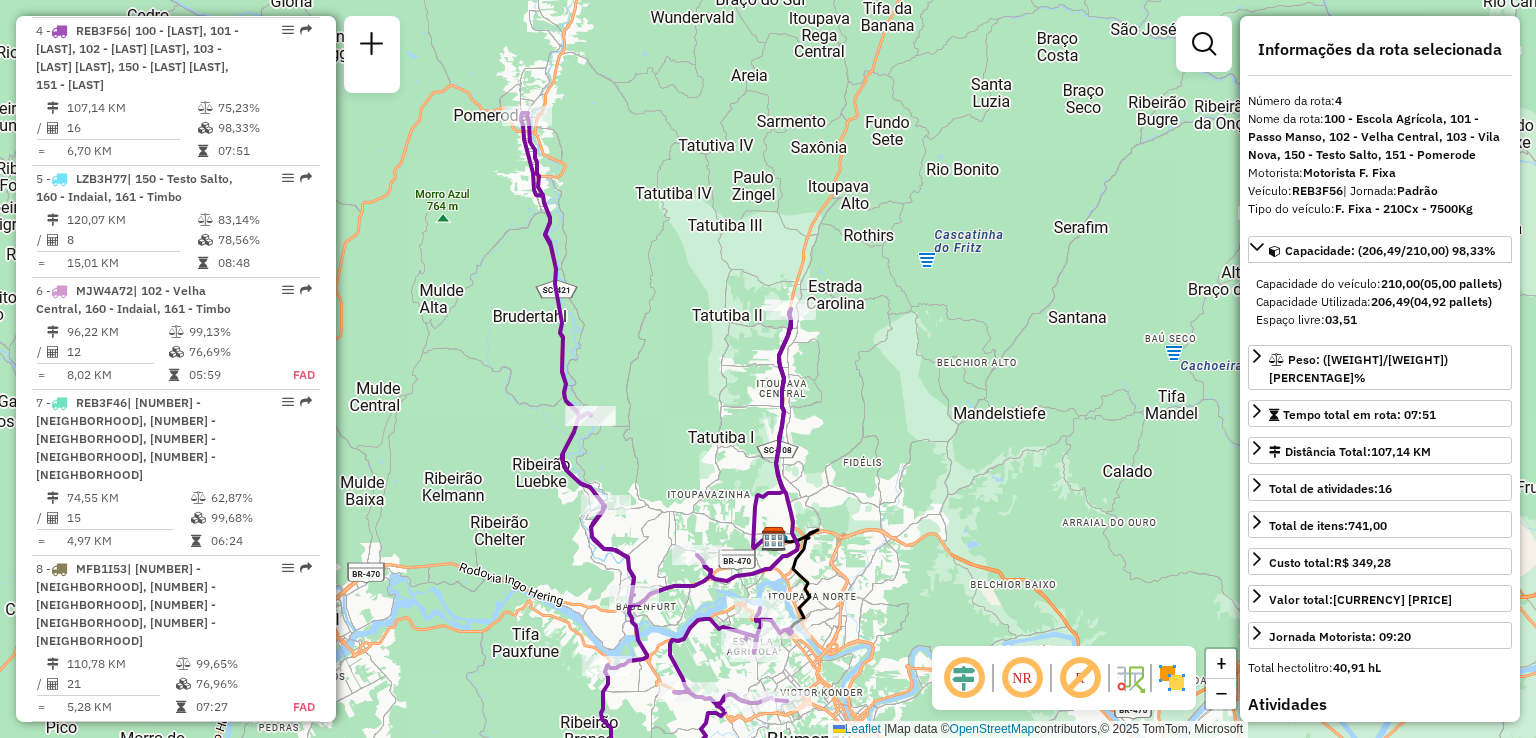 drag, startPoint x: 884, startPoint y: 422, endPoint x: 910, endPoint y: 341, distance: 85.07056 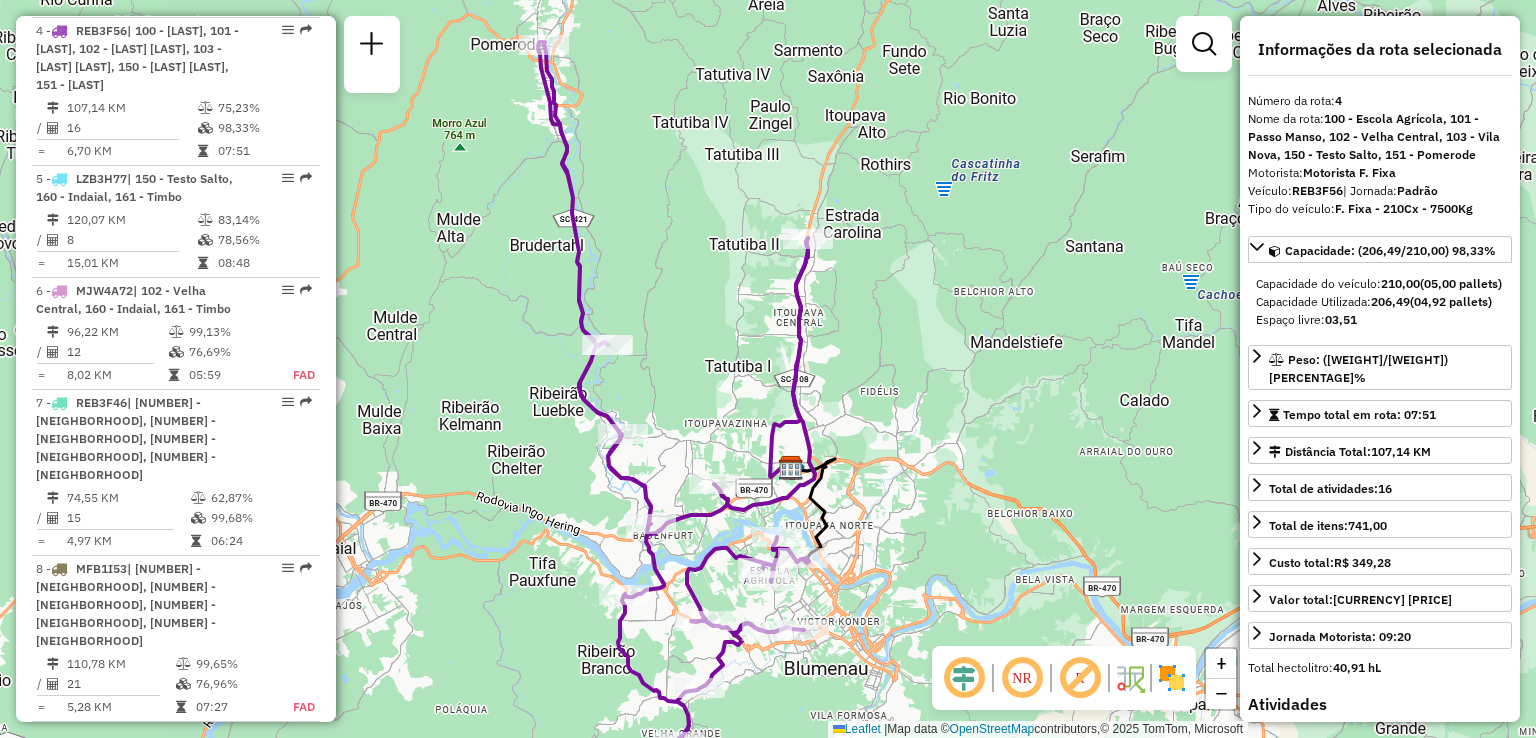 drag, startPoint x: 970, startPoint y: 445, endPoint x: 974, endPoint y: 409, distance: 36.221542 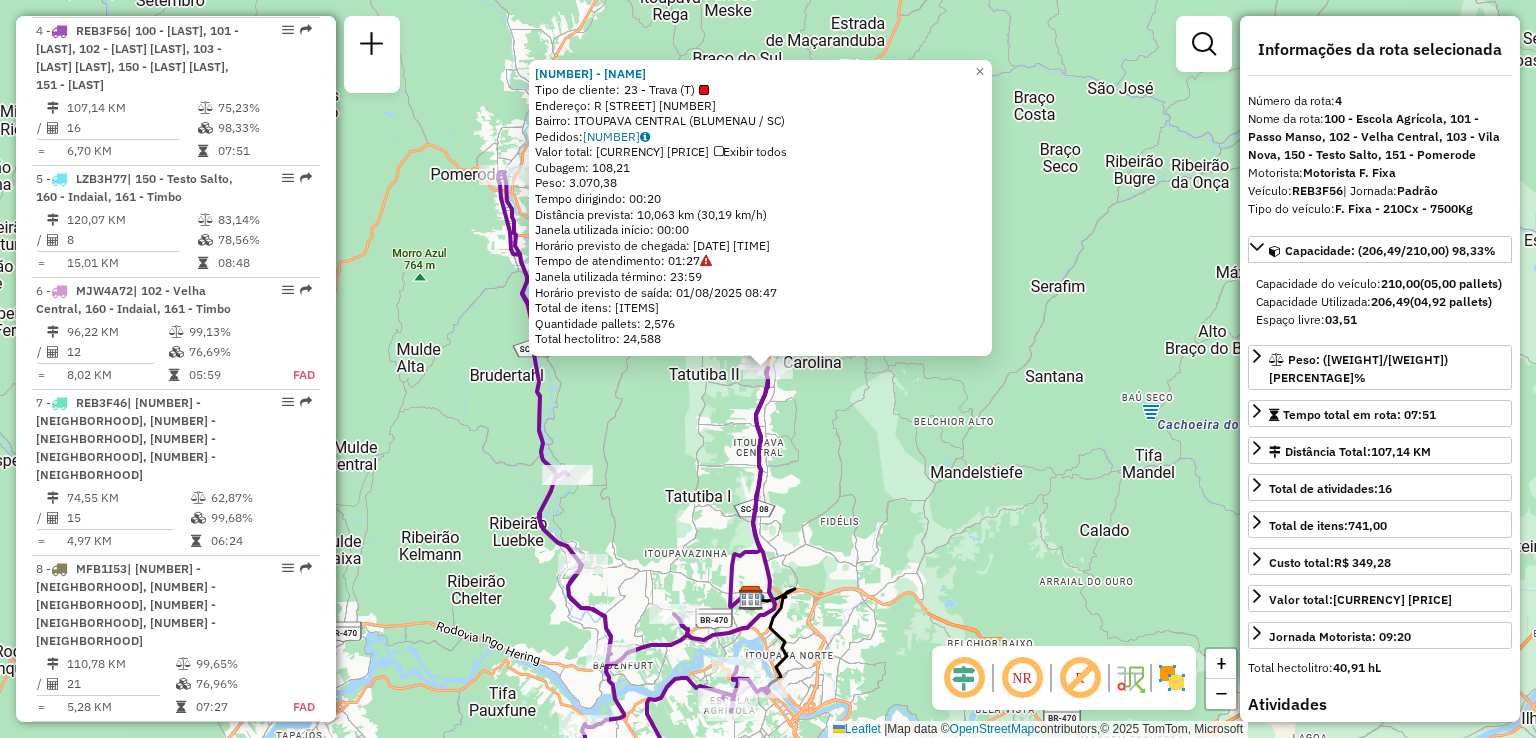 click on "[NUMBER] - SUPERMERCADO MAVILI  Tipo de cliente:   23 - Trava (T)   Endereço: R   DOUTOR PEDRO ZIMMERMANN       [NUMBER]   Bairro: ITOUPAVA CENTRAL (BLUMENAU / SC)   Pedidos:  [NUMBER]   Valor total: R$ [PRICE]   Exibir todos   Cubagem: [CUBAGE]  Peso: [WEIGHT]  Tempo dirigindo: [TIME]   Distância prevista: [DISTANCE] km ([SPEED] km/h)   Janela utilizada início: [TIME]   Horário previsto de chegada: [DATE] [TIME]   Tempo de atendimento: [TIME]   Janela utilizada término: [TIME]   Horário previsto de saída: [DATE] [TIME]   Total de itens: [ITEMS]   Quantidade pallets: [PALLETS]   Total hectolitro: [HECTOLITER]  × Janela de atendimento Grade de atendimento Capacidade Transportadoras Veículos Cliente Pedidos  Rotas Selecione os dias de semana para filtrar as janelas de atendimento  Seg   Ter   Qua   Qui   Sex   Sáb   Dom  Informe o período da janela de atendimento: De: Até:  Filtrar exatamente a janela do cliente  Considerar janela de atendimento padrão   Seg   Ter   Qua   Qui   Sex   Sáb   Dom   Peso mínimo:   De:" 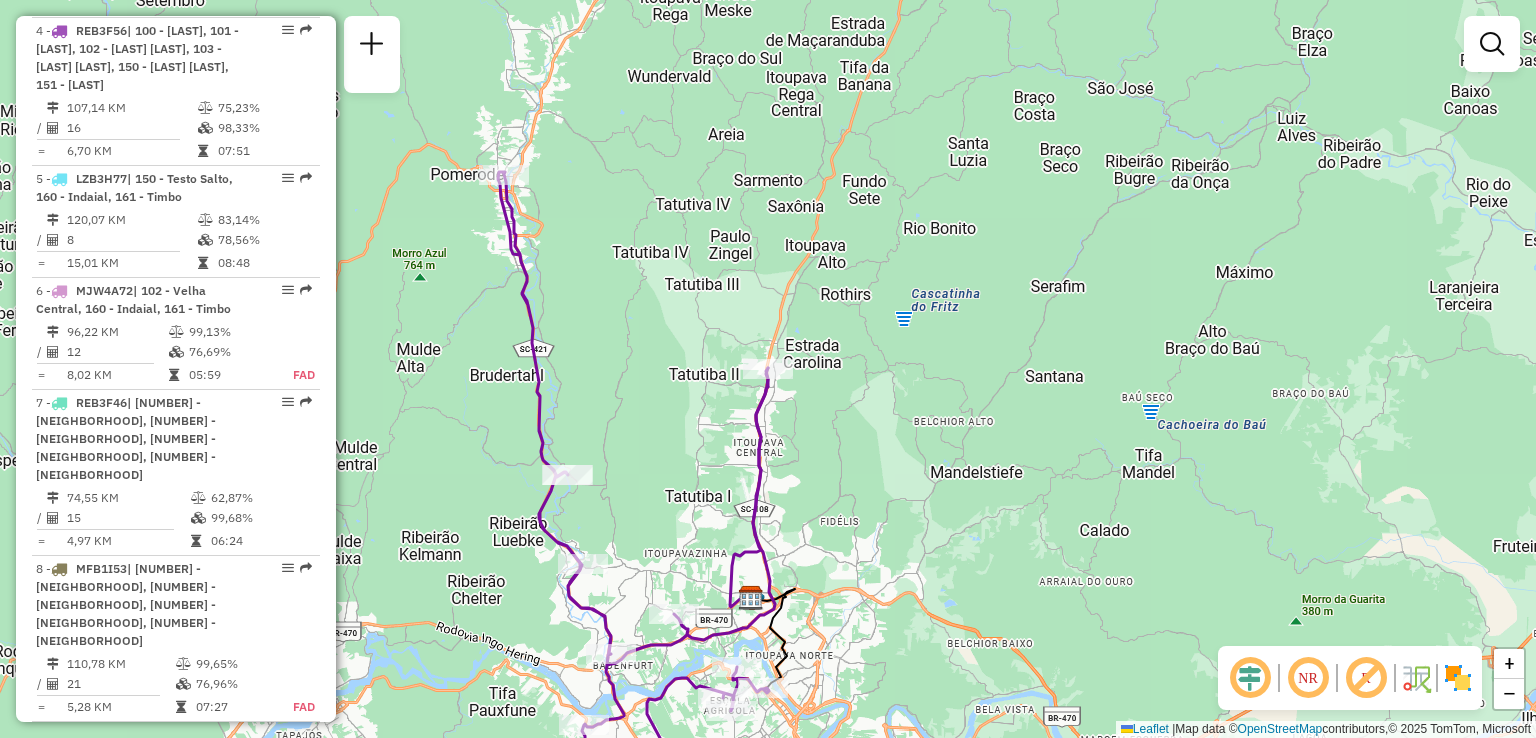 drag, startPoint x: 898, startPoint y: 500, endPoint x: 909, endPoint y: 450, distance: 51.1957 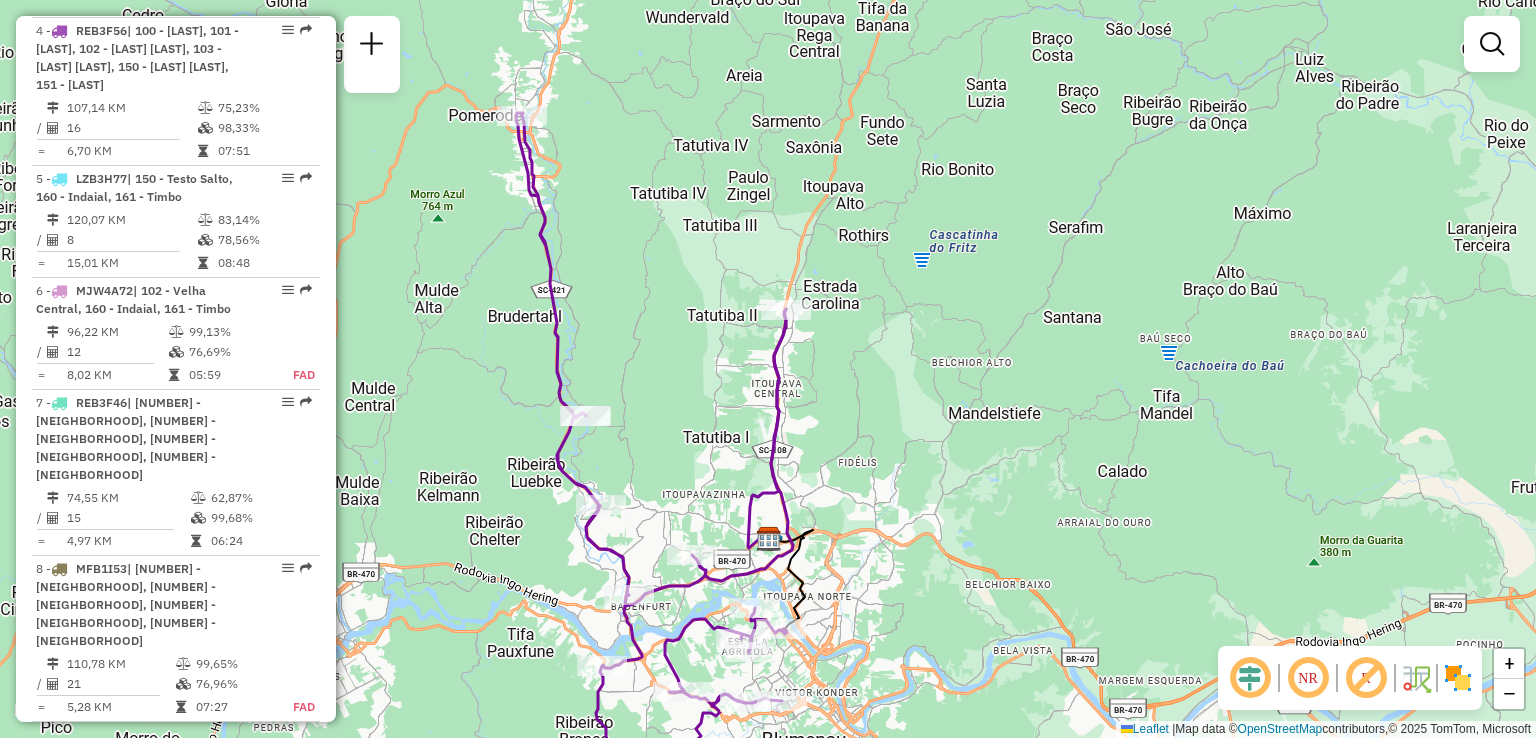 drag, startPoint x: 916, startPoint y: 499, endPoint x: 940, endPoint y: 456, distance: 49.24429 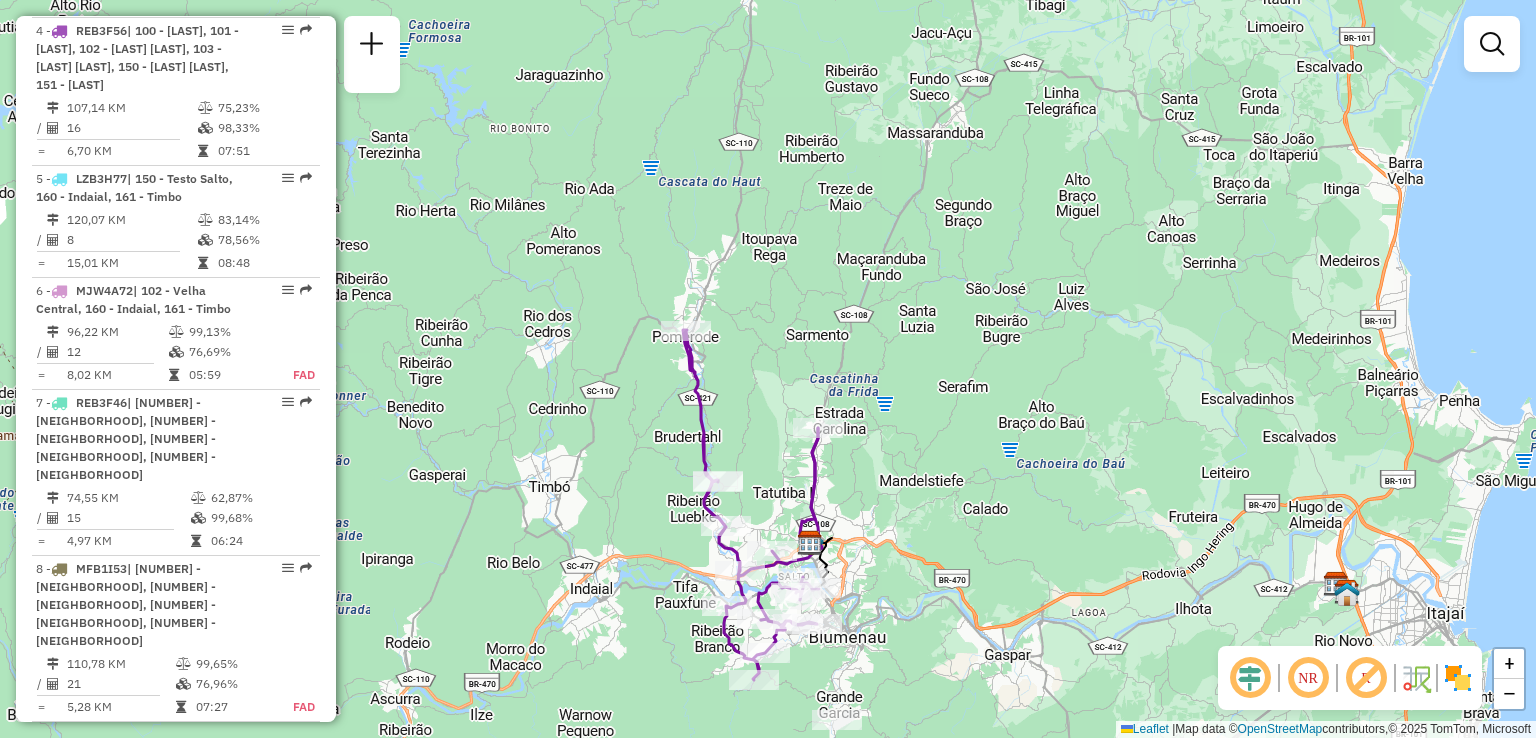 drag, startPoint x: 905, startPoint y: 505, endPoint x: 905, endPoint y: 453, distance: 52 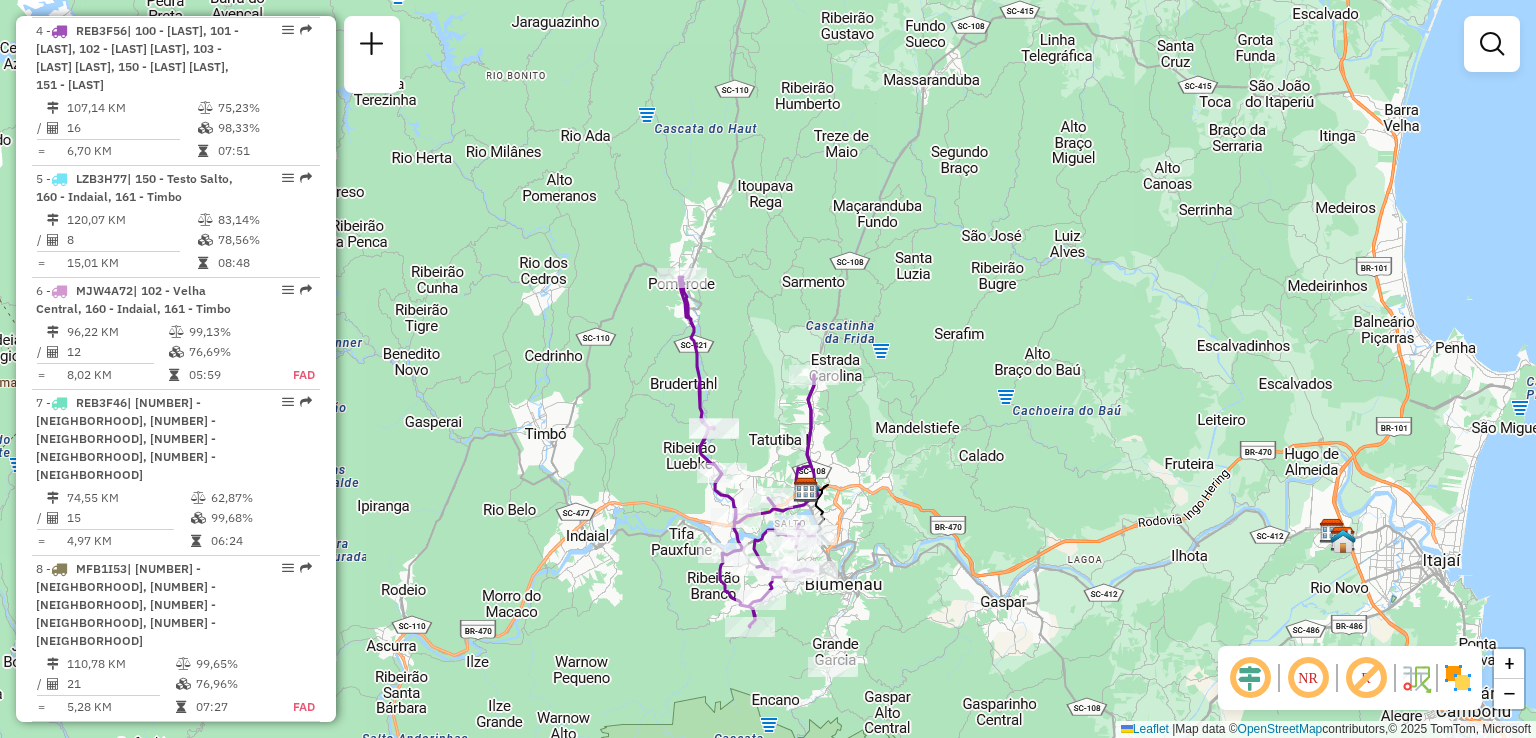click on "Rota [NUMBER] - Placa [PLATE] [NUMBER] - [NAME] Janela de atendimento Grade de atendimento Capacidade Transportadoras Veículos Cliente Pedidos Rotas Selecione os dias de semana para filtrar as janelas de atendimento Seg Ter Qua Qui Sex Sáb Dom Informe o período da janela de atendimento: De: Até: Filtrar exatamente a janela do cliente Considerar janela de atendimento padrão Selecione os dias de semana para filtrar as grades de atendimento Seg Ter Qua Qui Sex Sáb Dom Considerar clientes sem dia de atendimento cadastrado Clientes fora do dia de atendimento selecionado Filtrar as atividades entre os valores definidos abaixo: Peso mínimo: Peso máximo: Cubagem mínima: Cubagem máxima: De: Até: Filtrar as atividades entre o tempo de atendimento definido abaixo: De: Até: Considerar capacidade total dos clientes não roteirizados Transportadora: Selecione um ou mais itens Tipo de veículo: Selecione um ou mais itens Veículo: De:" 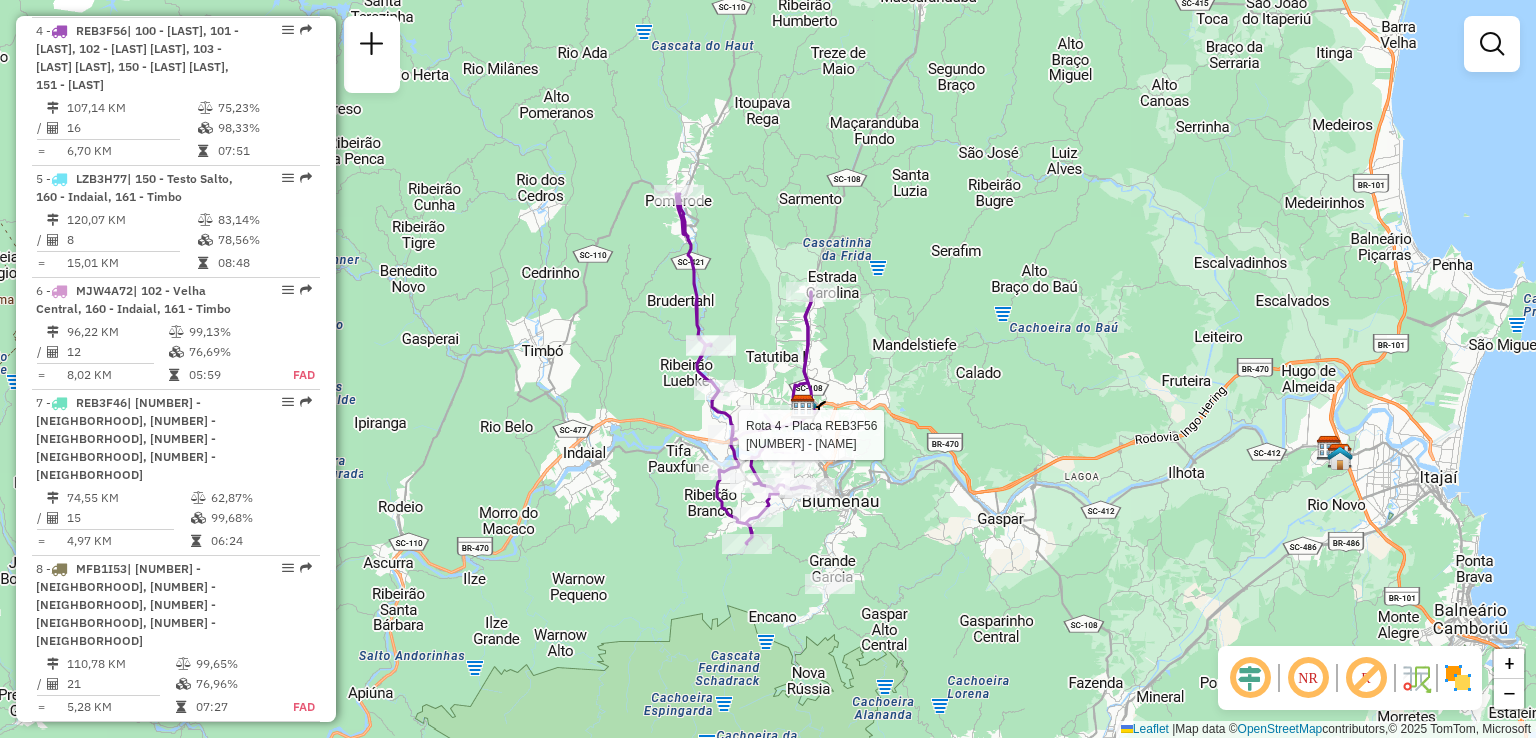 select on "**********" 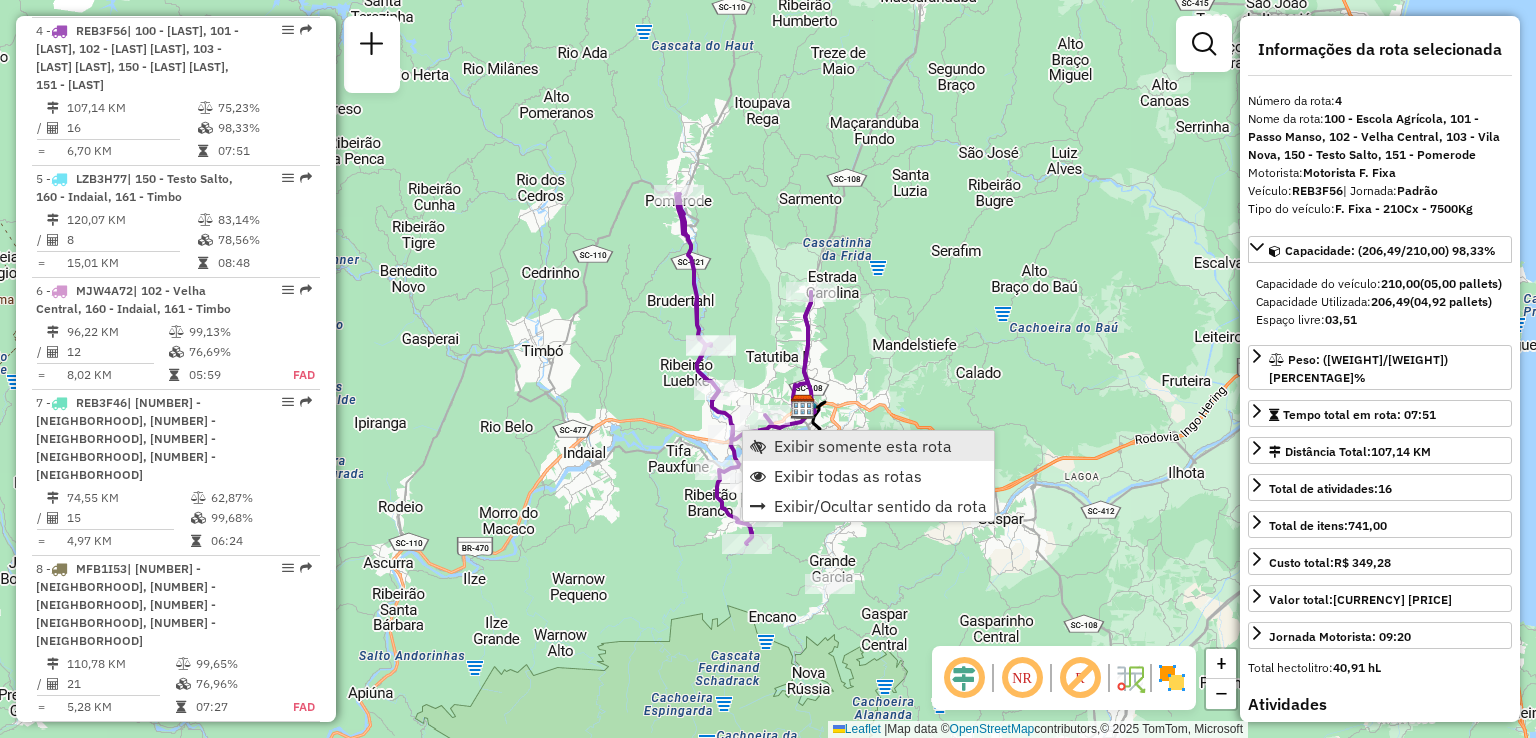 click on "Exibir somente esta rota" at bounding box center [863, 446] 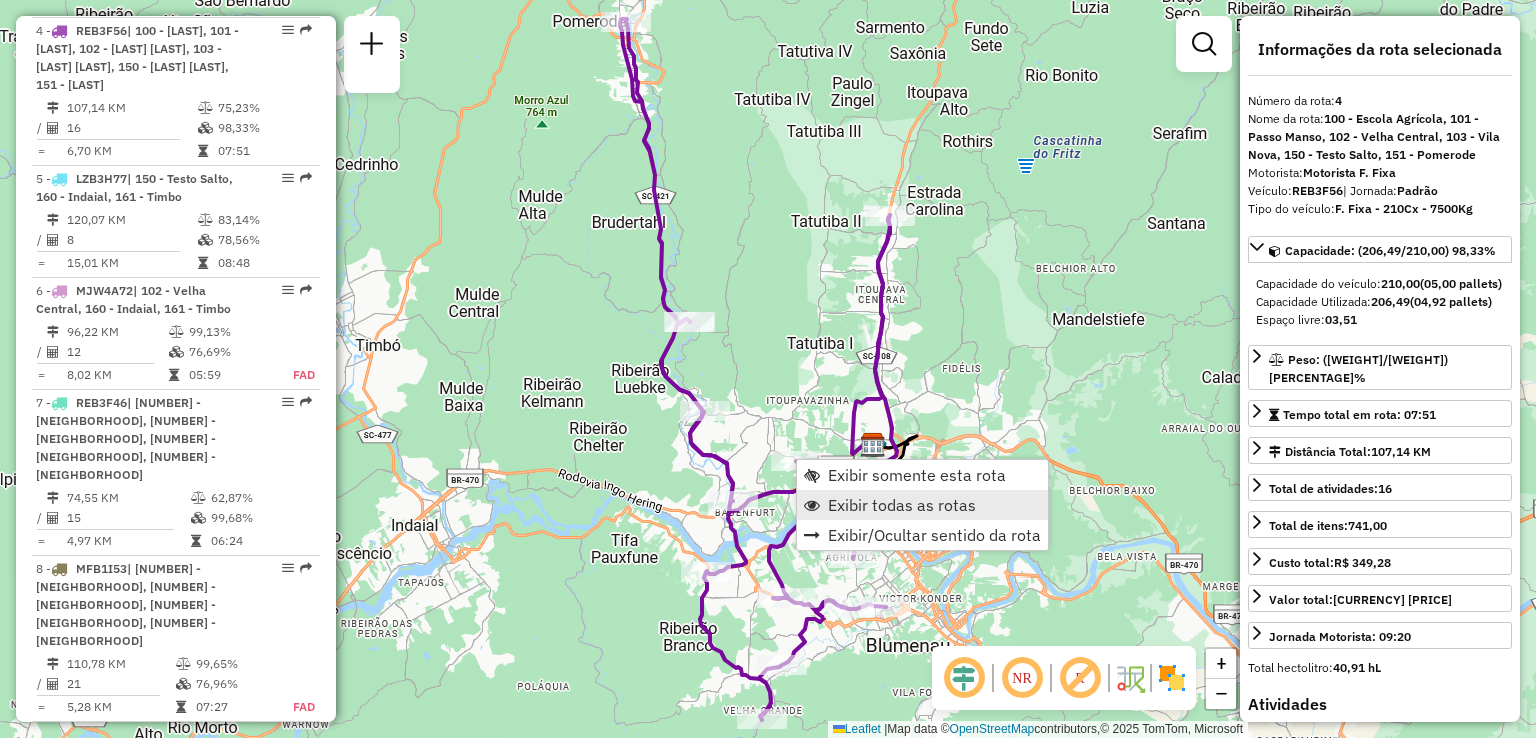click on "Exibir todas as rotas" at bounding box center (902, 505) 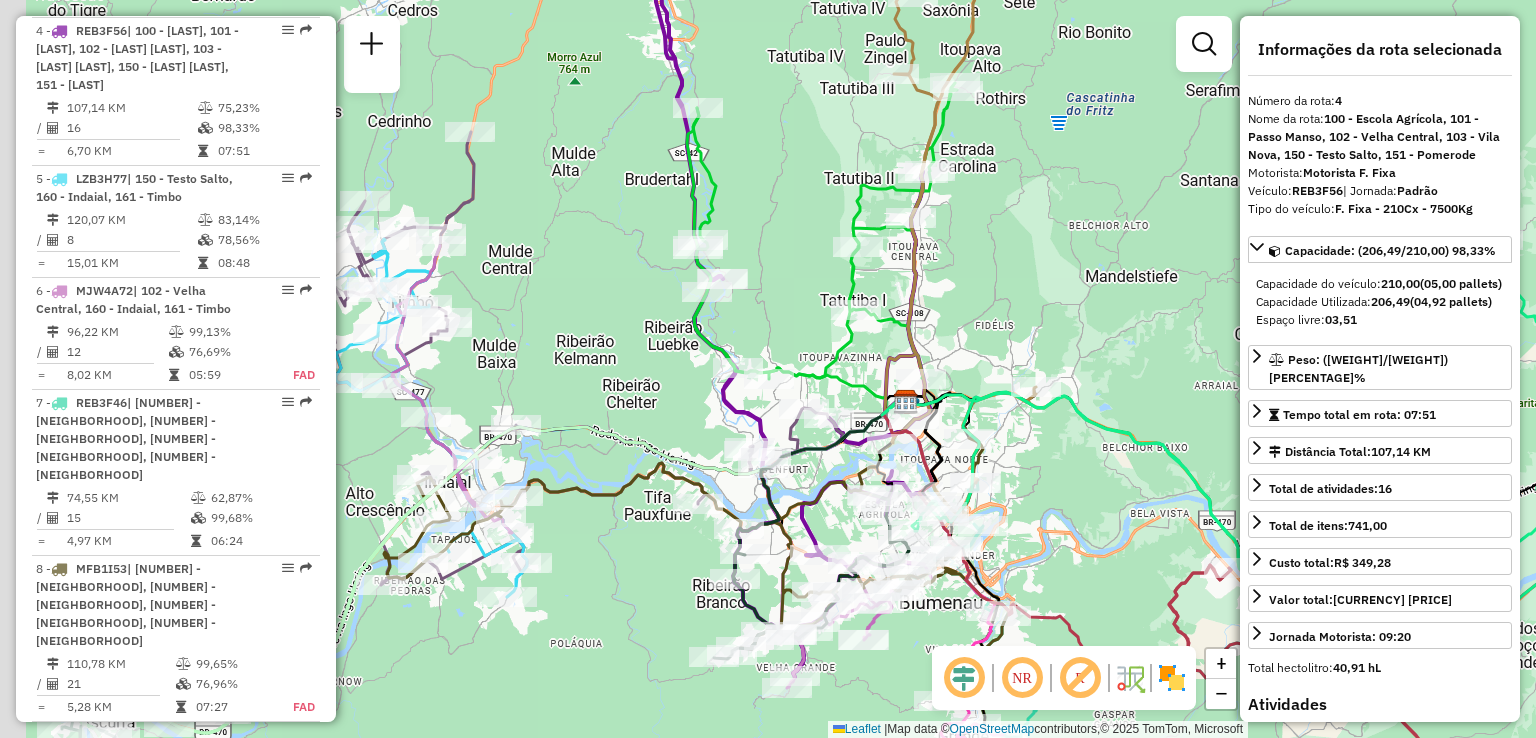 drag, startPoint x: 1100, startPoint y: 394, endPoint x: 1141, endPoint y: 337, distance: 70.21396 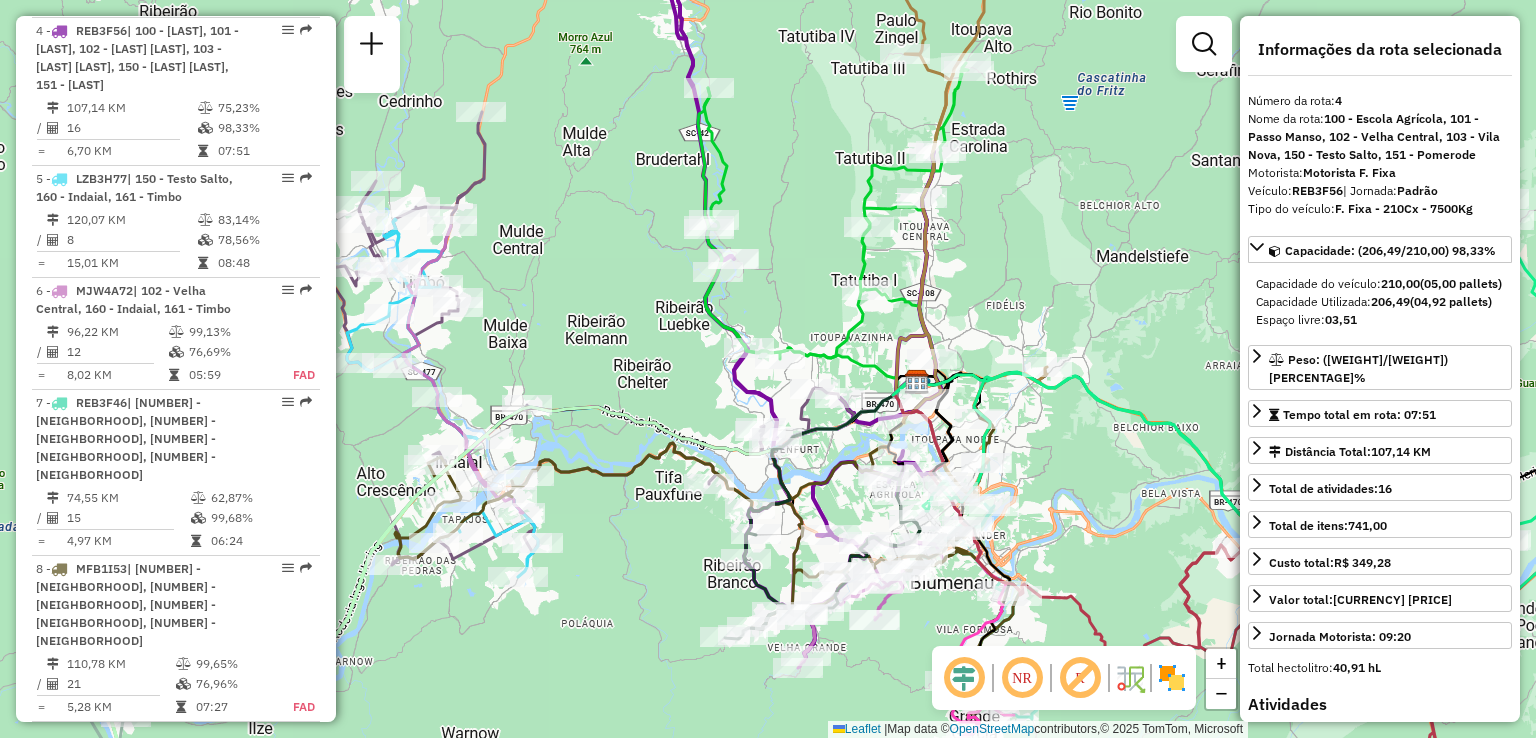 drag, startPoint x: 1174, startPoint y: 467, endPoint x: 1162, endPoint y: 439, distance: 30.463093 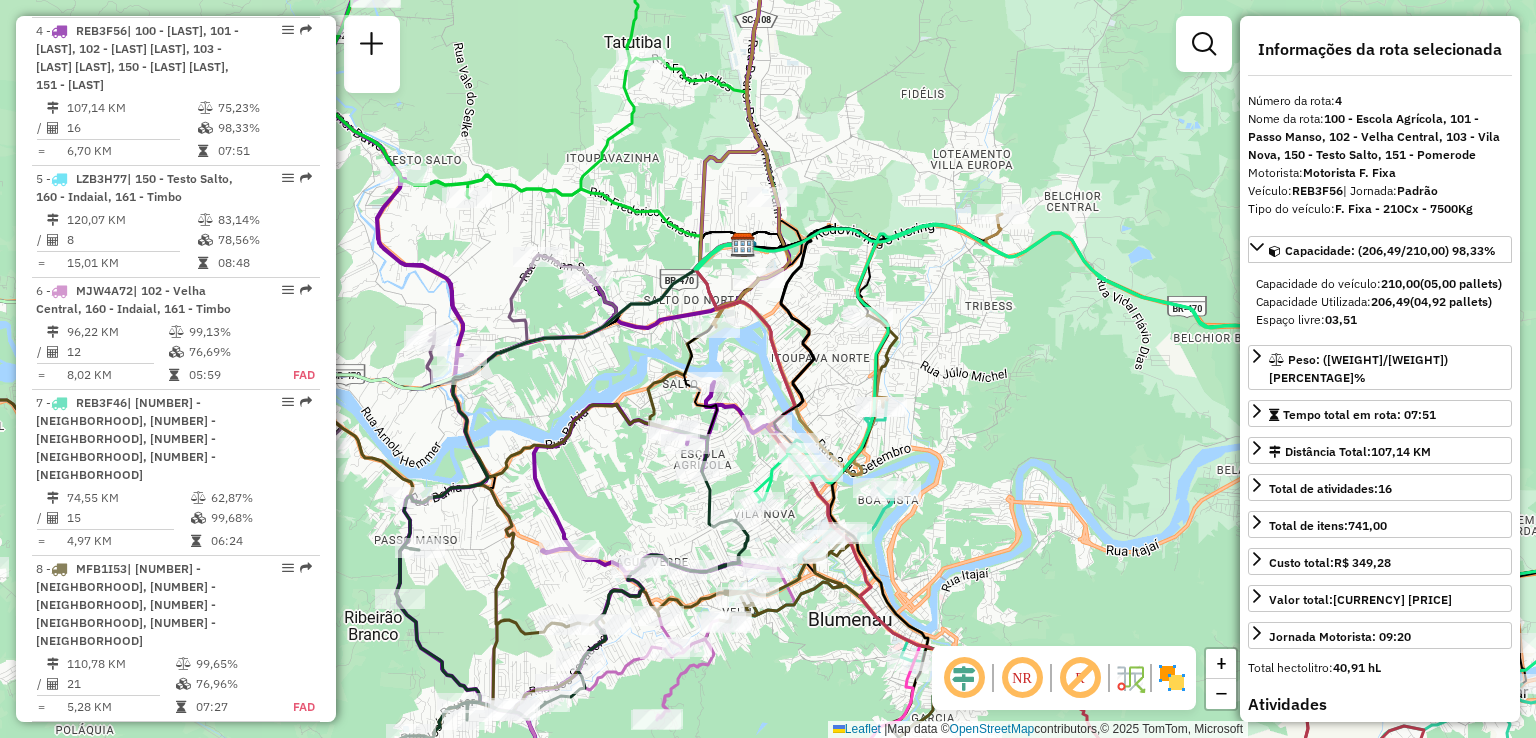drag, startPoint x: 1064, startPoint y: 485, endPoint x: 1058, endPoint y: 426, distance: 59.3043 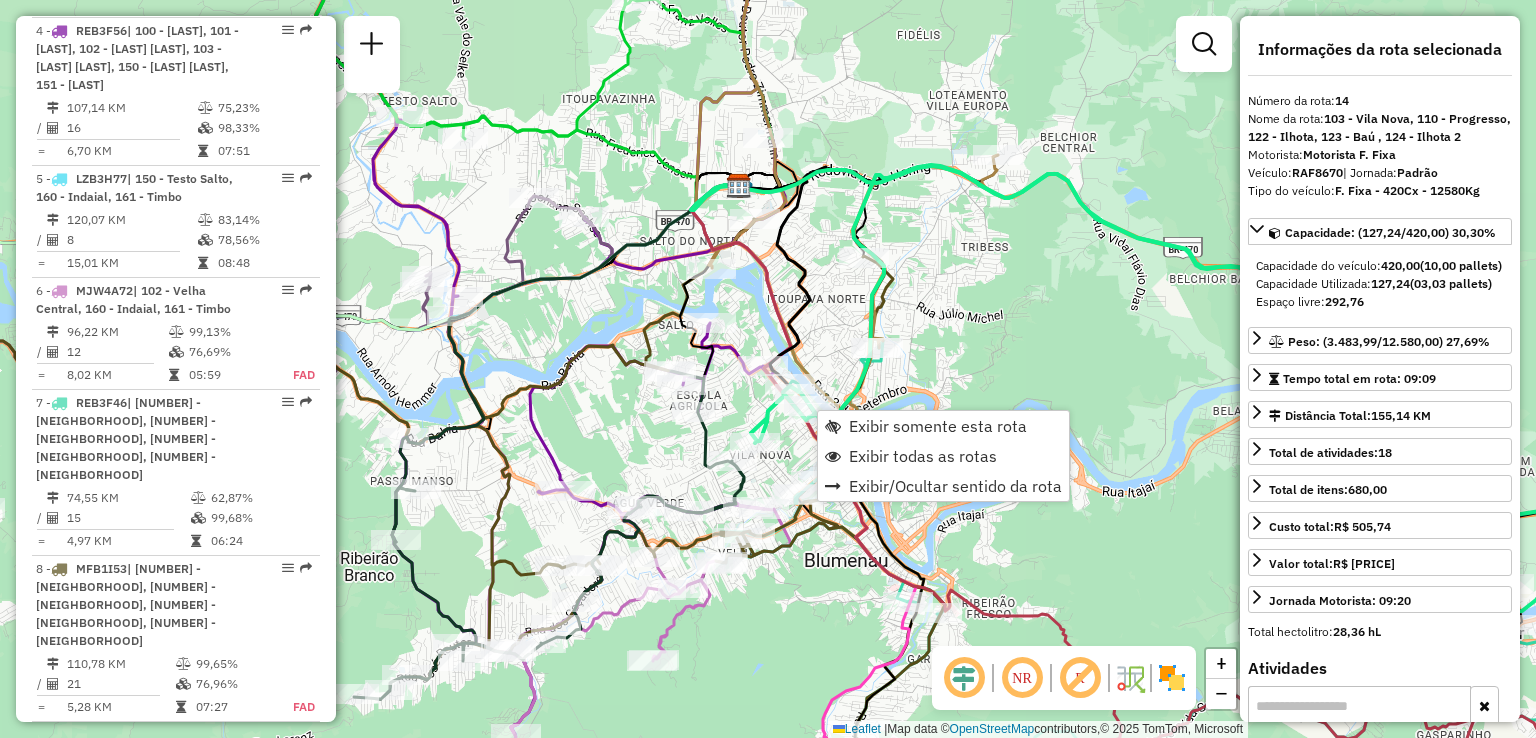 scroll, scrollTop: 2049, scrollLeft: 0, axis: vertical 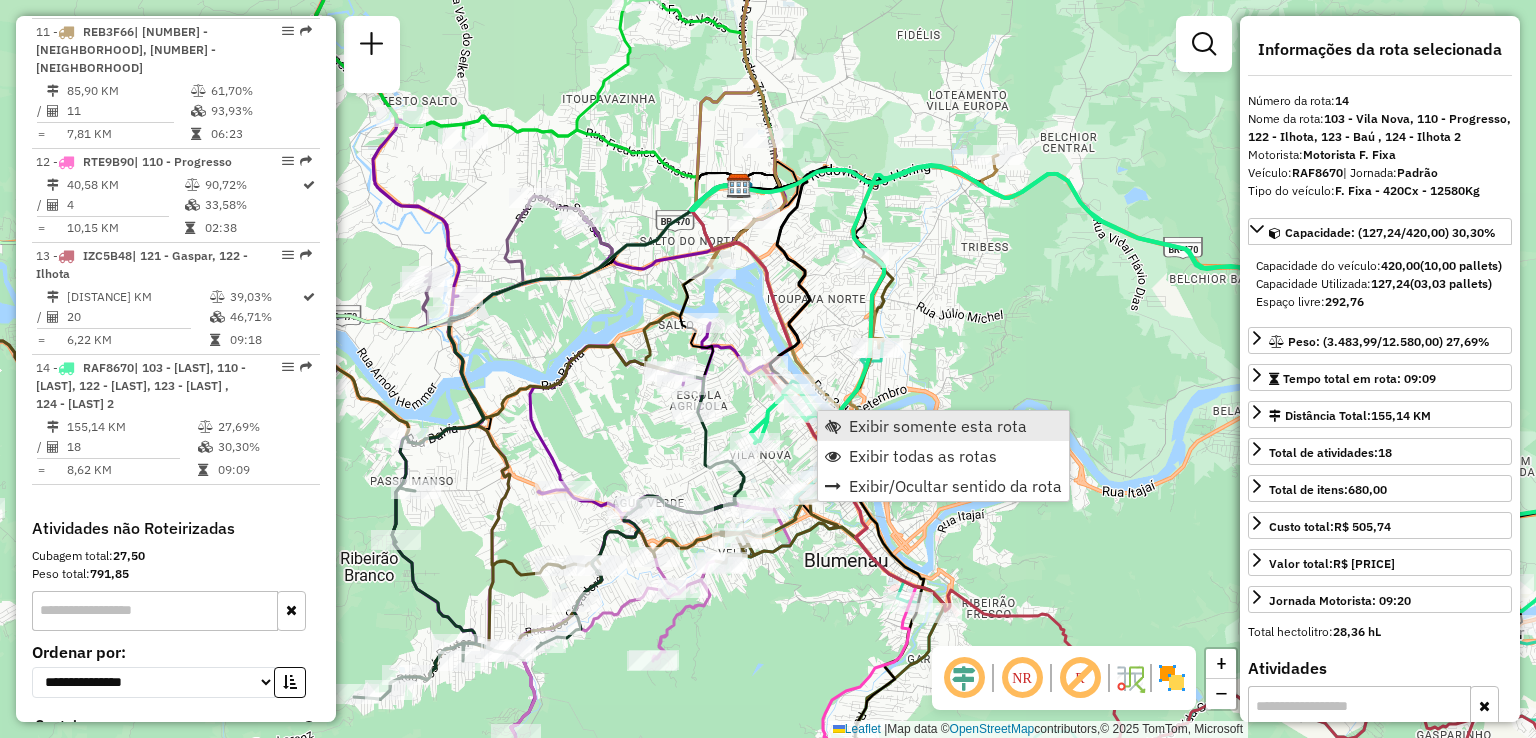 click on "Exibir somente esta rota" at bounding box center (938, 426) 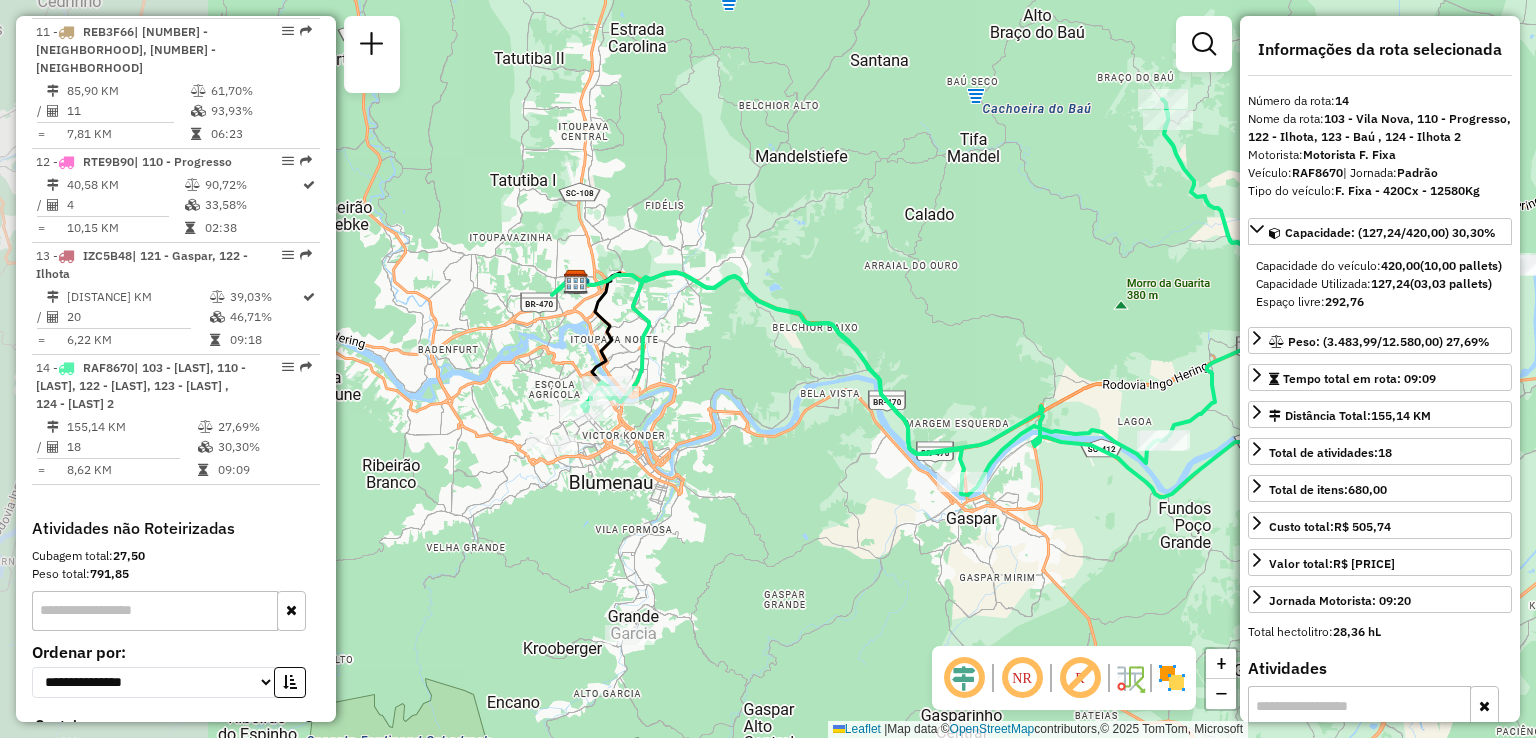 drag, startPoint x: 846, startPoint y: 411, endPoint x: 1080, endPoint y: 401, distance: 234.21358 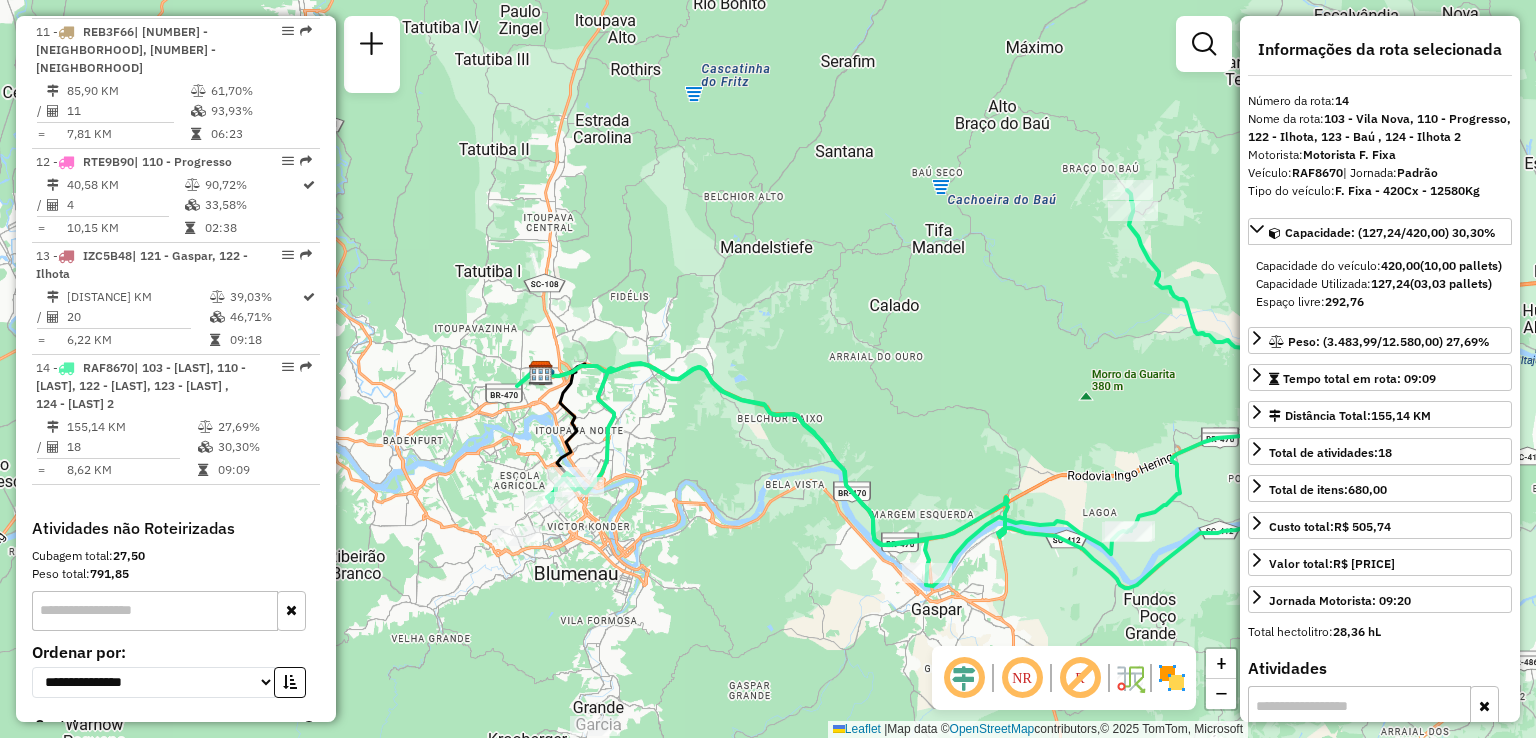 drag, startPoint x: 912, startPoint y: 533, endPoint x: 870, endPoint y: 577, distance: 60.827625 